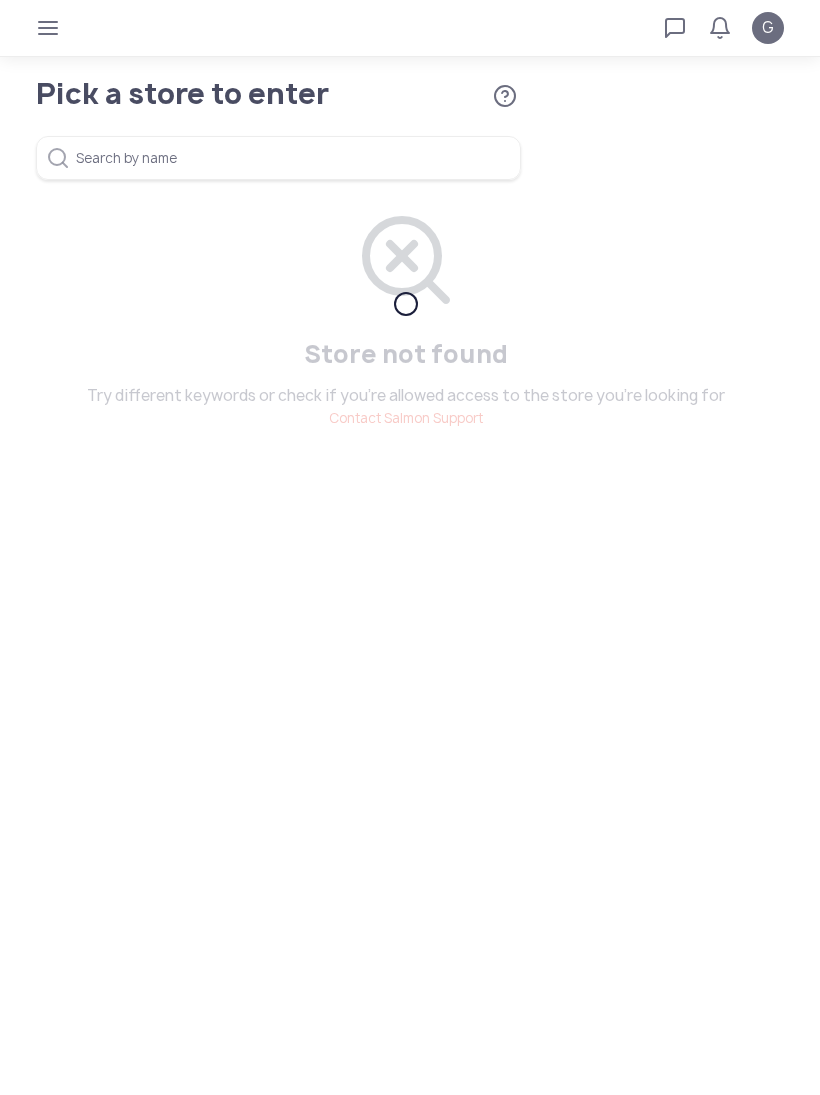scroll, scrollTop: 0, scrollLeft: 0, axis: both 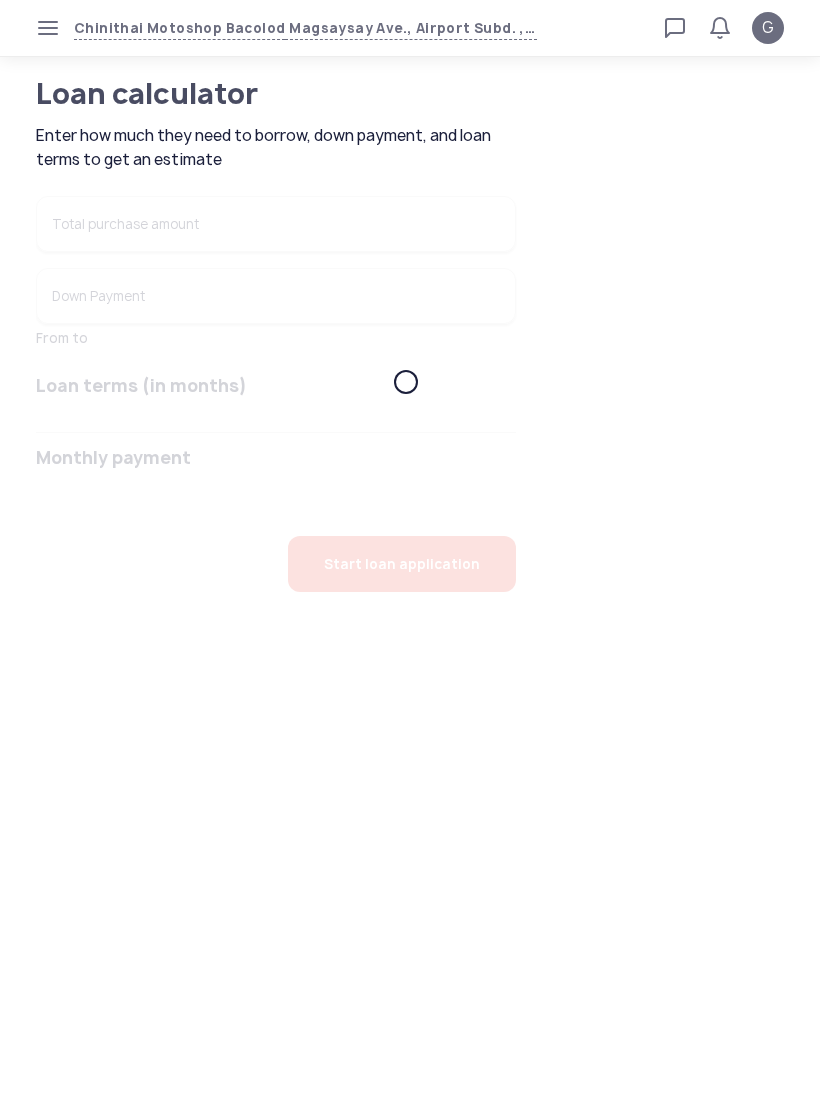 type on "******" 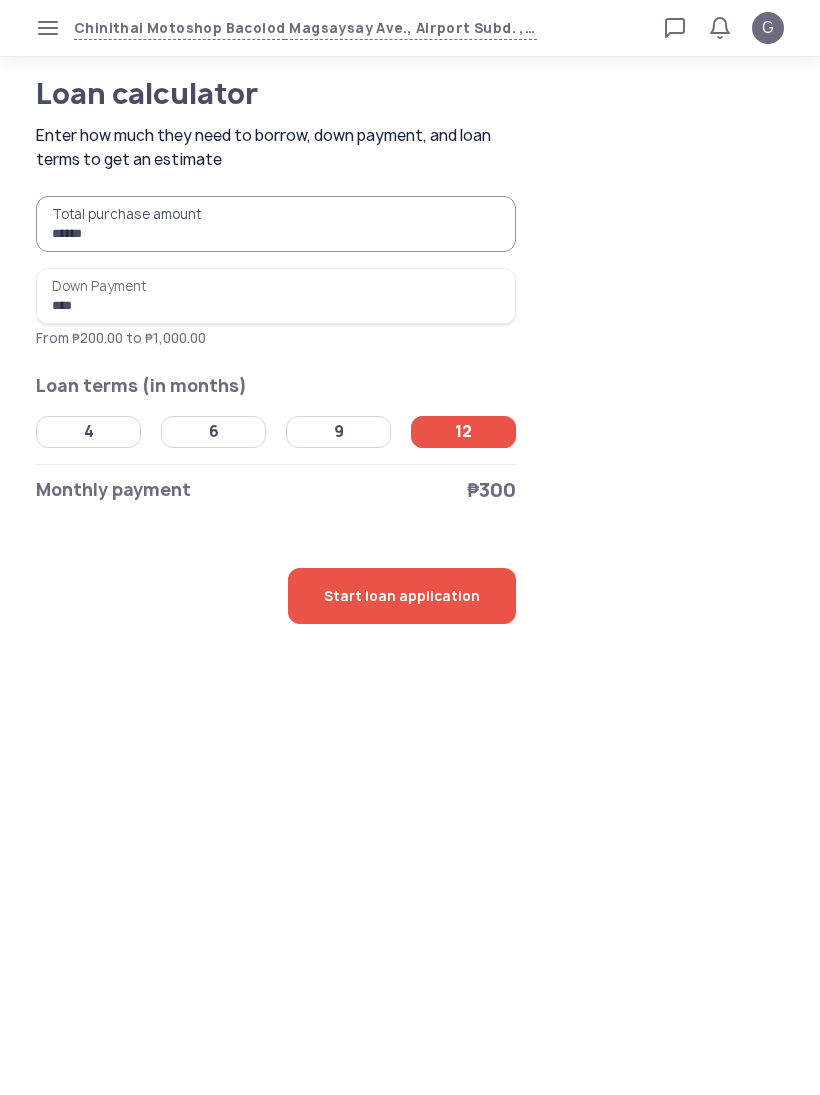 click on "******" at bounding box center [276, 224] 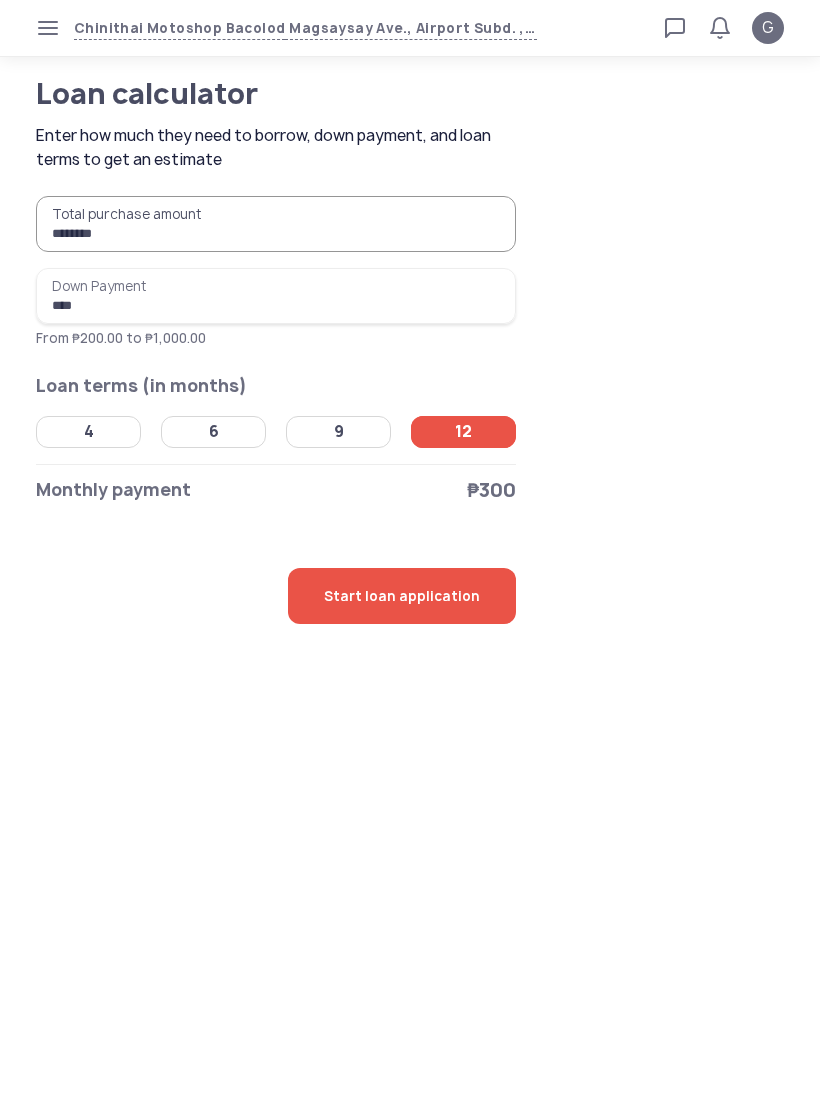 type on "********" 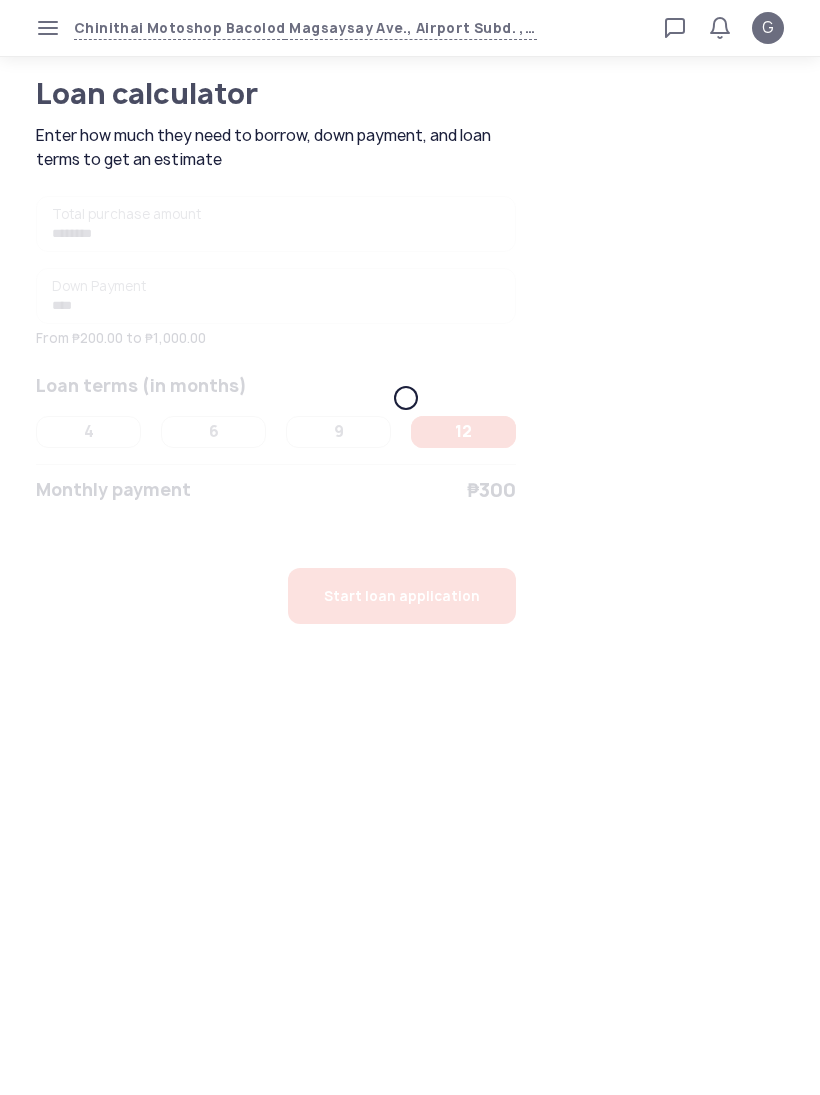 type on "********" 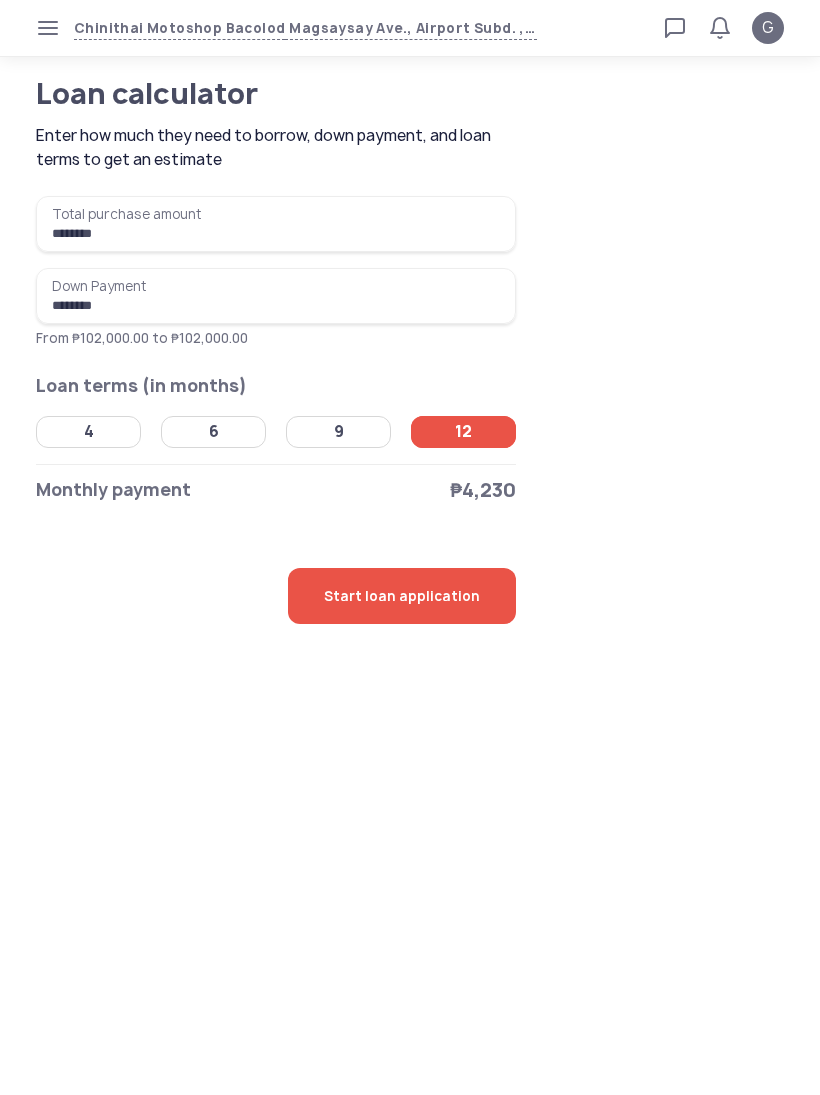 click on "********" at bounding box center (276, 224) 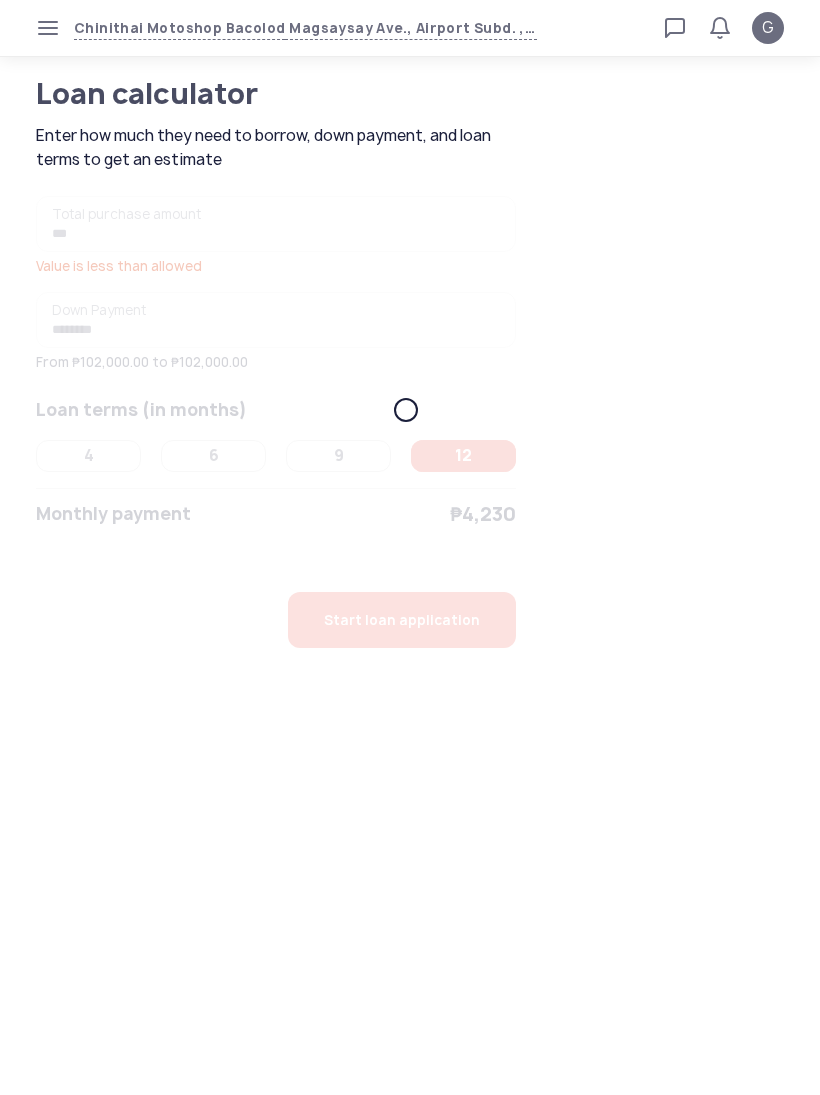 type on "******" 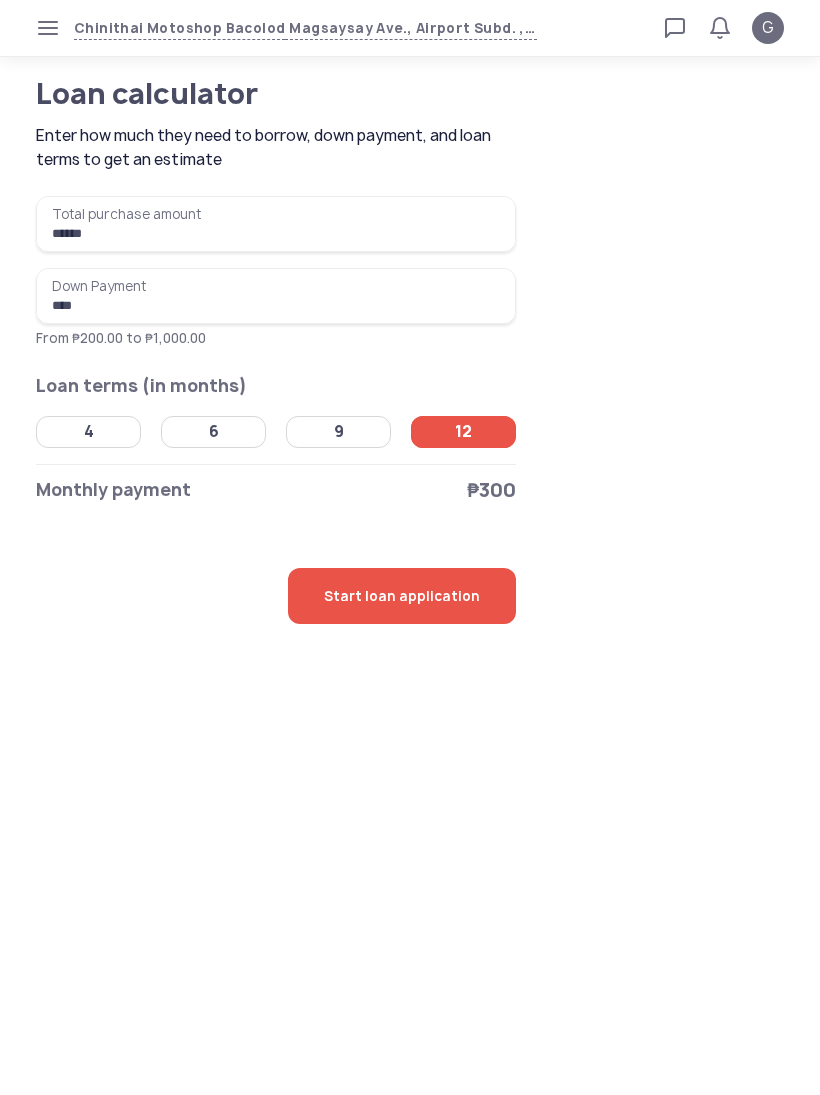 click on "******" at bounding box center (276, 224) 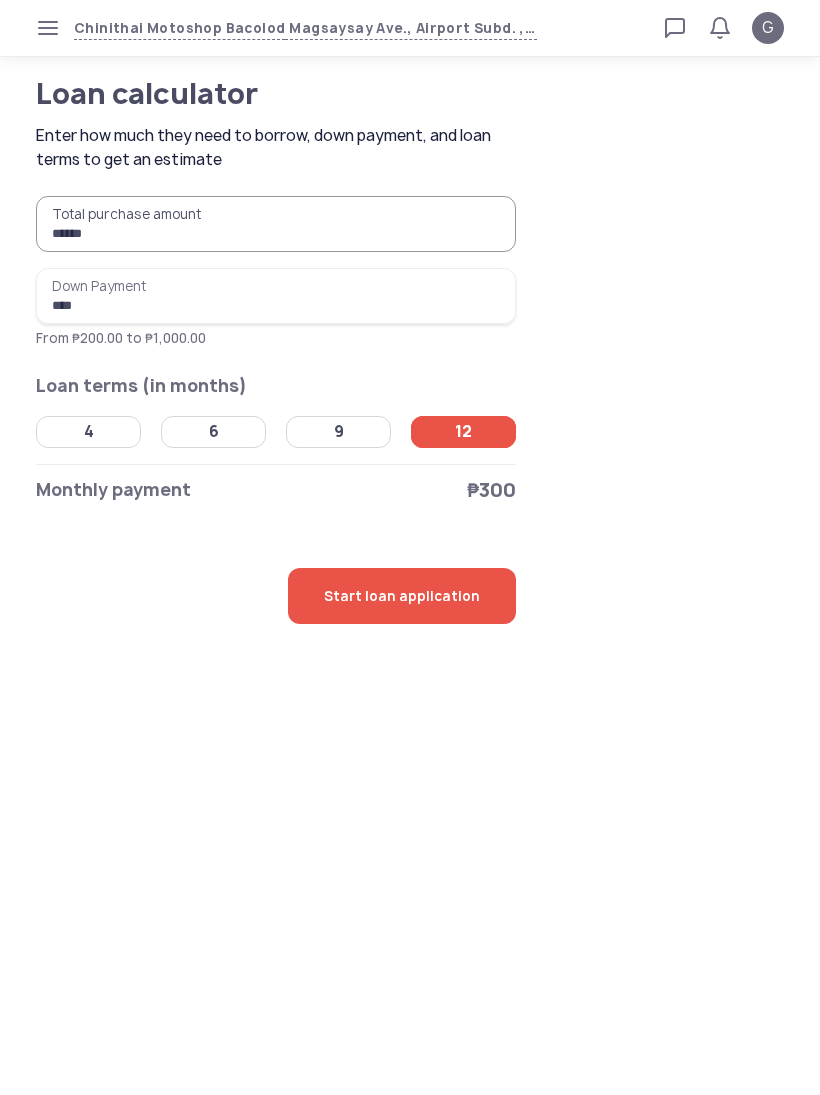 type on "*******" 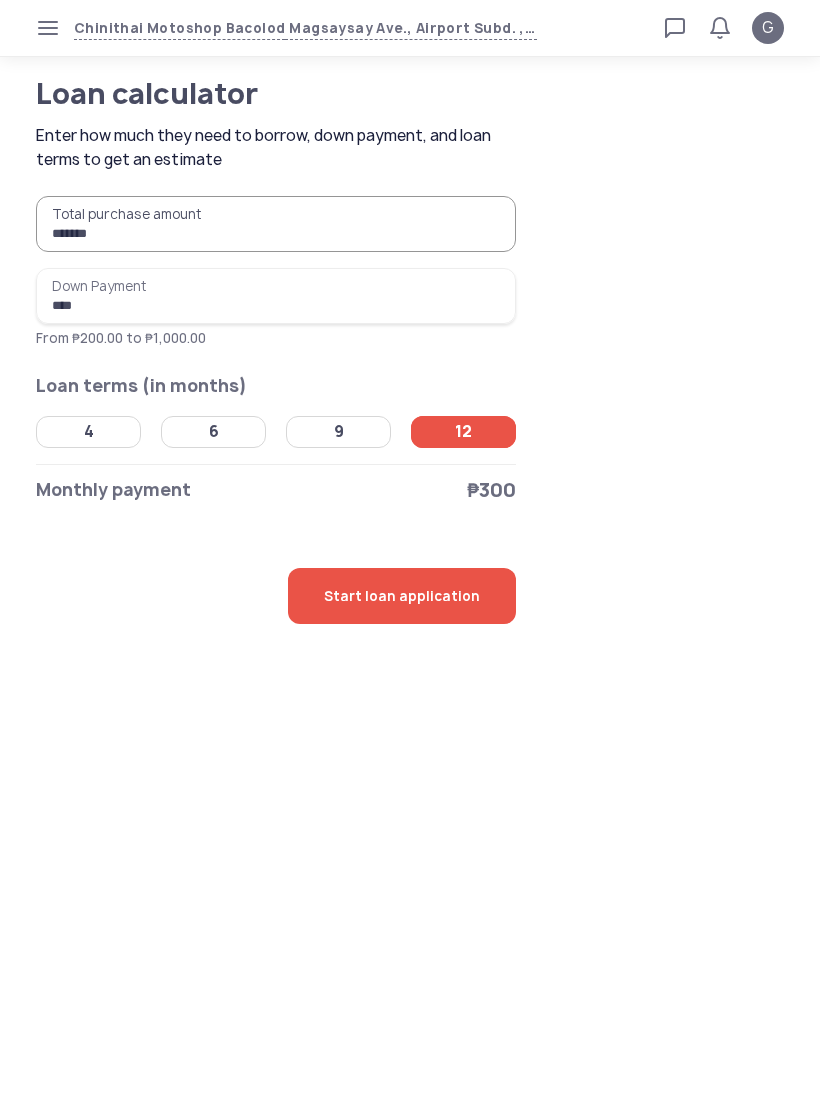 click on "****" at bounding box center (276, 296) 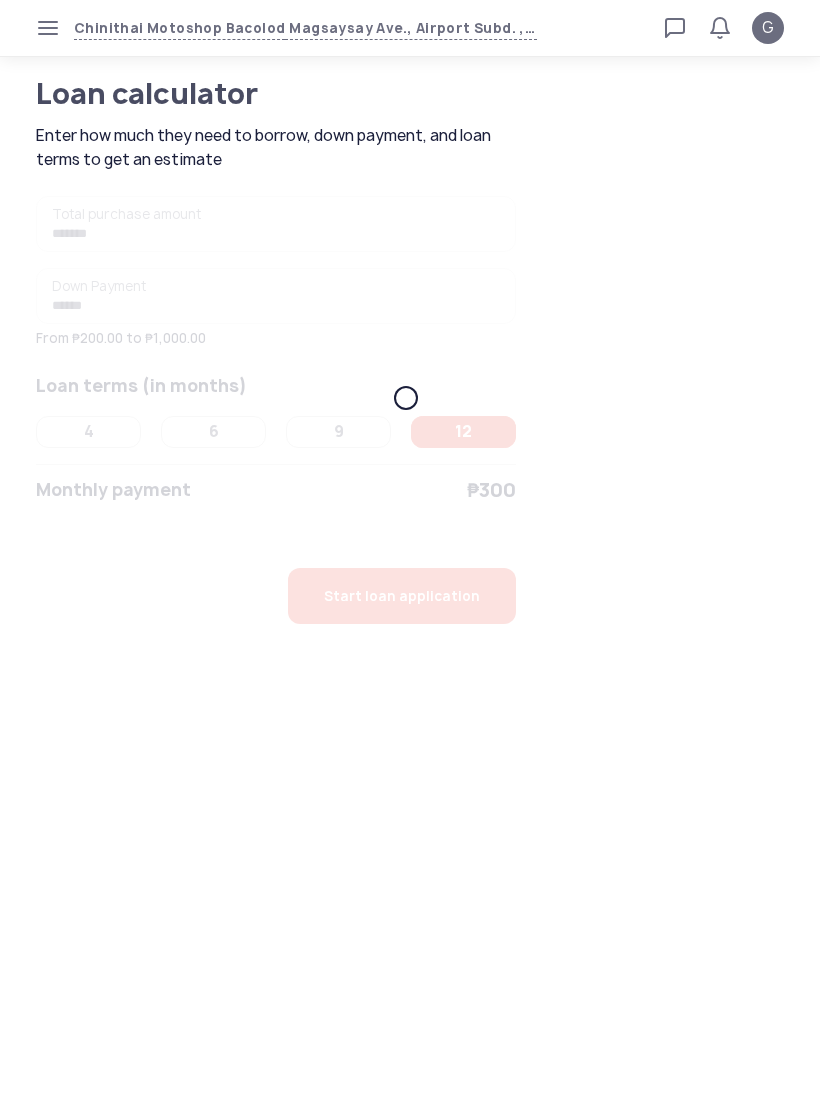 click on "Chinithai Motoshop Bacolod Magsaysay Ave., Airport Subd. , Singcang-Airport, Bacolod, Negros Occidental, Western Visayas, PHL Loan calculator Loan applications FAQs Refund G  Loan calculator  Enter how much they need to borrow, down payment, and loan terms to get an estimate G
Verified agent Full name Kristy Golez Telephone number +63 966 775 99 02 E-mail golezkristy@yahoo.com Log out  Loan calculator  Enter how much they need to borrow, down payment, and loan terms to get an estimate *******  Total purchase amount  ₱13,250 ******  Down Payment  ₱20  From ₱200.00 to ₱1,000.00  Loan terms (in months)  4   6   9   12   Monthly payment   ₱300   Start loan application" at bounding box center (410, 547) 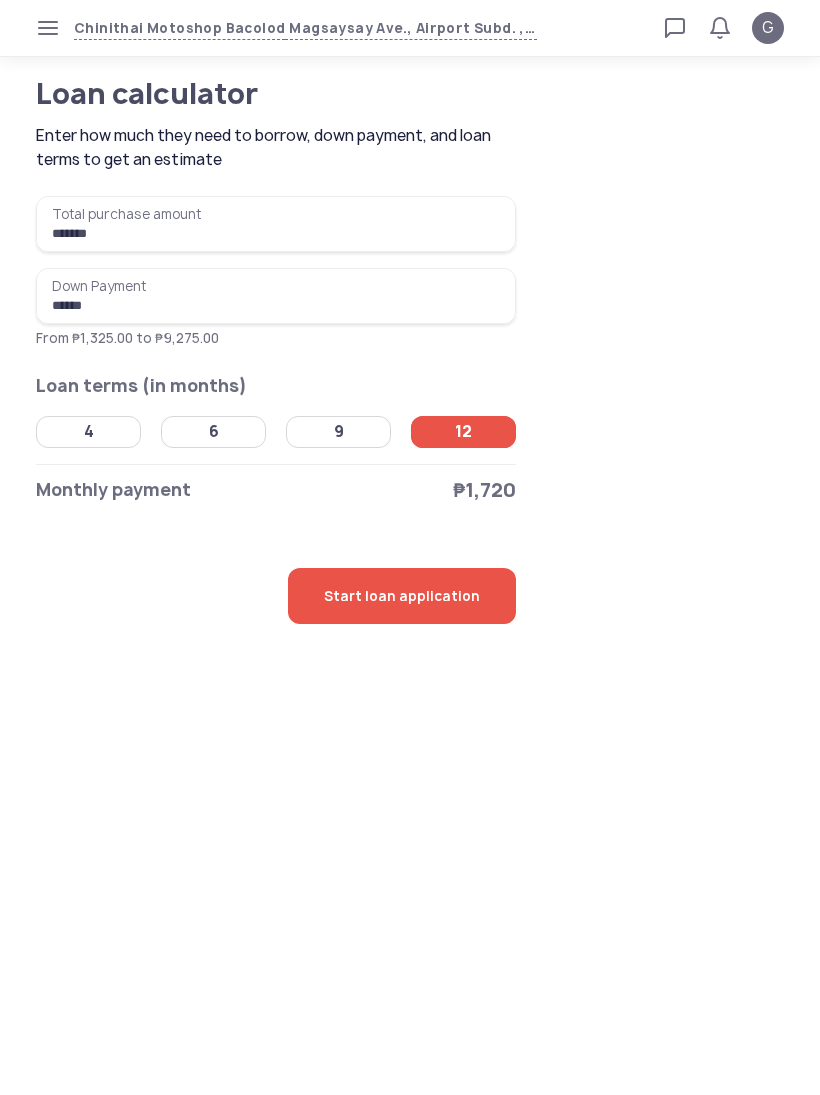 click on "******" at bounding box center [276, 296] 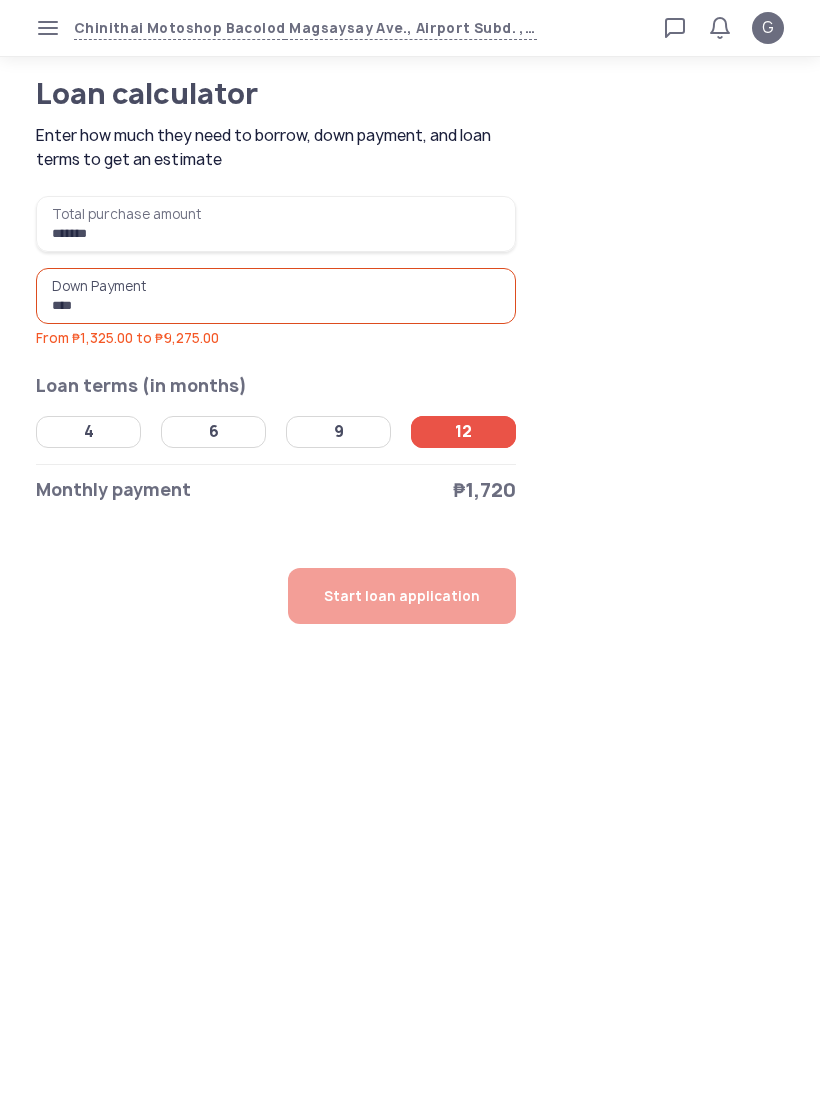 type on "******" 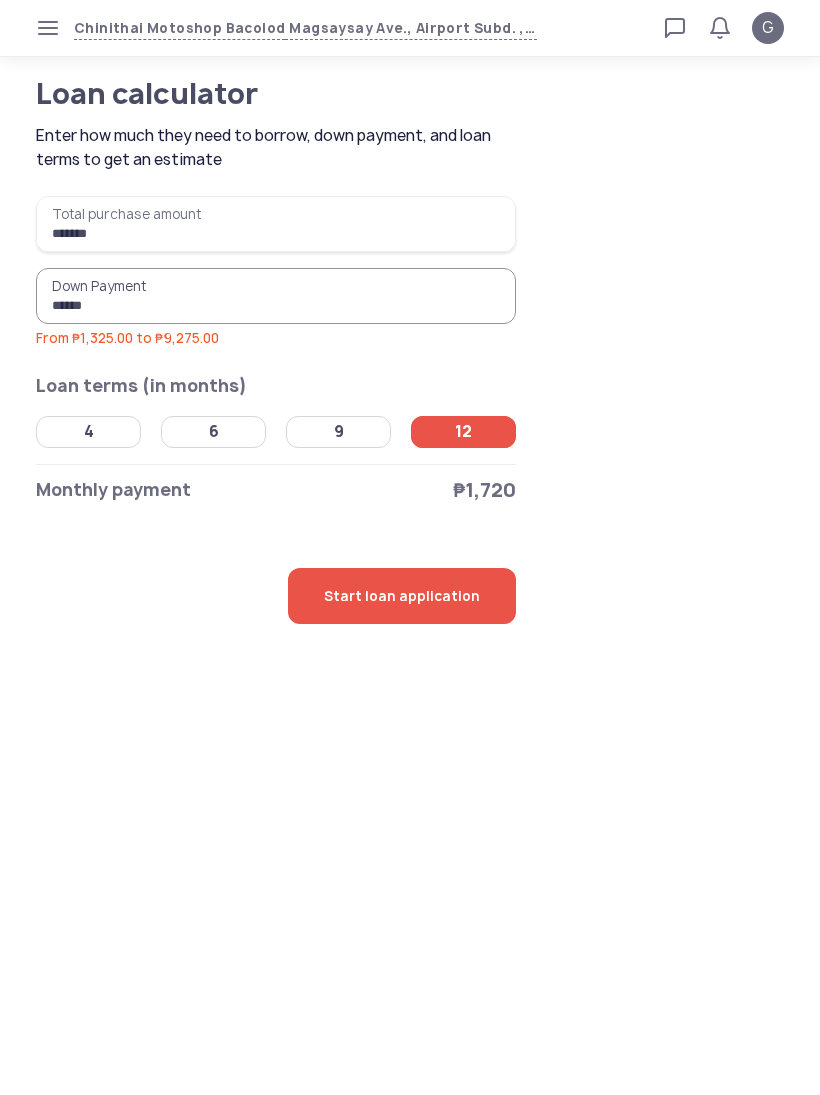 click on "Chinithai Motoshop Bacolod Magsaysay Ave., Airport Subd. , Singcang-Airport, Bacolod, Negros Occidental, Western Visayas, PHL Loan calculator Loan applications FAQs Refund G  Loan calculator  Enter how much they need to borrow, down payment, and loan terms to get an estimate G
Verified agent Full name Kristy Golez Telephone number +63 966 775 99 02 E-mail golezkristy@yahoo.com Log out  Loan calculator  Enter how much they need to borrow, down payment, and loan terms to get an estimate *******  Total purchase amount  ₱13,250 ******  Down Payment  ₱3,200  From ₱1,325.00 to ₱9,275.00  Loan terms (in months)  4   6   9   12   Monthly payment   ₱1,720   Start loan application" at bounding box center [410, 547] 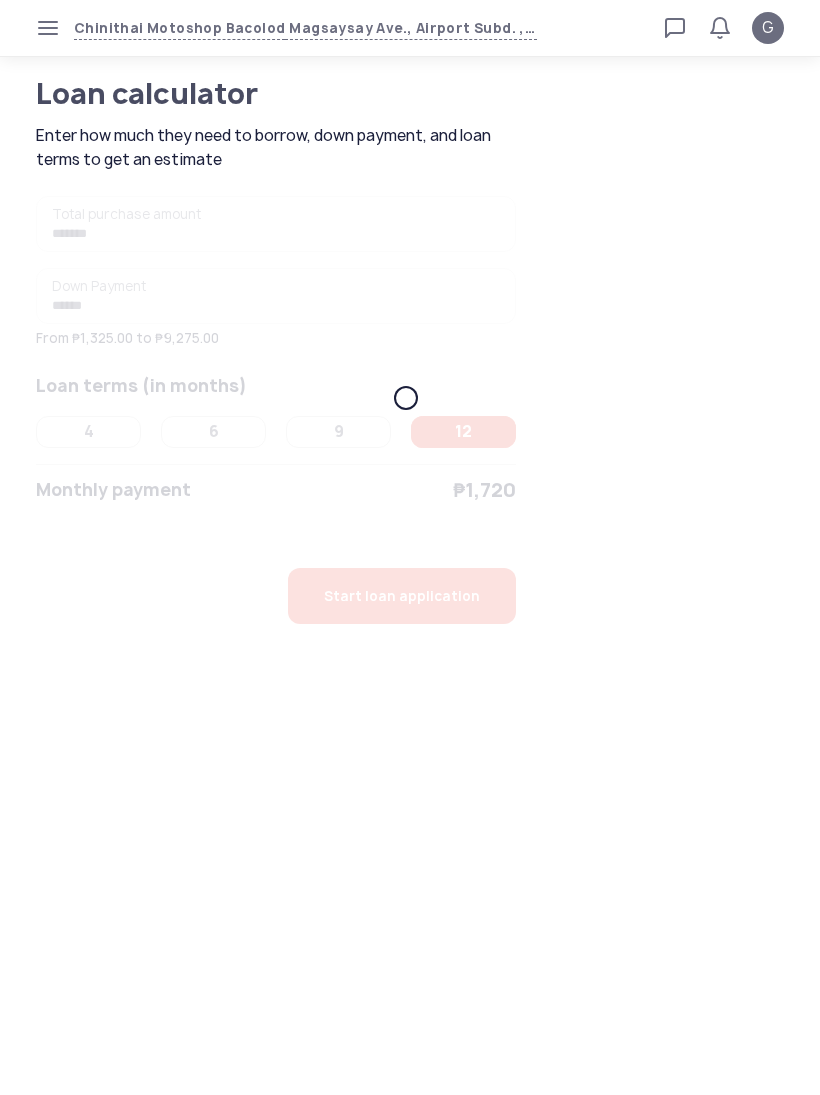 click on "*******  Total purchase amount  ₱13,250 ******  Down Payment  ₱3,200  From ₱1,325.00 to ₱9,275.00  Loan terms (in months)  4   6   9   12   Monthly payment   ₱1,720   Start loan application" 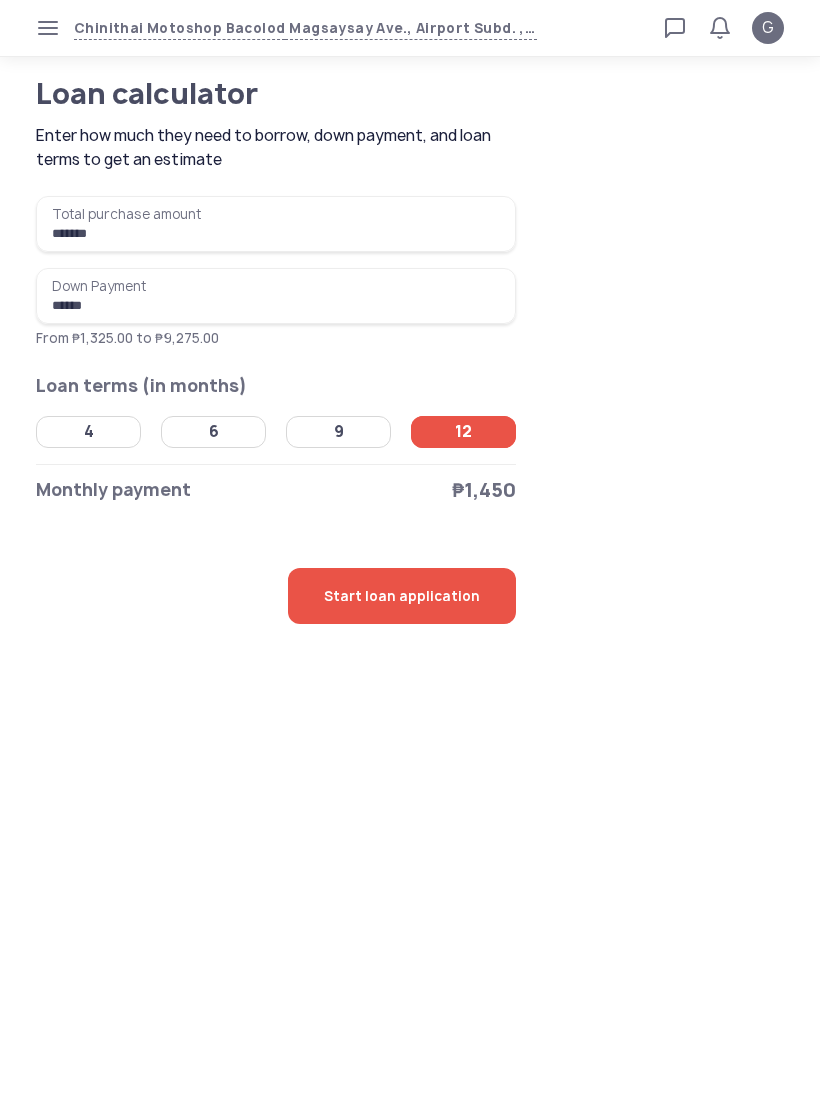 click on "6" 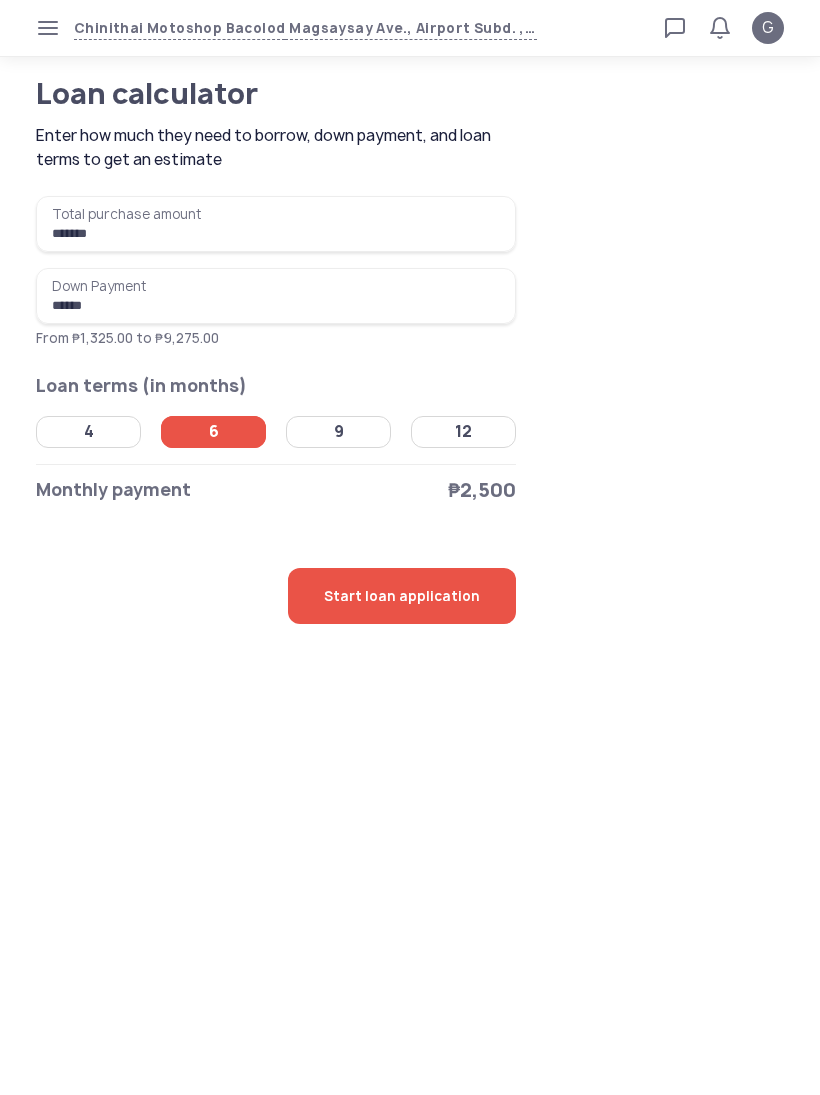 click on "*******" at bounding box center [276, 224] 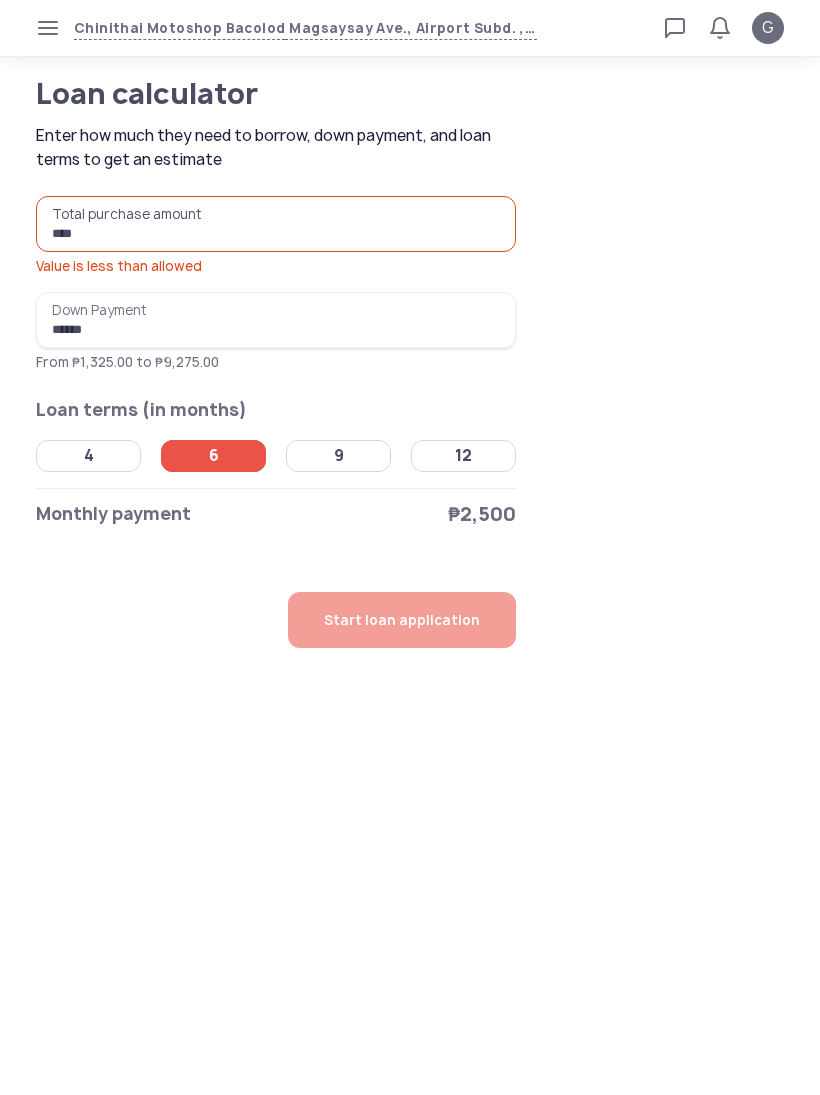 type on "******" 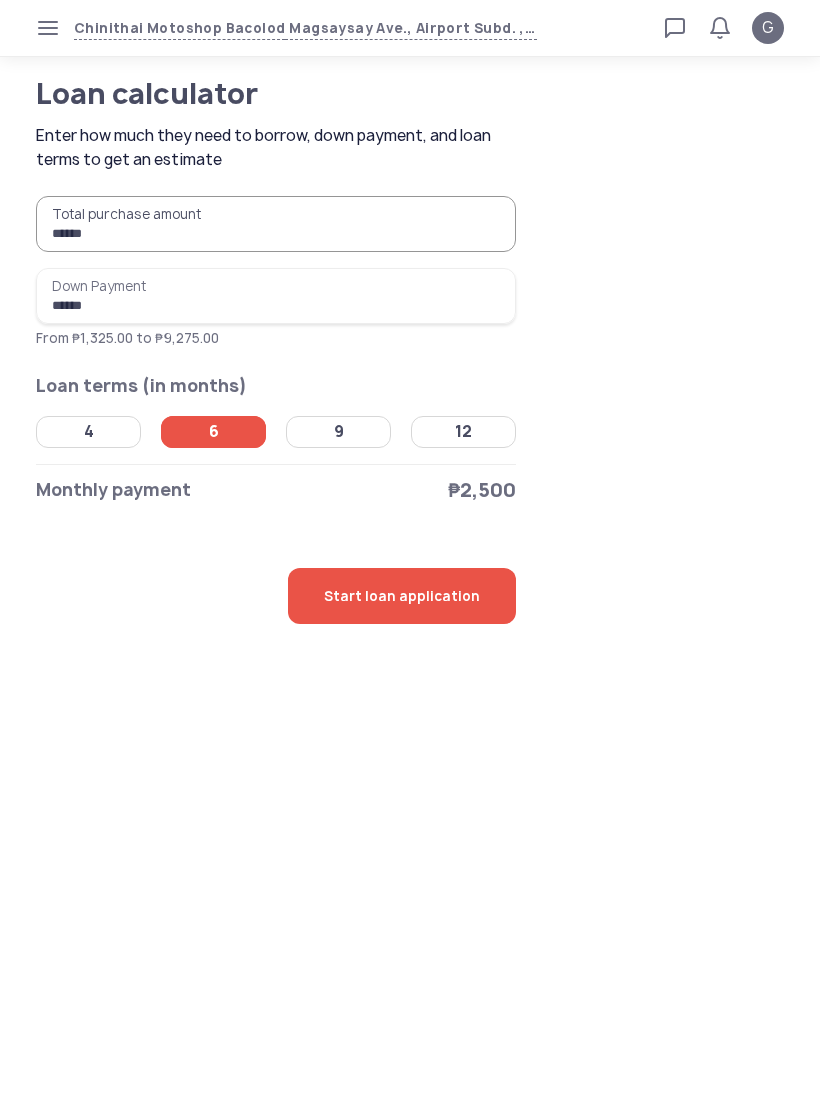 click on "******" at bounding box center [276, 296] 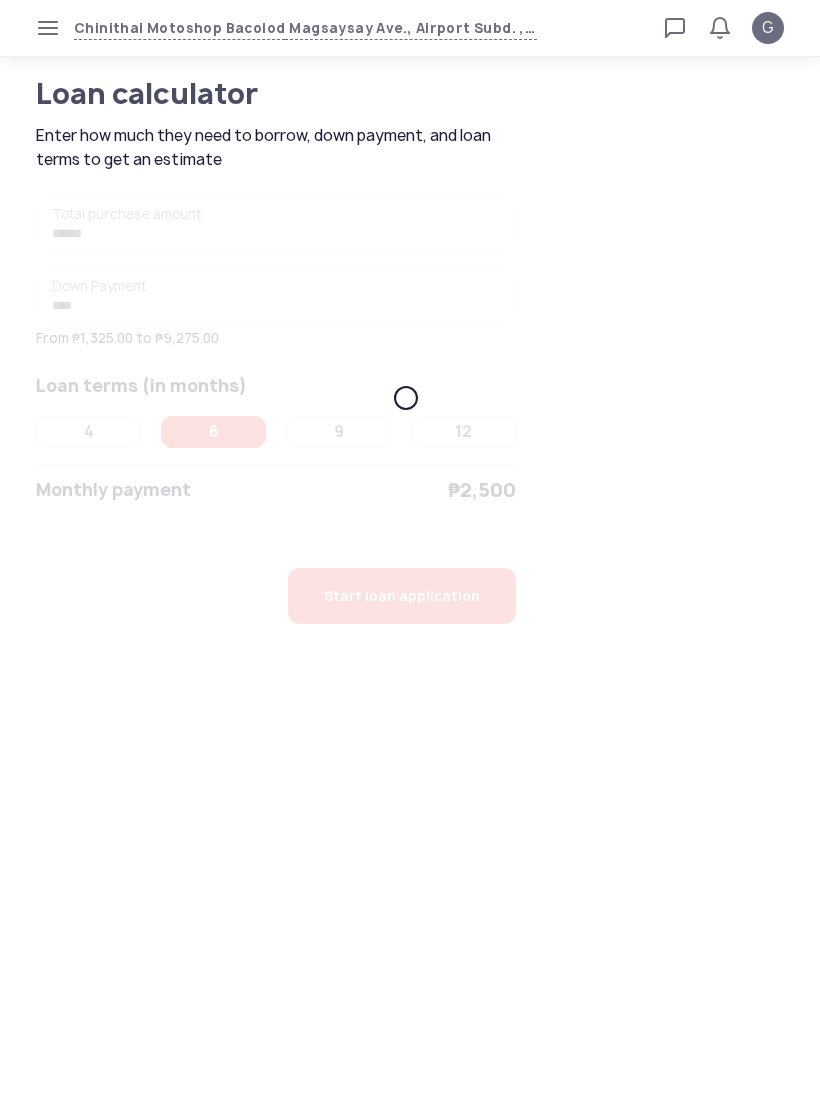 click on "Chinithai Motoshop Bacolod Magsaysay Ave., Airport Subd. , Singcang-Airport, Bacolod, Negros Occidental, Western Visayas, PHL Loan calculator Loan applications FAQs Refund G  Loan calculator  Enter how much they need to borrow, down payment, and loan terms to get an estimate G
Verified agent Full name Kristy Golez Telephone number +63 966 775 99 02 E-mail golezkristy@yahoo.com Log out  Loan calculator  Enter how much they need to borrow, down payment, and loan terms to get an estimate ******  Total purchase amount  ₱3,200 ****  Down Payment  ₱320  From ₱1,325.00 to ₱9,275.00  Loan terms (in months)  4   6   9   12   Monthly payment   ₱2,500   Start loan application" at bounding box center [410, 547] 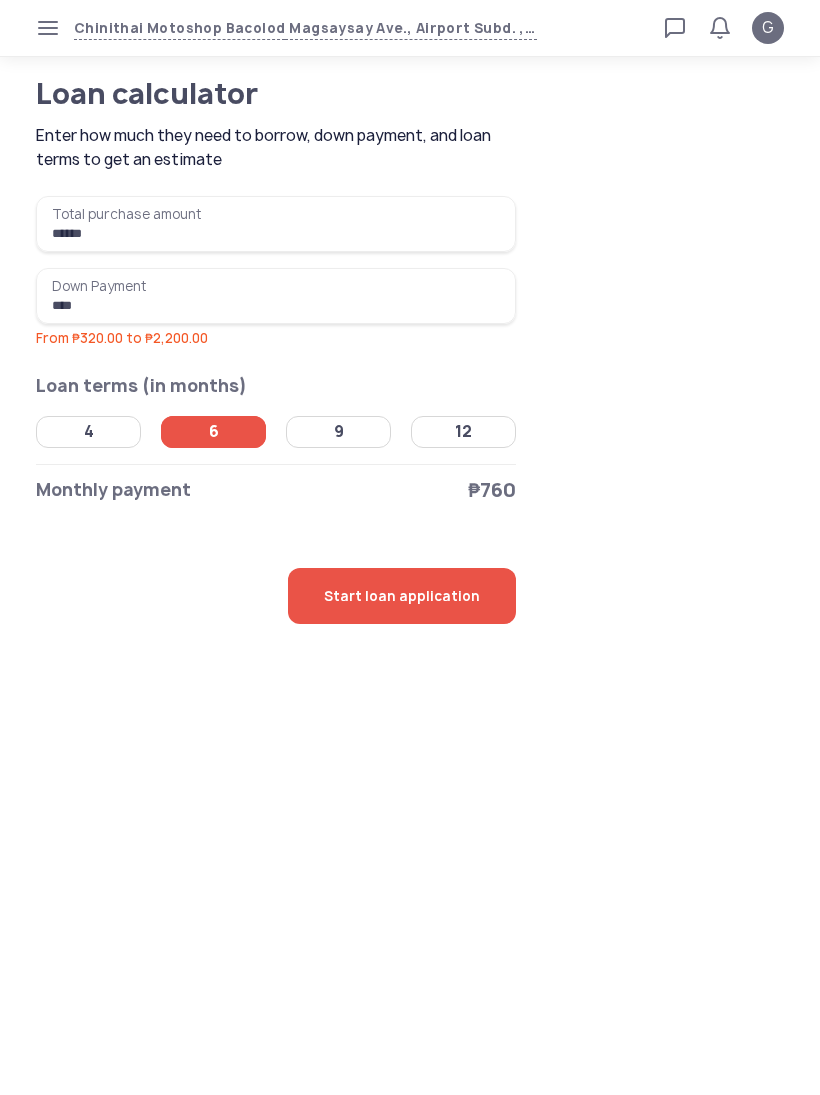 click on "****" at bounding box center (276, 296) 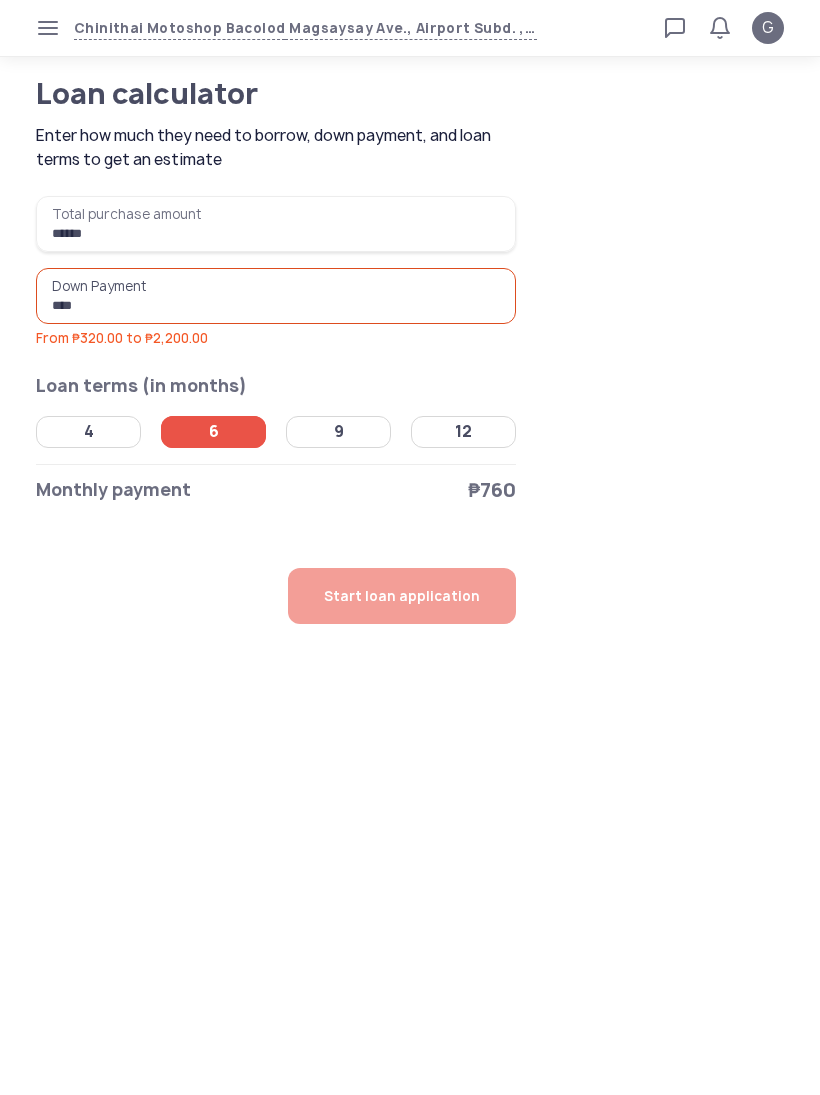 type on "******" 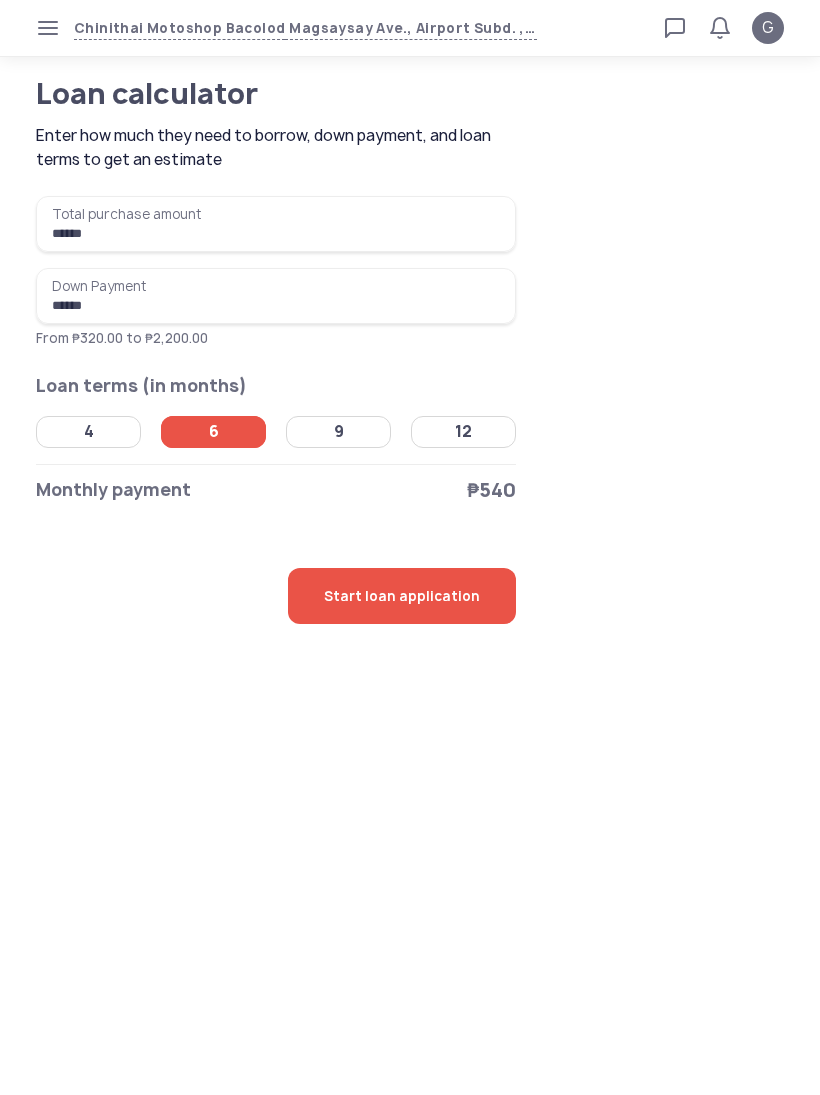 click on "******  Total purchase amount  ₱3,200 ******  Down Payment  ₱1,200  From ₱320.00 to ₱2,200.00  Loan terms (in months)  4   6   9   12" 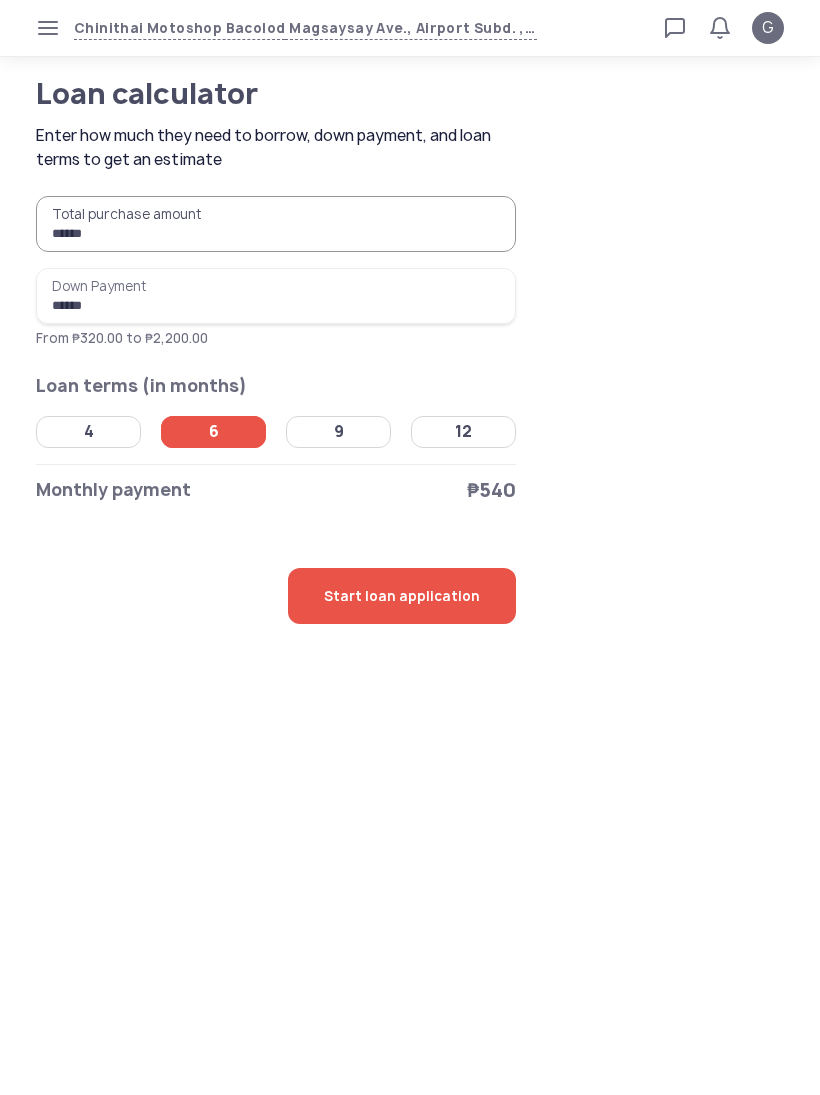 click on "******" at bounding box center (276, 224) 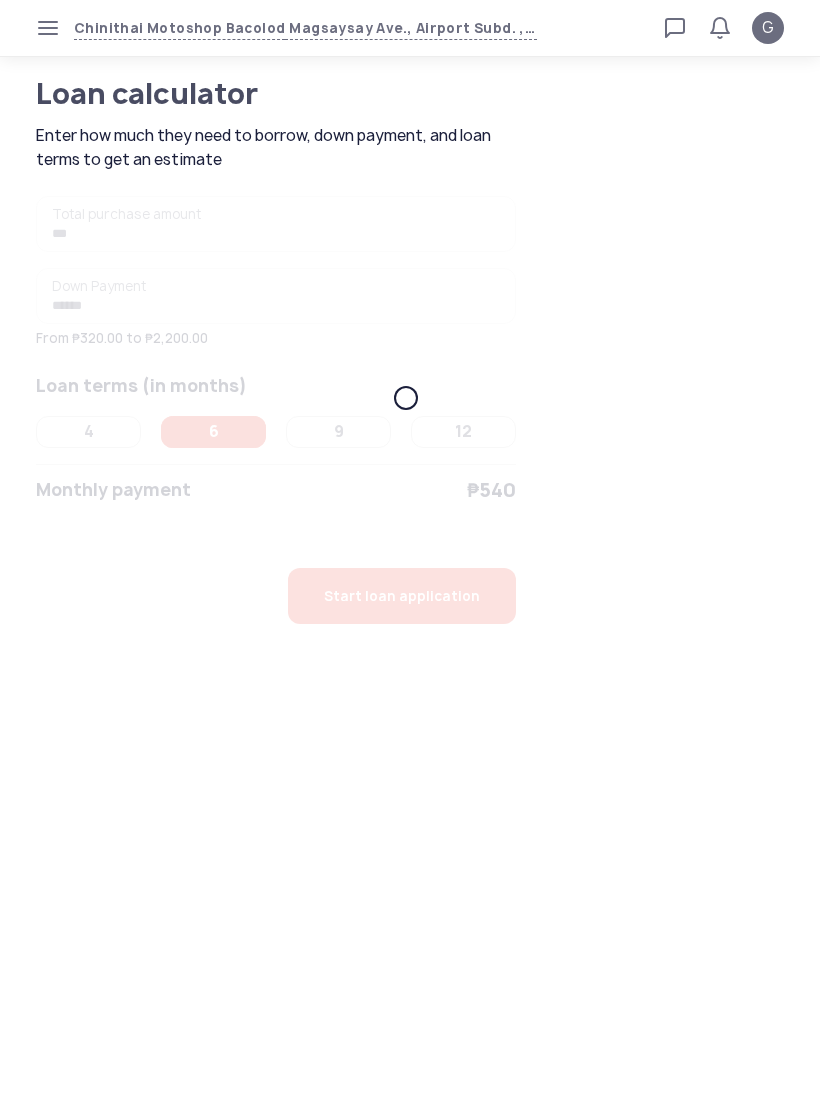 type on "******" 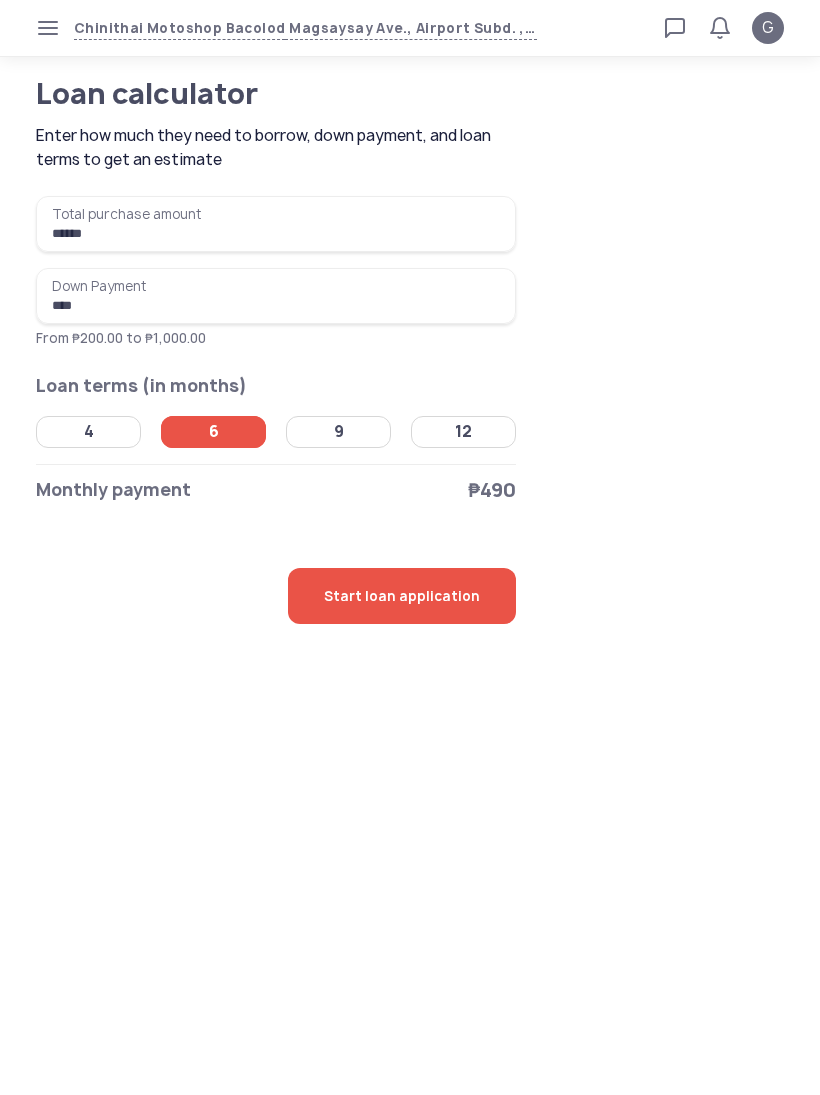 click on "******" at bounding box center (276, 224) 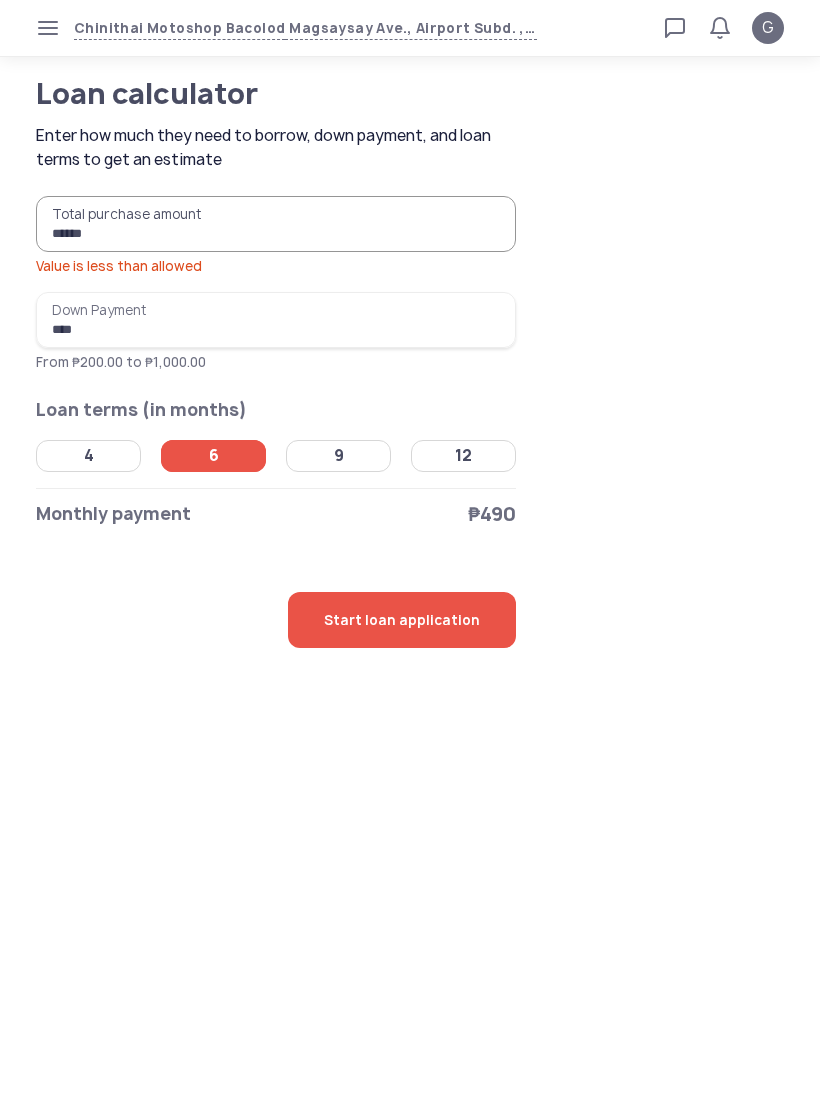 type on "*******" 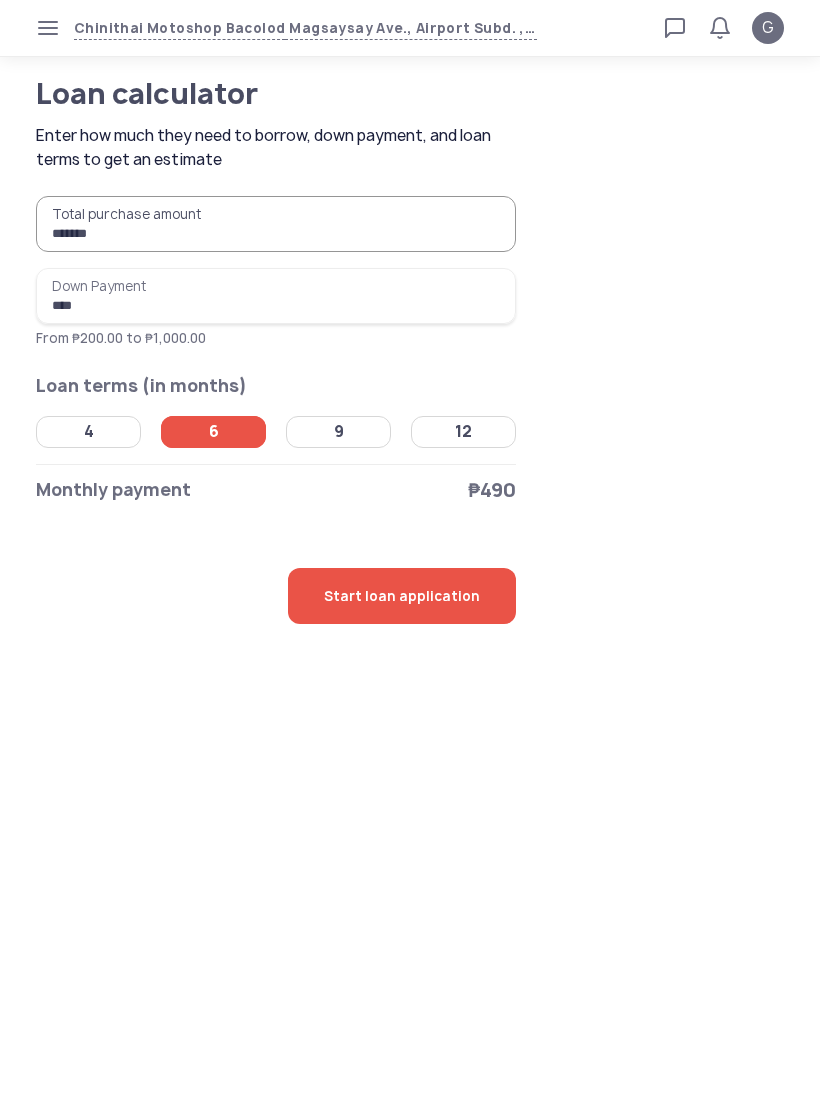click on "****" at bounding box center (276, 296) 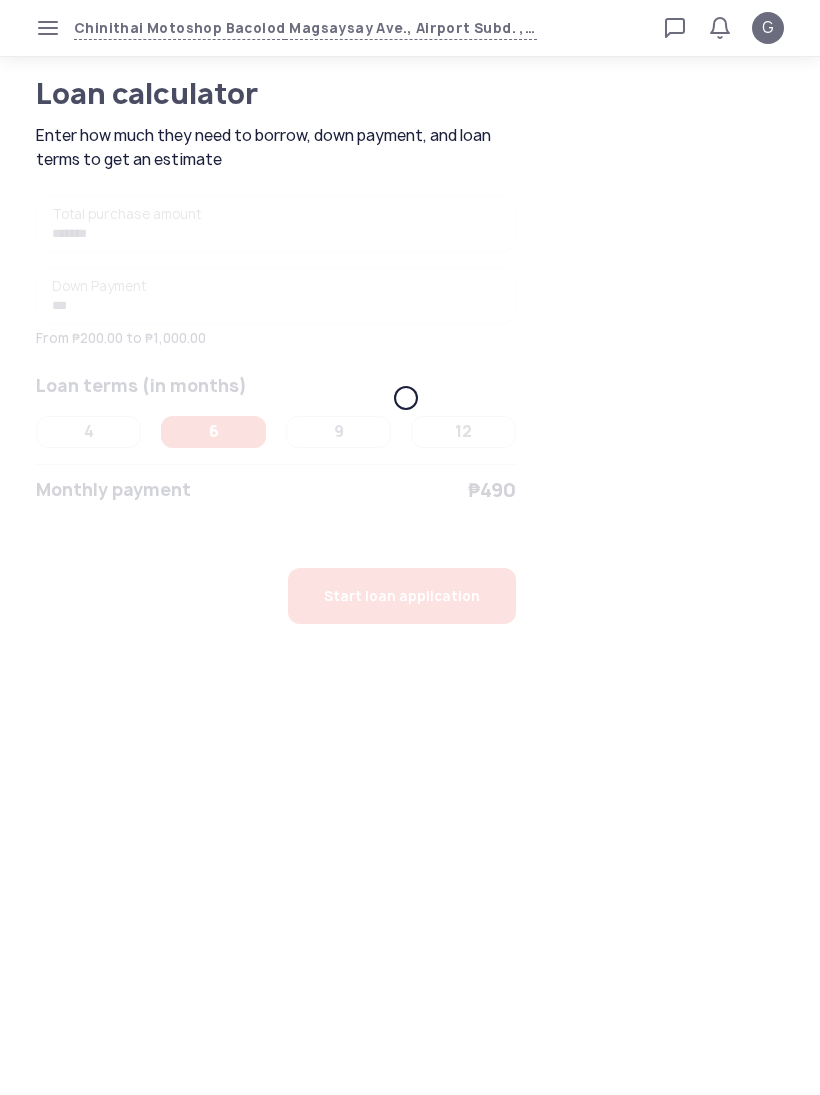 click on "Chinithai Motoshop Bacolod Magsaysay Ave., Airport Subd. , Singcang-Airport, Bacolod, Negros Occidental, Western Visayas, PHL Loan calculator Loan applications FAQs Refund G  Loan calculator  Enter how much they need to borrow, down payment, and loan terms to get an estimate G
Verified agent Full name Kristy Golez Telephone number +63 966 775 99 02 E-mail golezkristy@yahoo.com Log out  Loan calculator  Enter how much they need to borrow, down payment, and loan terms to get an estimate *******  Total purchase amount  ₱13,250 ***  Down Payment  ₱20  From ₱200.00 to ₱1,000.00  Loan terms (in months)  4   6   9   12   Monthly payment   ₱490   Start loan application" at bounding box center (410, 547) 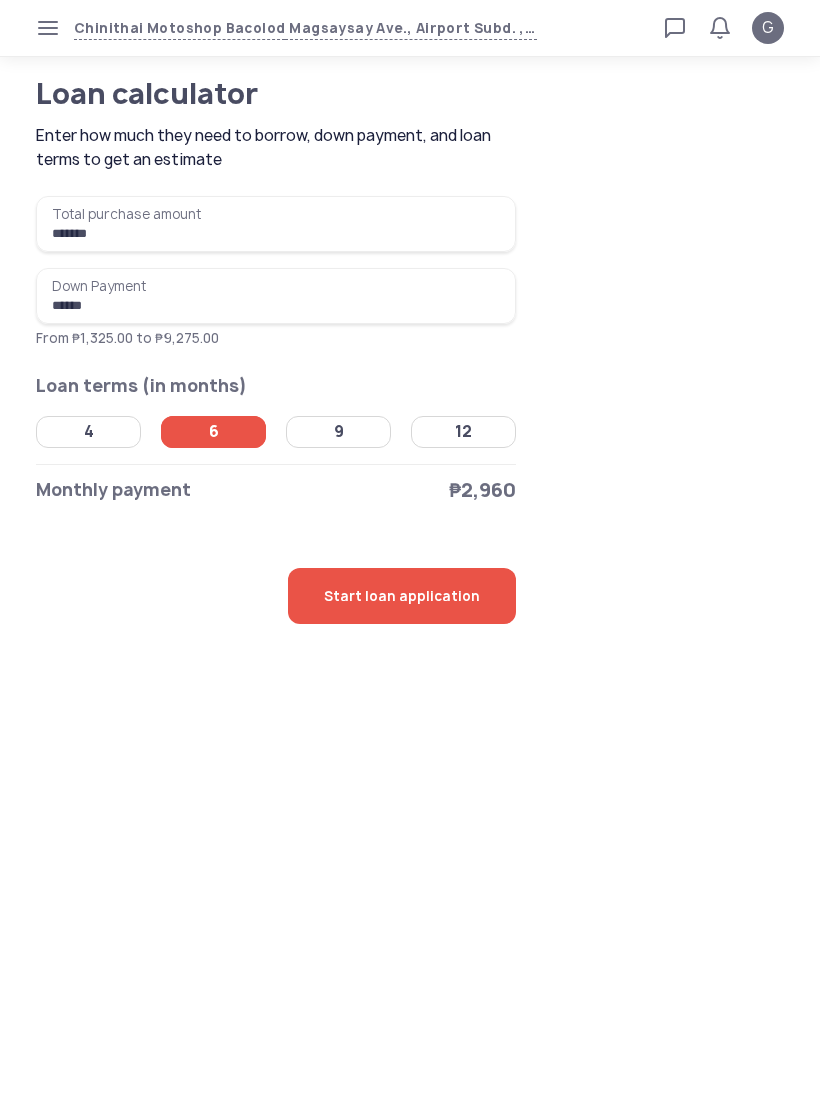 click on "******" at bounding box center [276, 296] 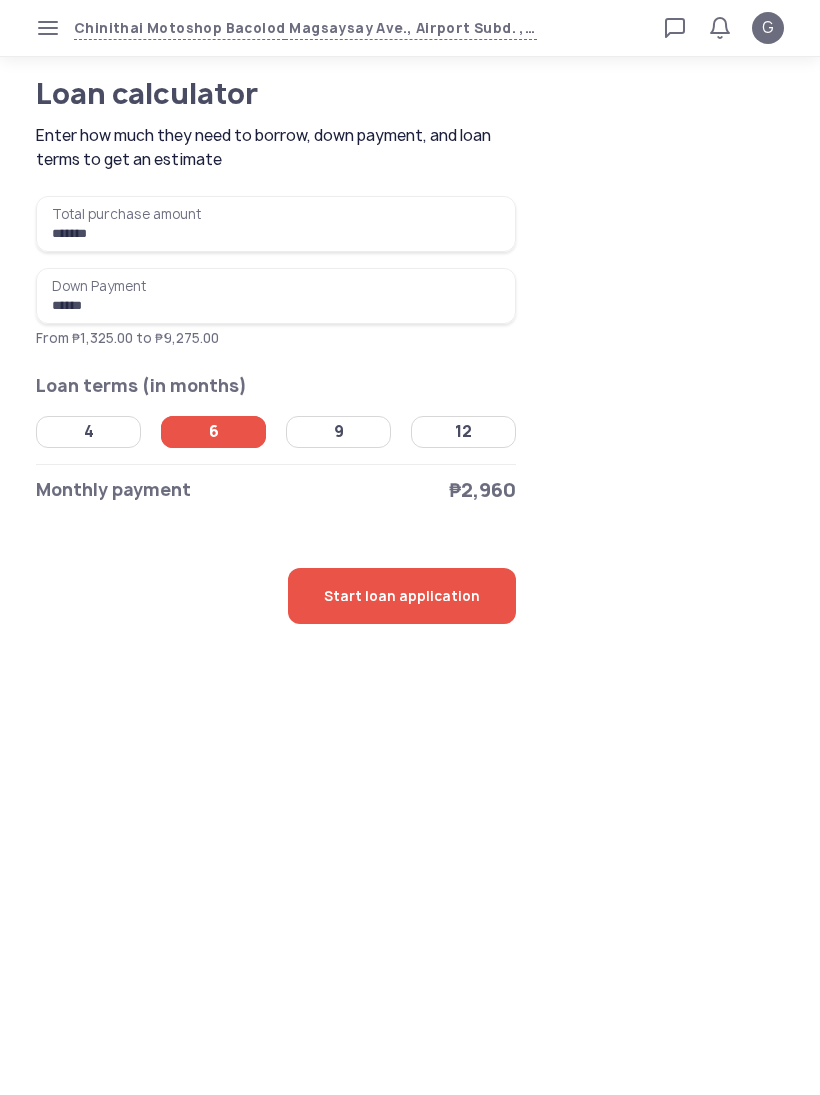 click on "******" at bounding box center (276, 296) 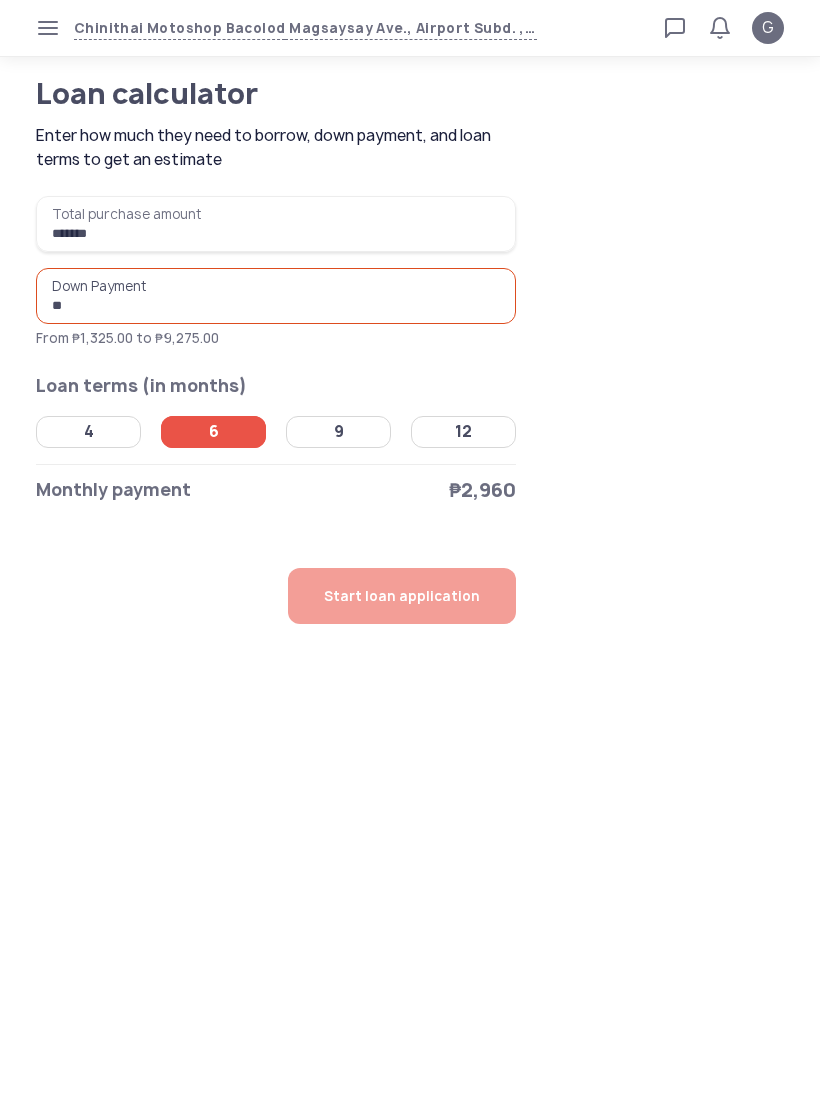 click on "Chinithai Motoshop Bacolod Magsaysay Ave., Airport Subd. , Singcang-Airport, Bacolod, Negros Occidental, Western Visayas, PHL Loan calculator Loan applications FAQs Refund G  Loan calculator  Enter how much they need to borrow, down payment, and loan terms to get an estimate G
Verified agent Full name Kristy Golez Telephone number +63 966 775 99 02 E-mail golezkristy@yahoo.com Log out  Loan calculator  Enter how much they need to borrow, down payment, and loan terms to get an estimate *******  Total purchase amount  ₱13,250 **  Down Payment  ₱1  From ₱1,325.00 to ₱9,275.00  Loan terms (in months)  4   6   9   12   Monthly payment   ₱2,960   Start loan application" at bounding box center [410, 547] 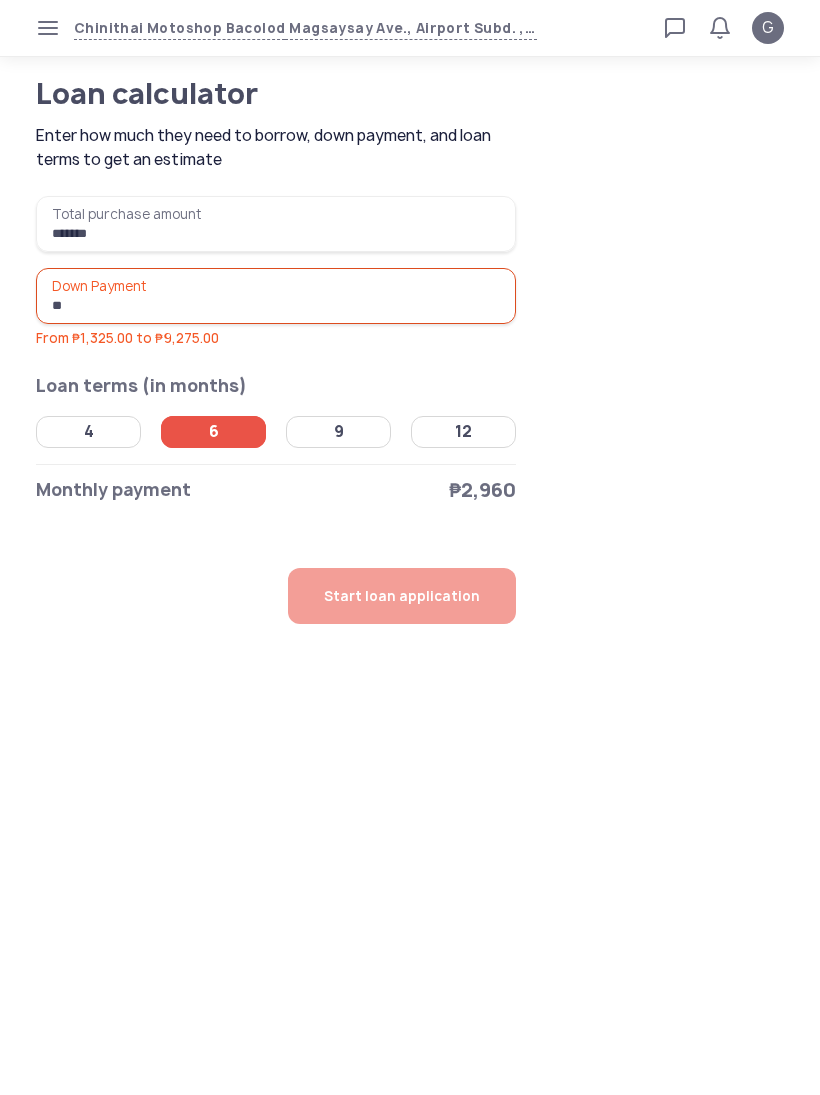 click on "**" at bounding box center [276, 296] 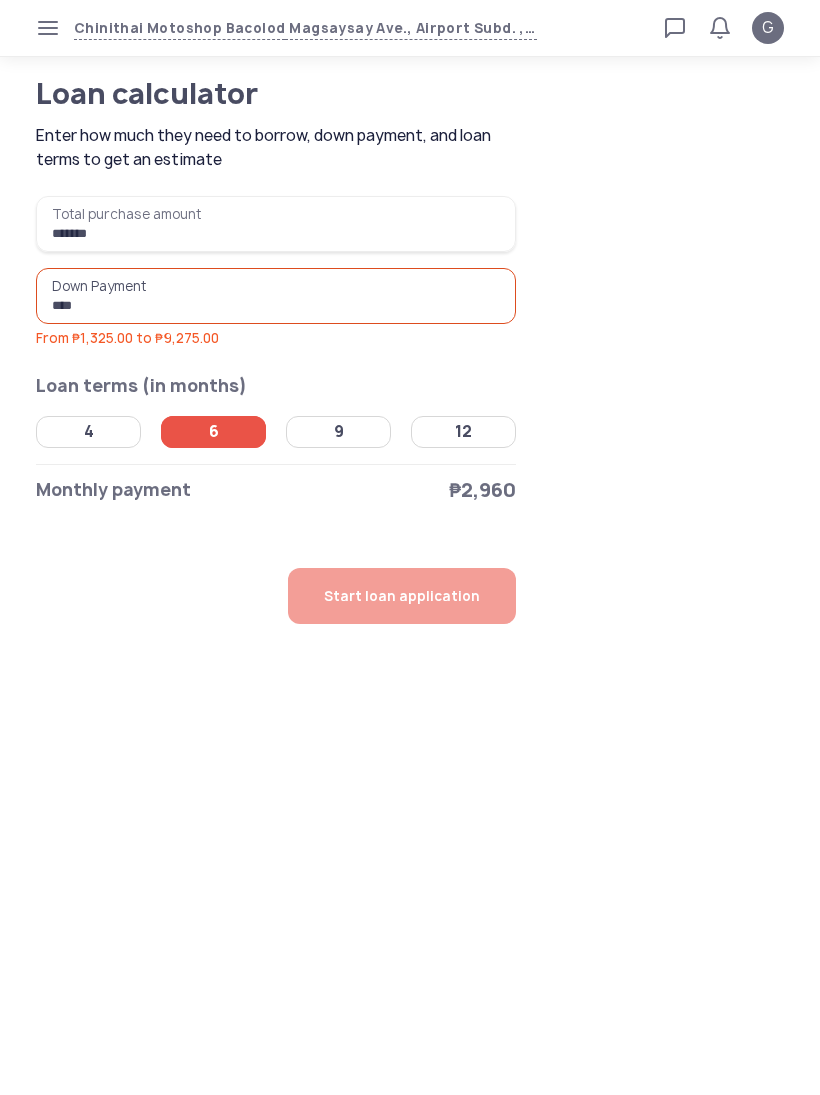 type on "******" 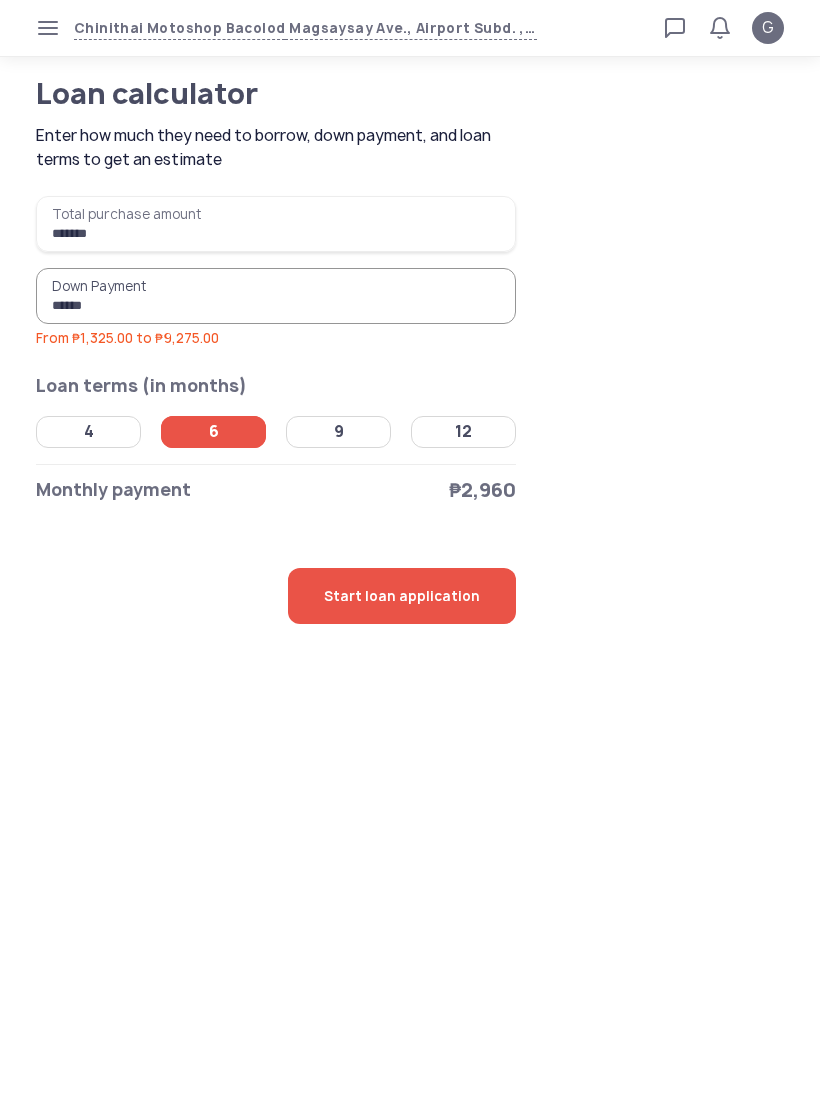 click on "Start loan application" 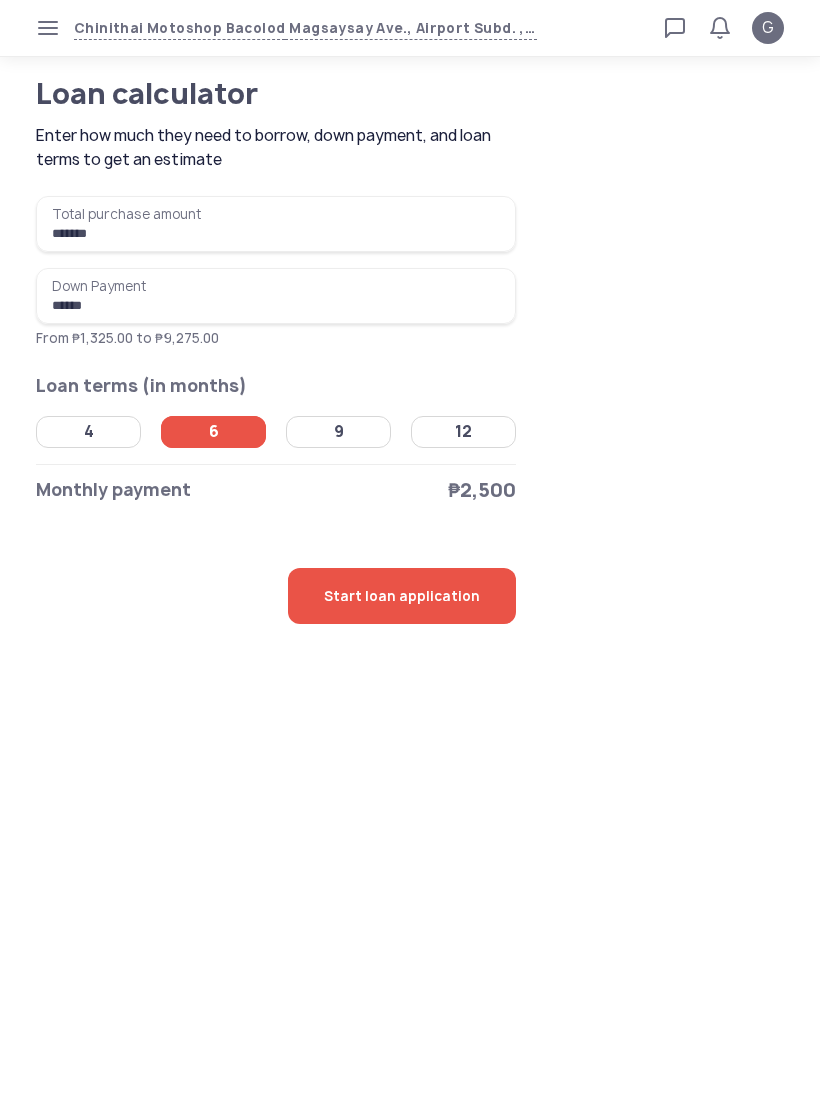 click on "Start loan application" 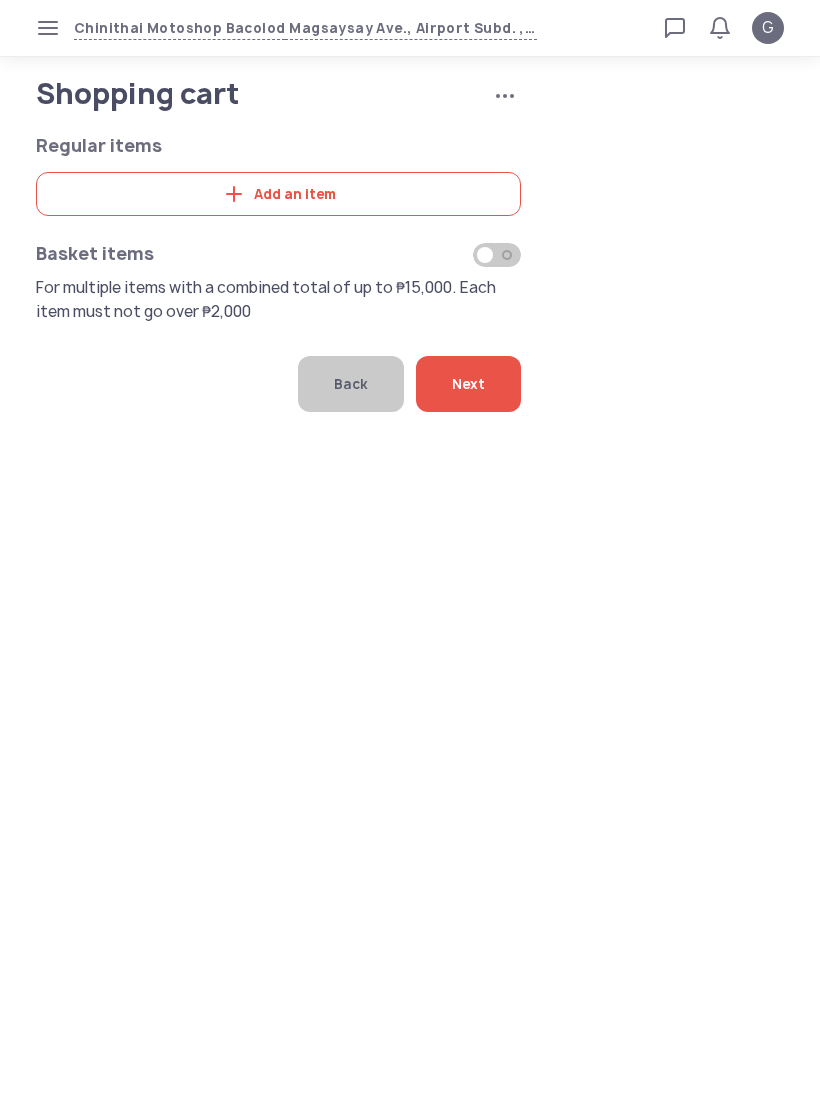 click on "Add an item" 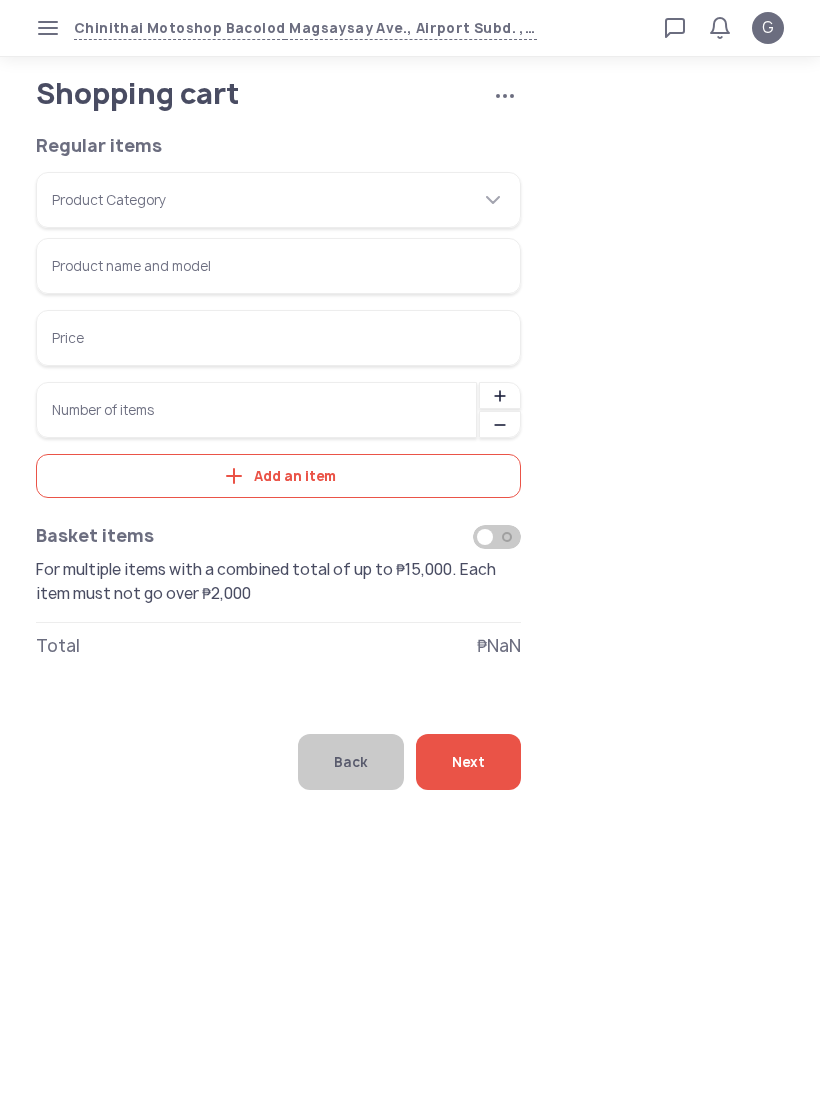 click on "Product Category" at bounding box center (278, 200) 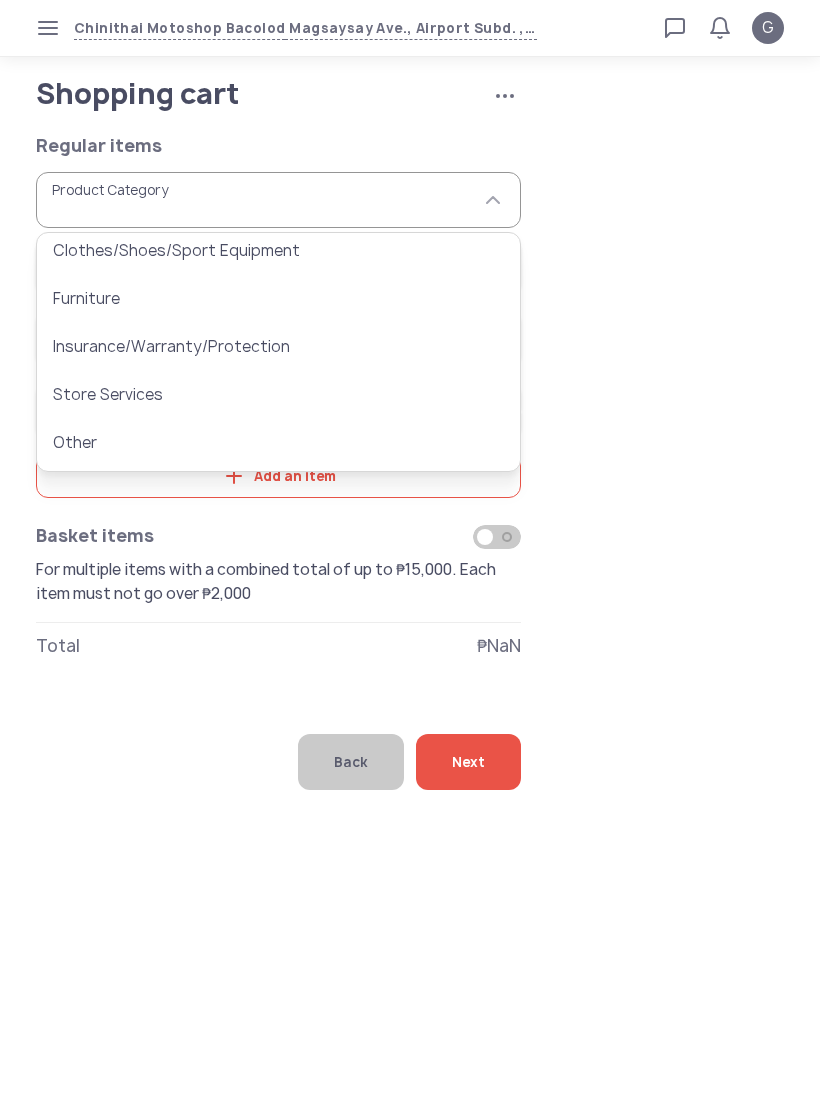 scroll, scrollTop: 346, scrollLeft: 0, axis: vertical 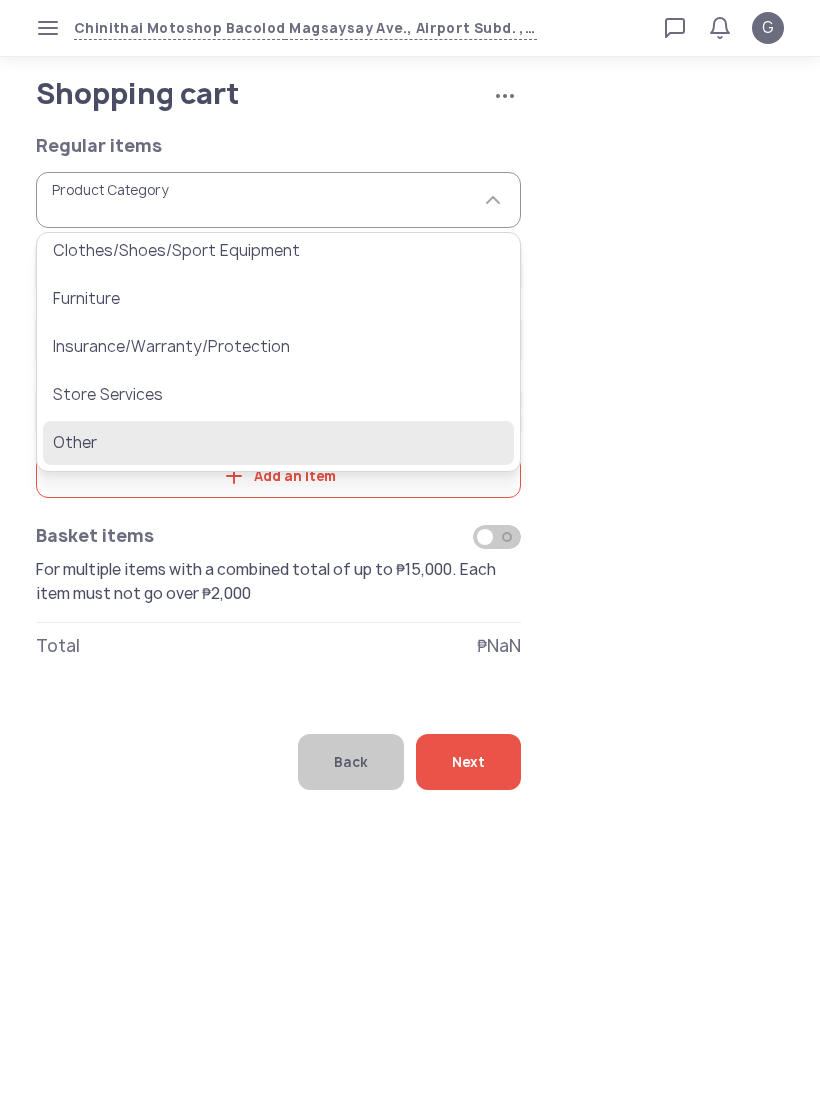 click on "Other" 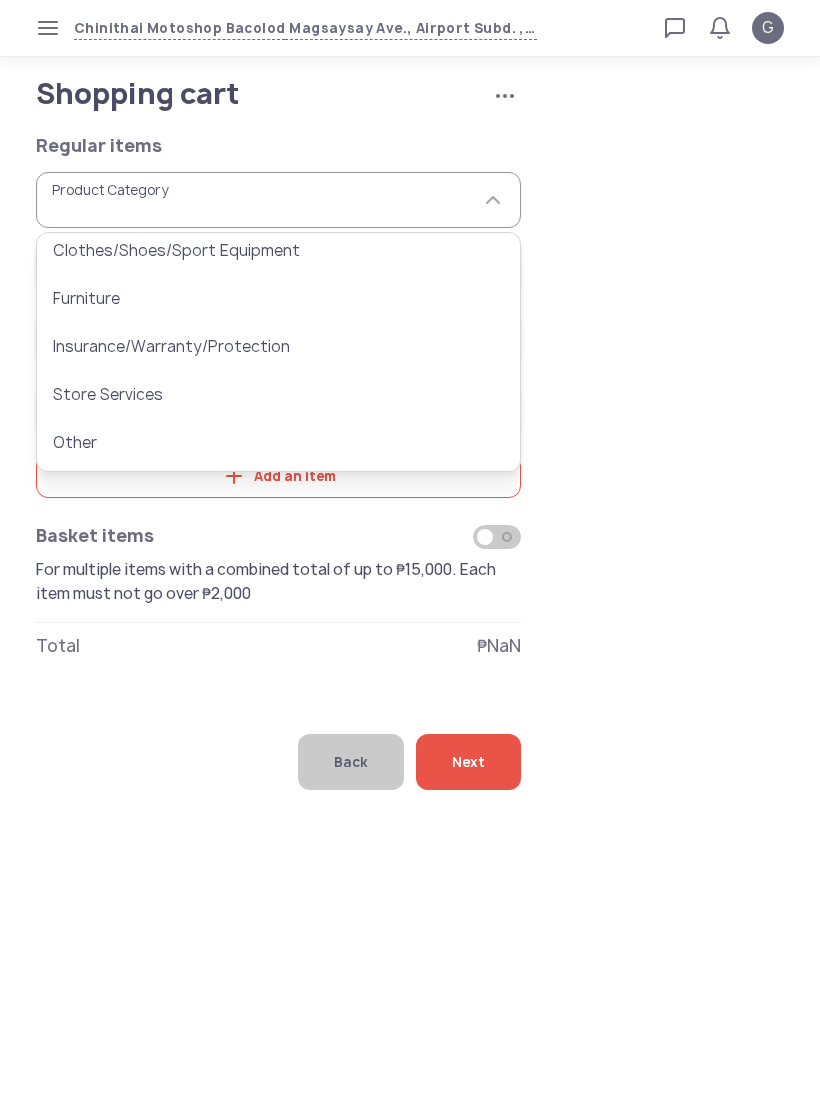 type on "*****" 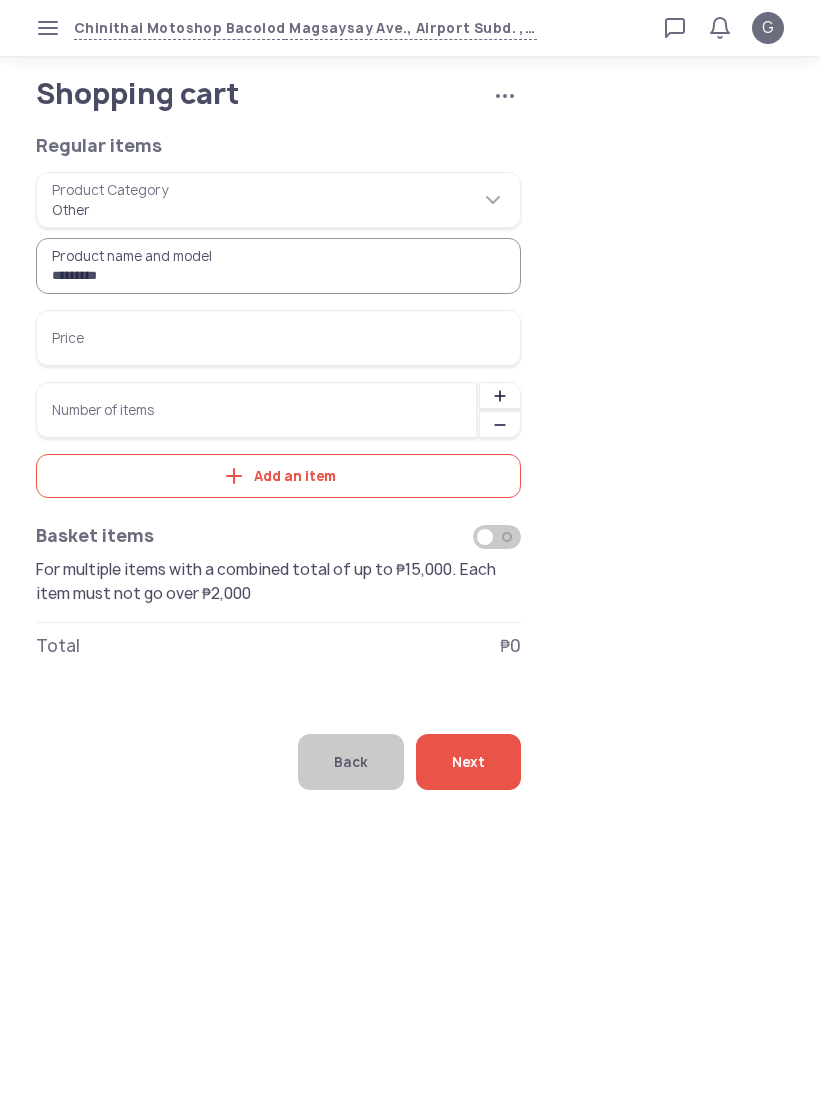 type on "*********" 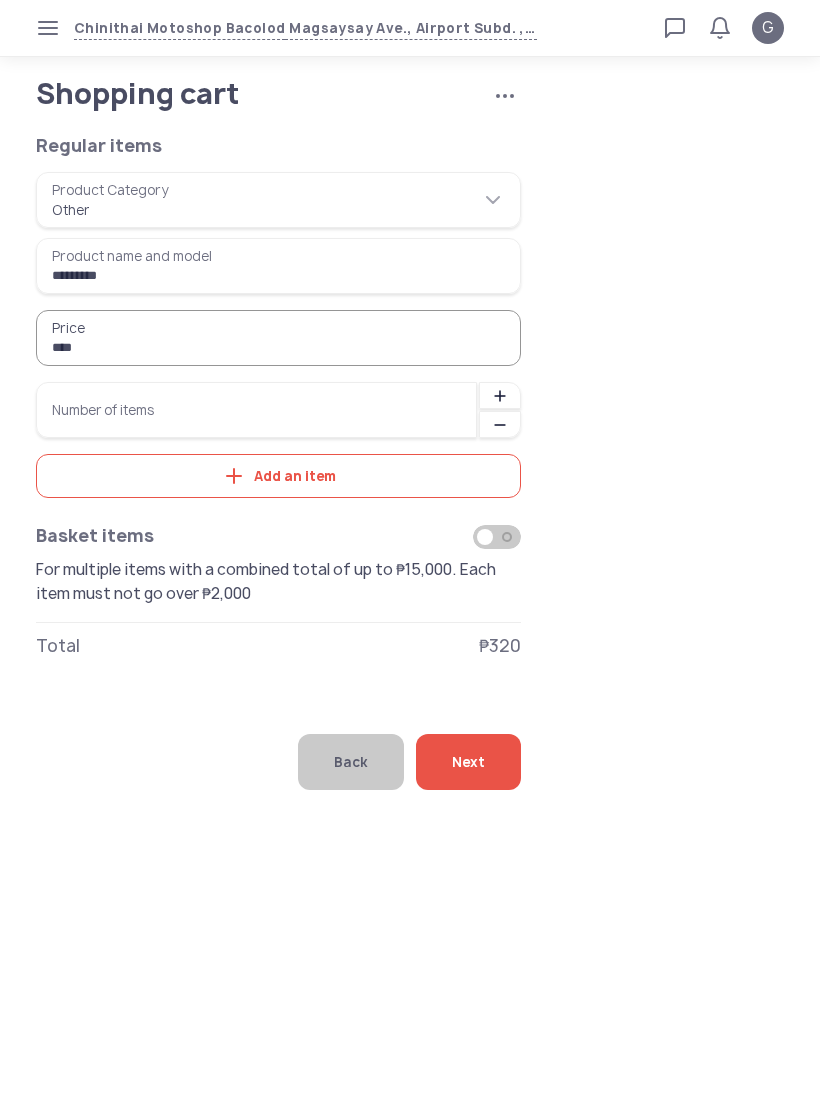 type on "******" 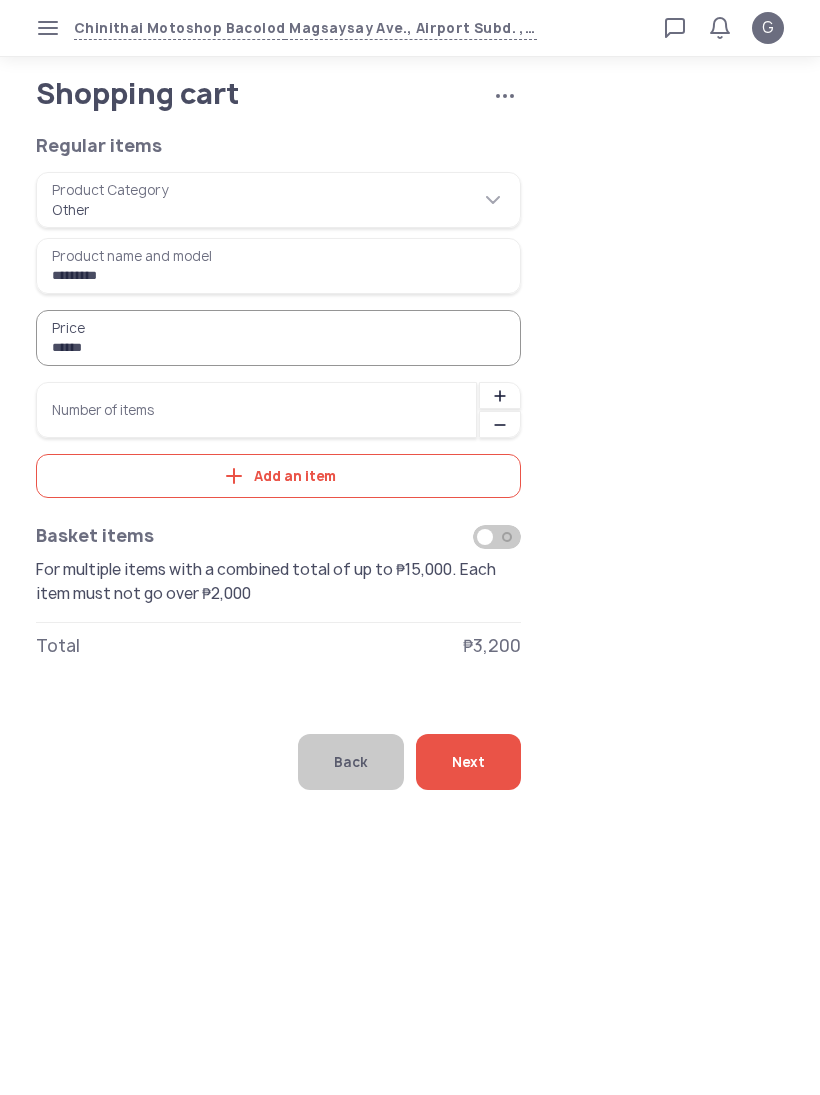 click 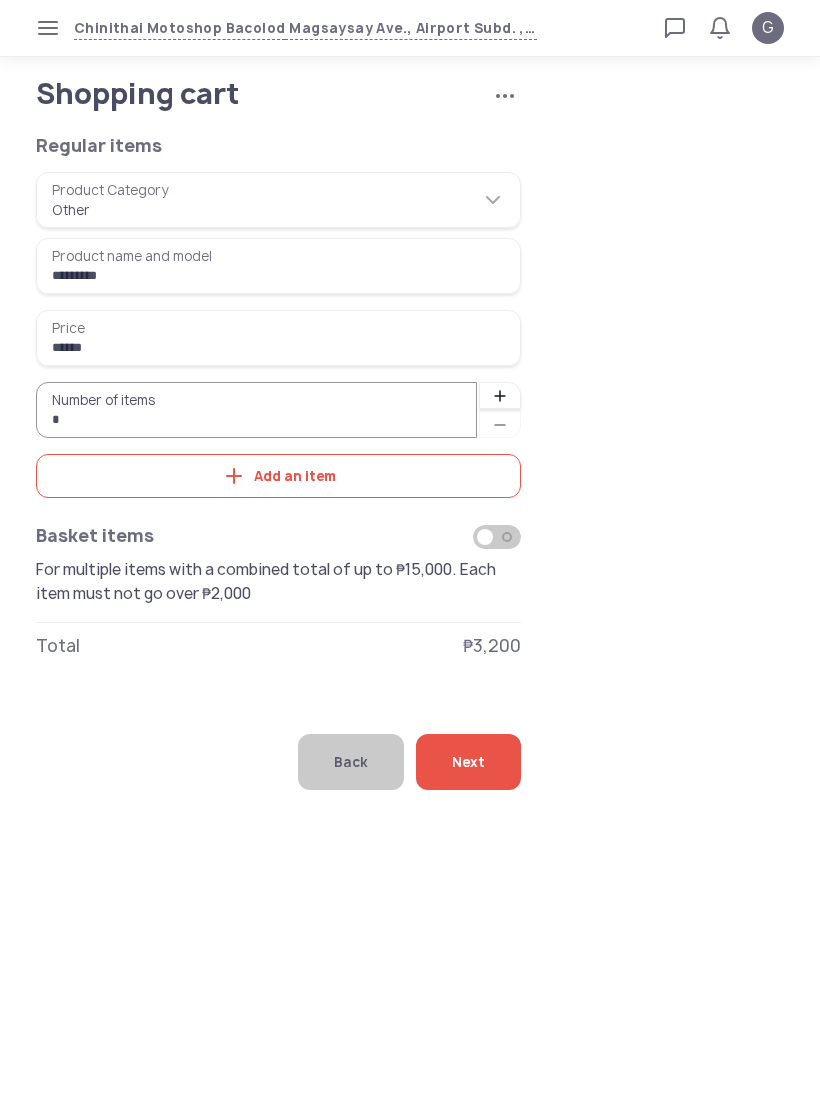 click on "Add an item" 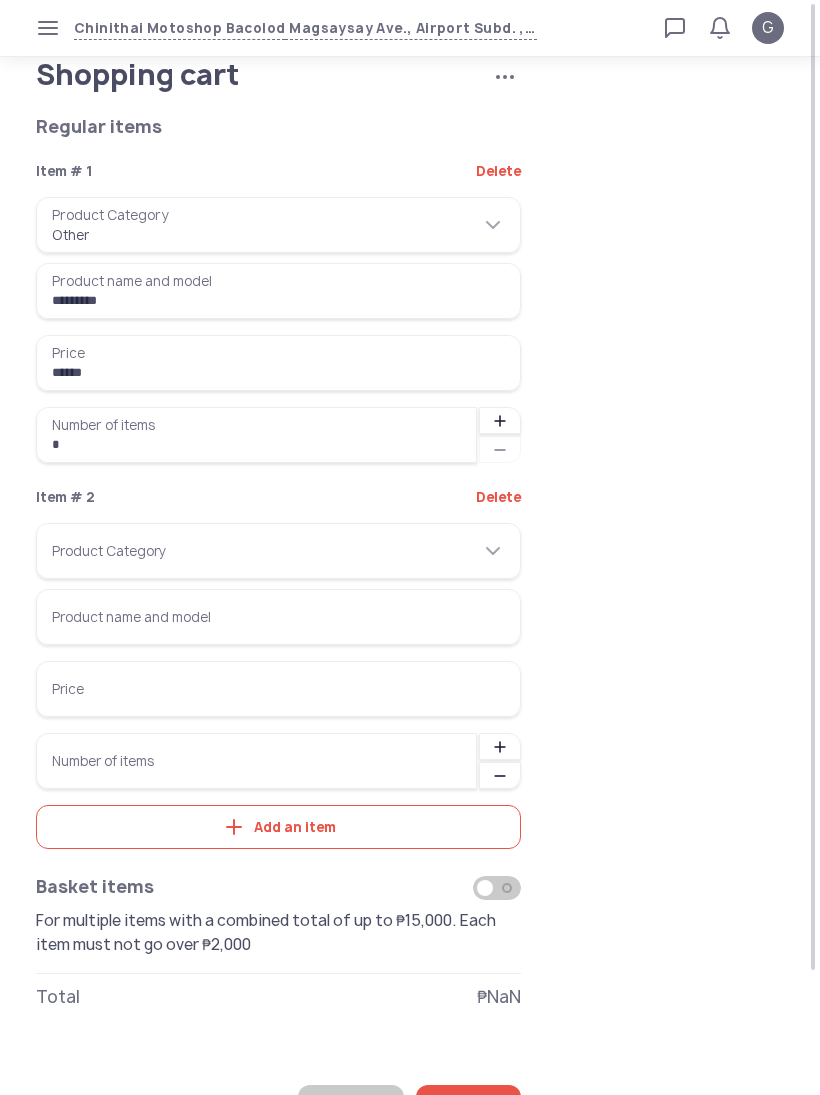 scroll, scrollTop: 105, scrollLeft: 0, axis: vertical 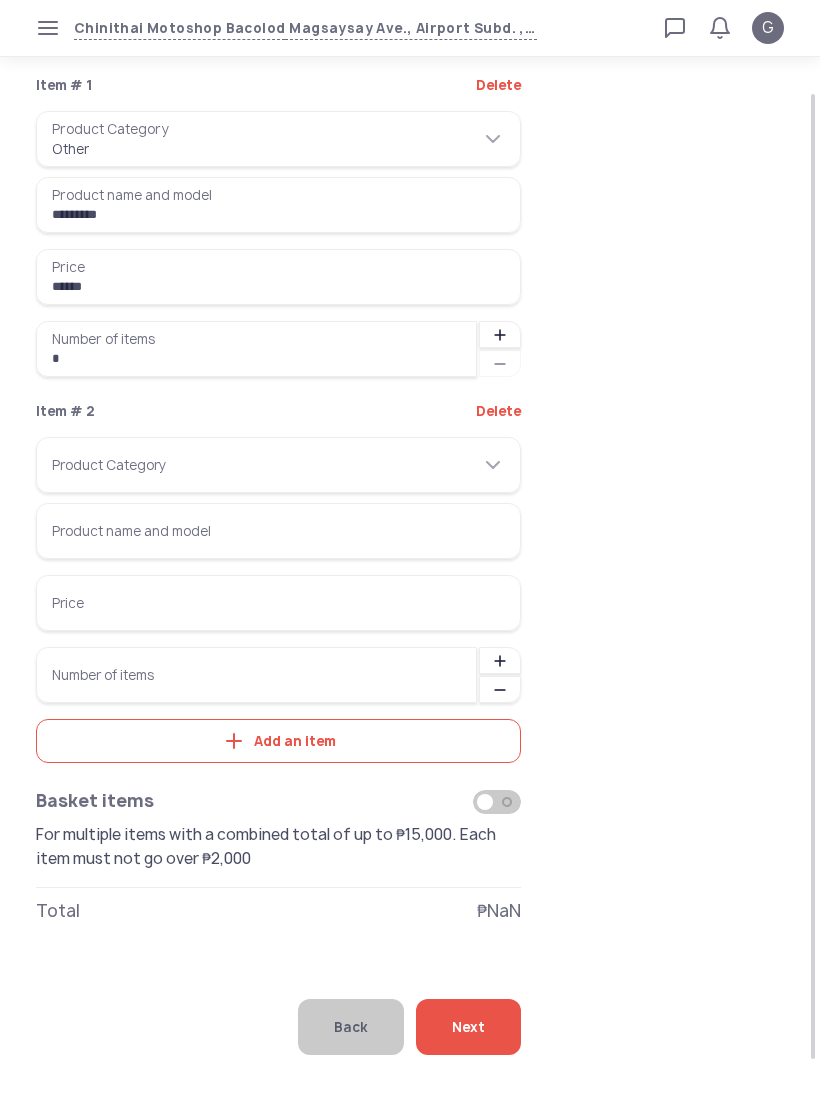 click on "Product Category" at bounding box center (278, 465) 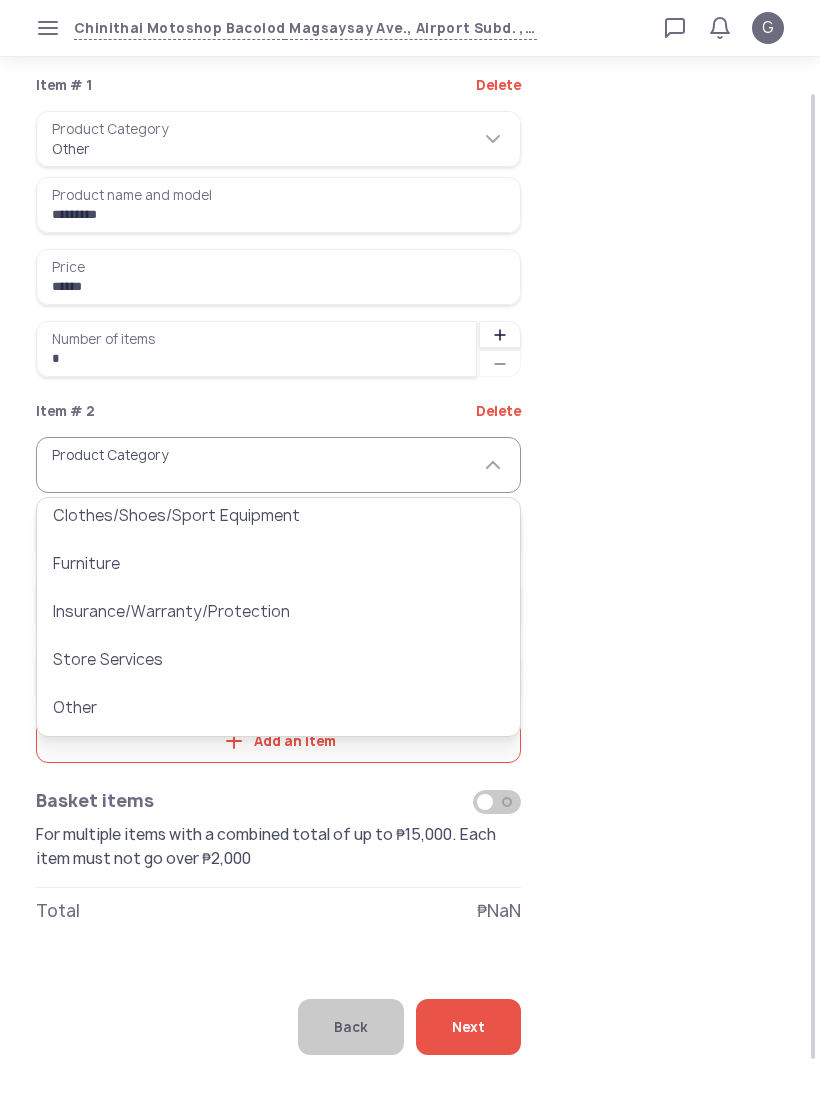 scroll, scrollTop: 346, scrollLeft: 0, axis: vertical 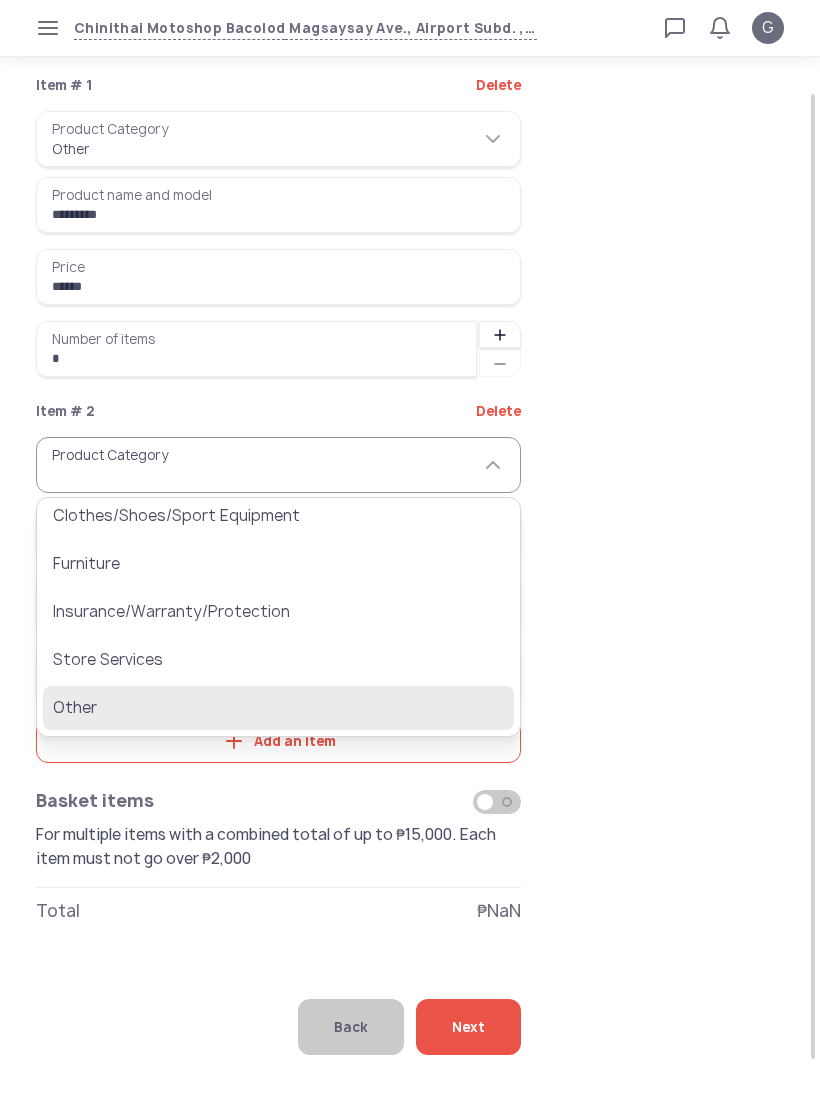 click on "Other" 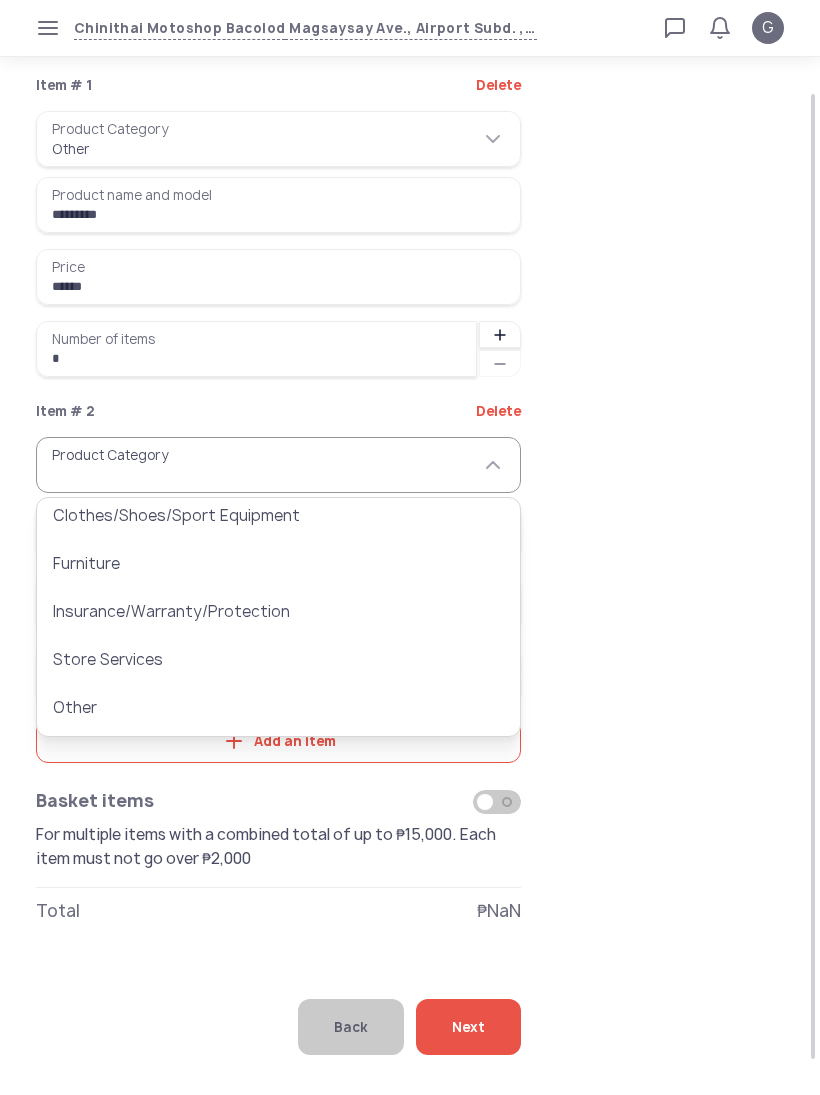 type on "*****" 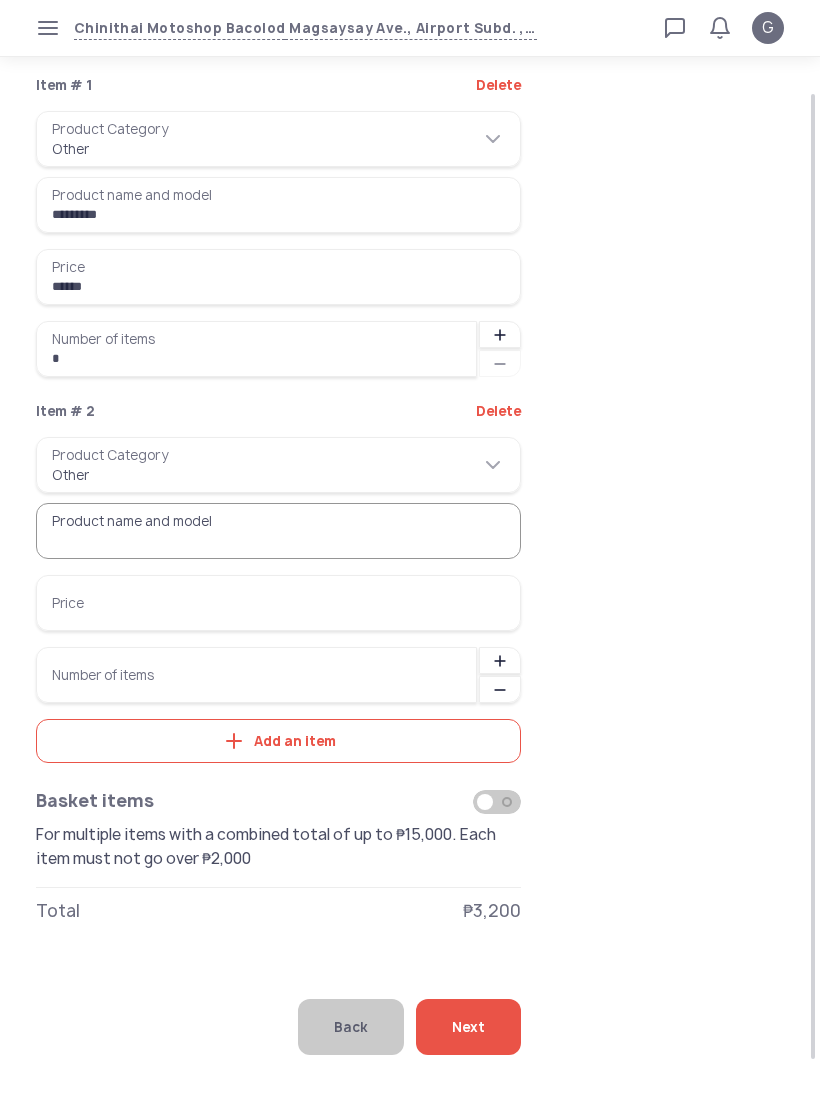 type on "*" 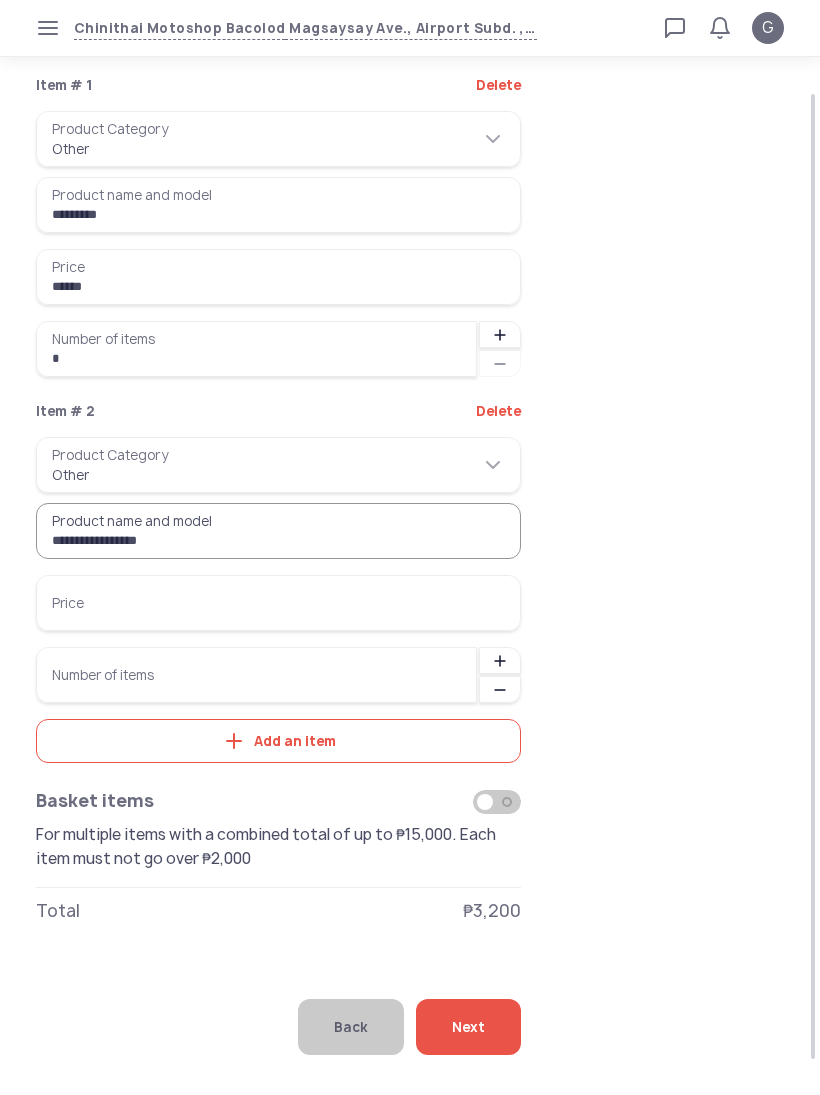 type on "**********" 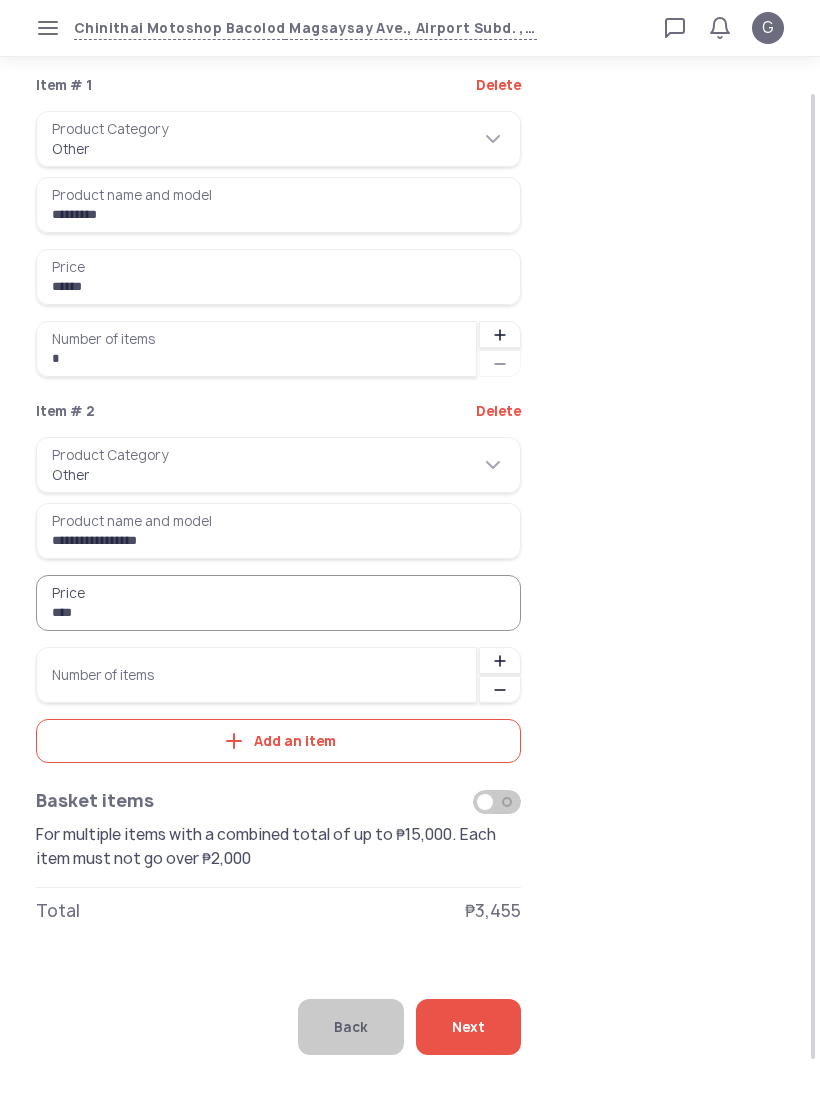 type on "******" 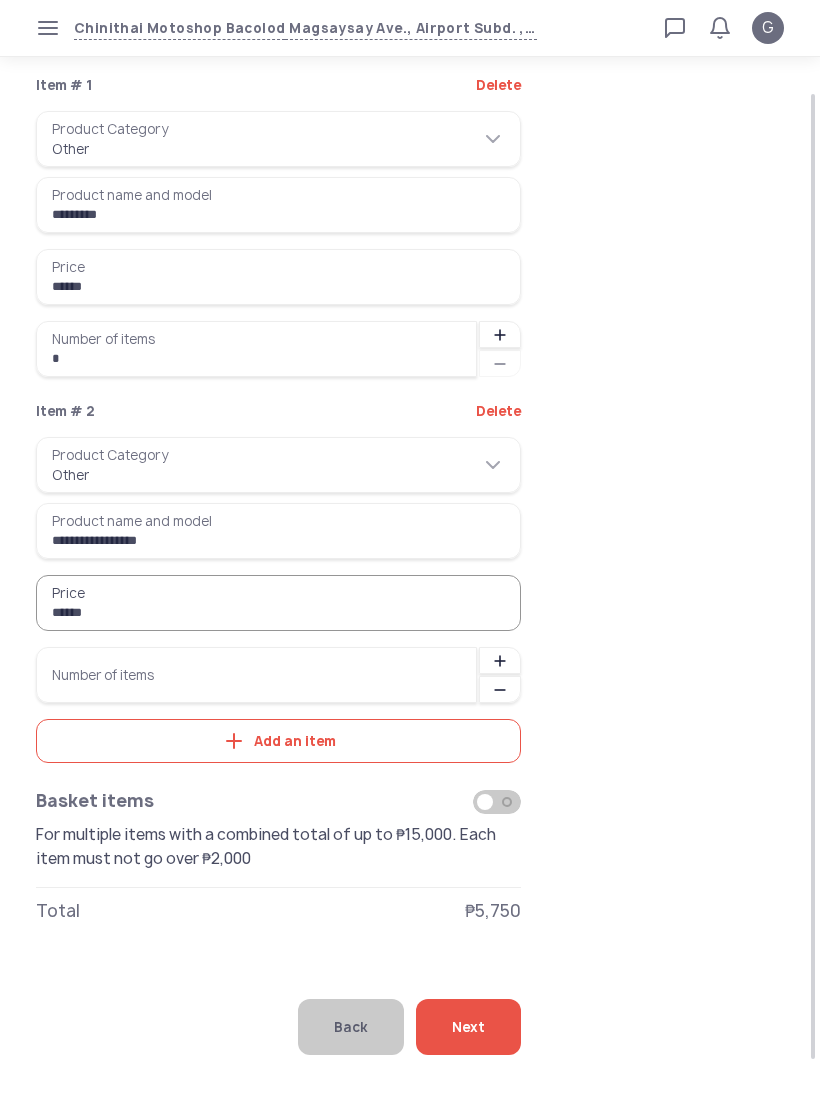 click 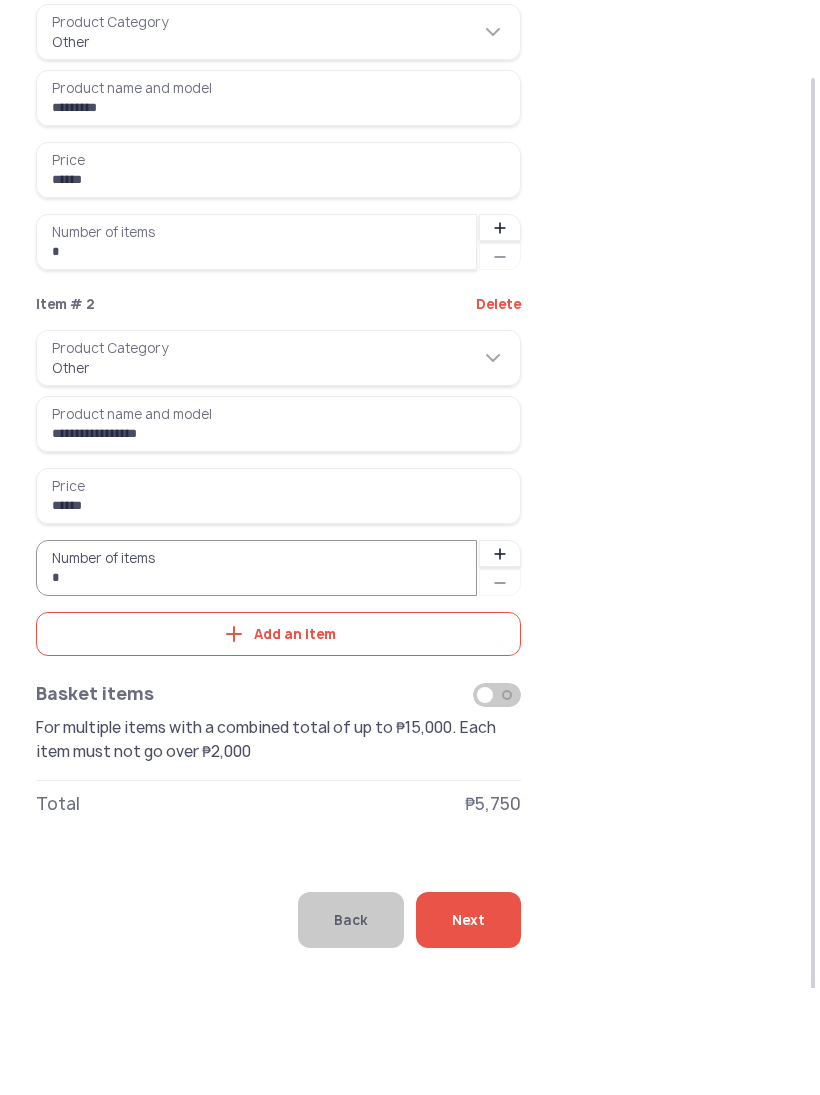 click on "Add an item" 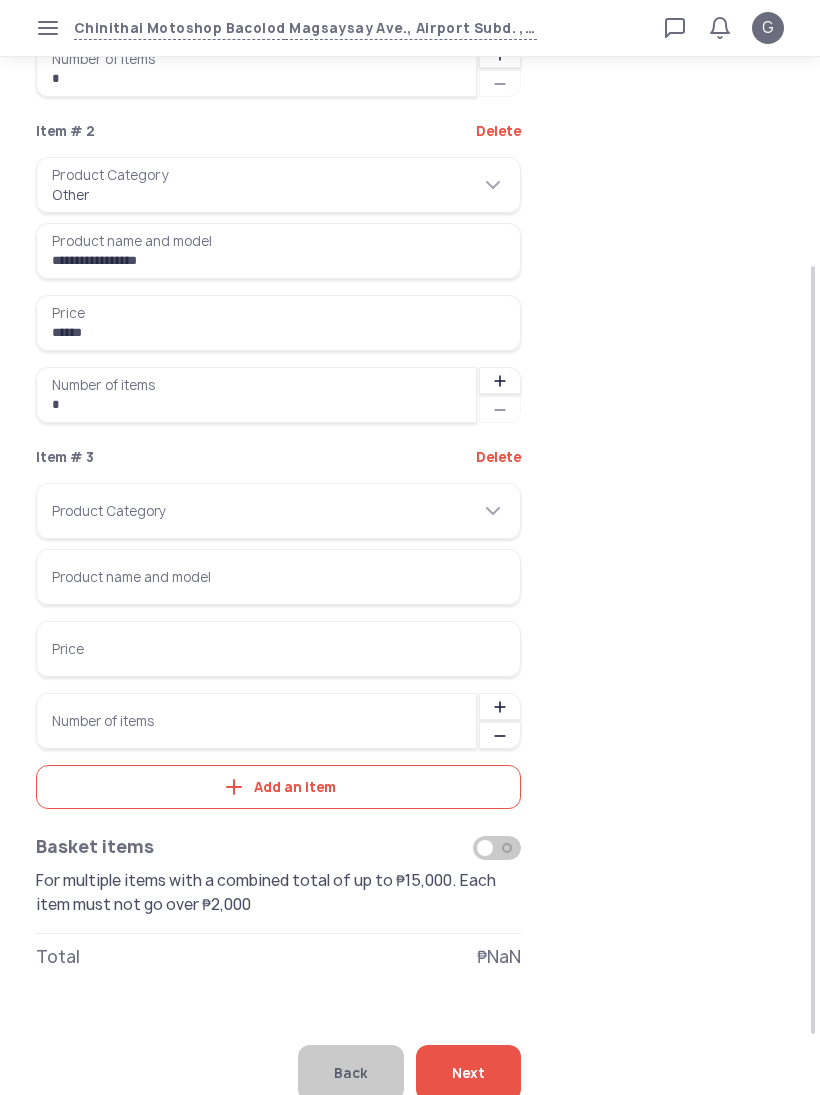 scroll, scrollTop: 386, scrollLeft: 0, axis: vertical 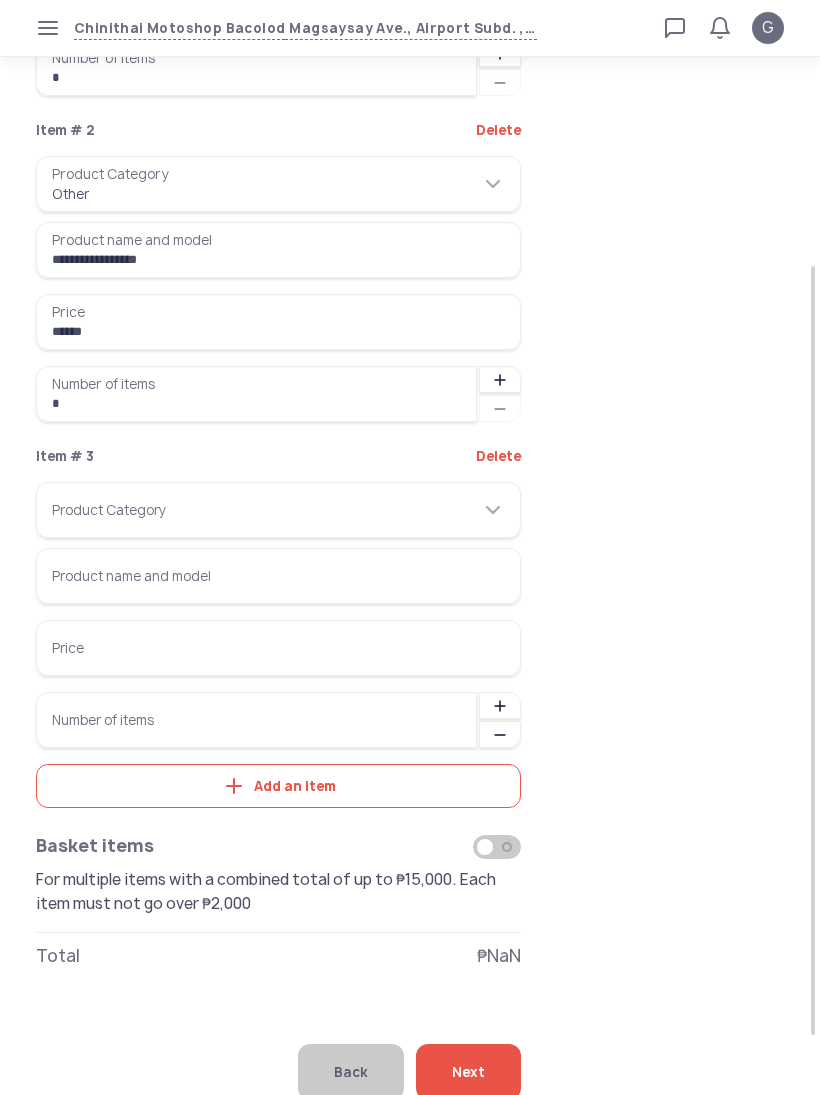 click on "Product Category" at bounding box center [278, 510] 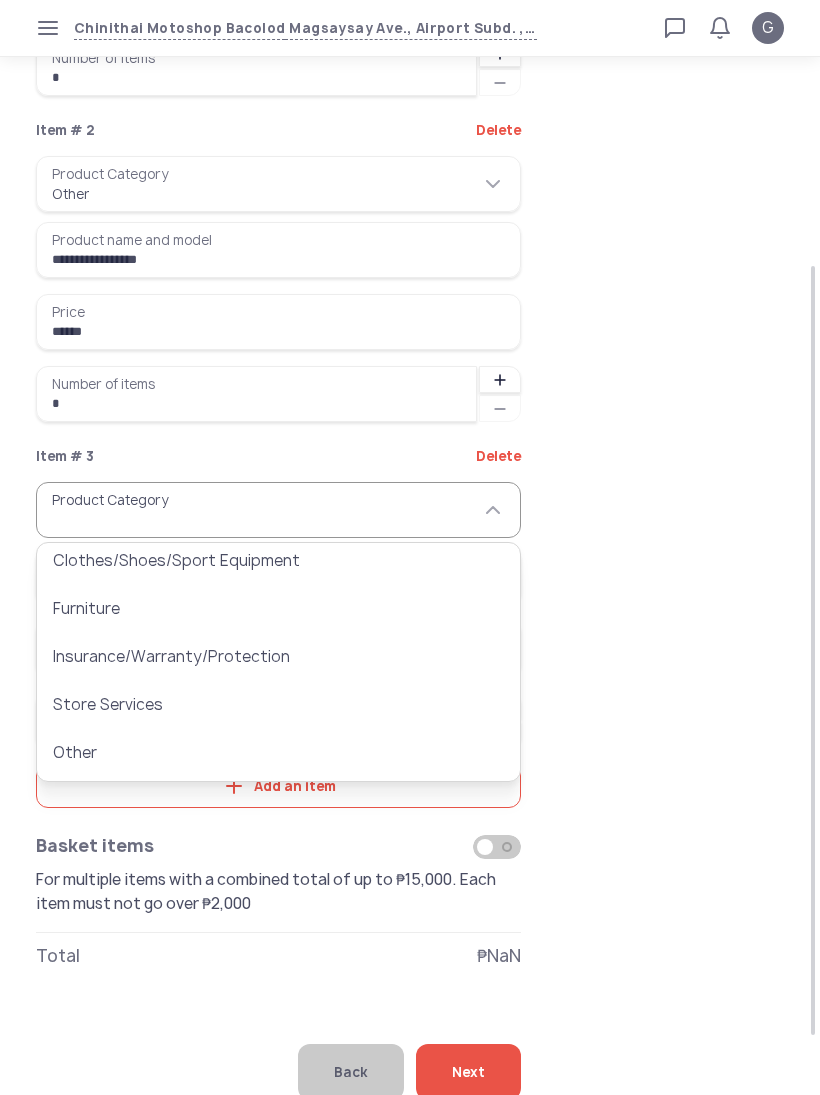 scroll, scrollTop: 346, scrollLeft: 0, axis: vertical 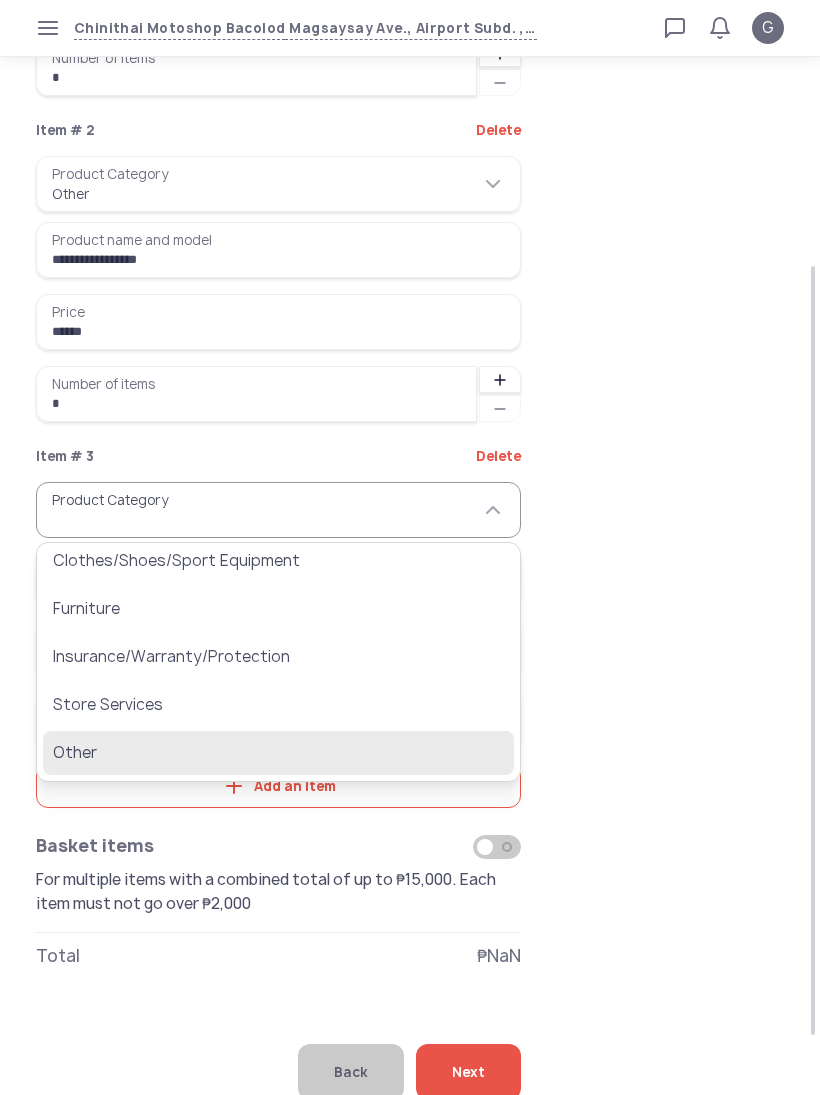 click on "Other" 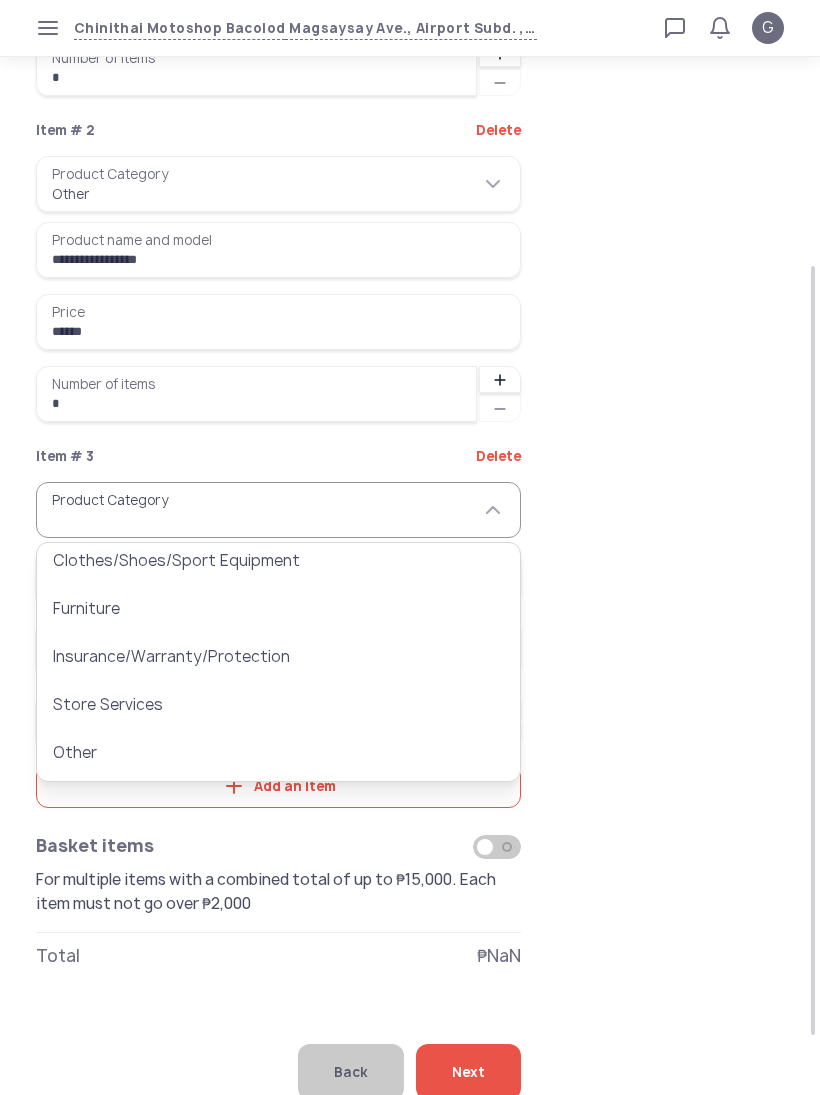 type on "*****" 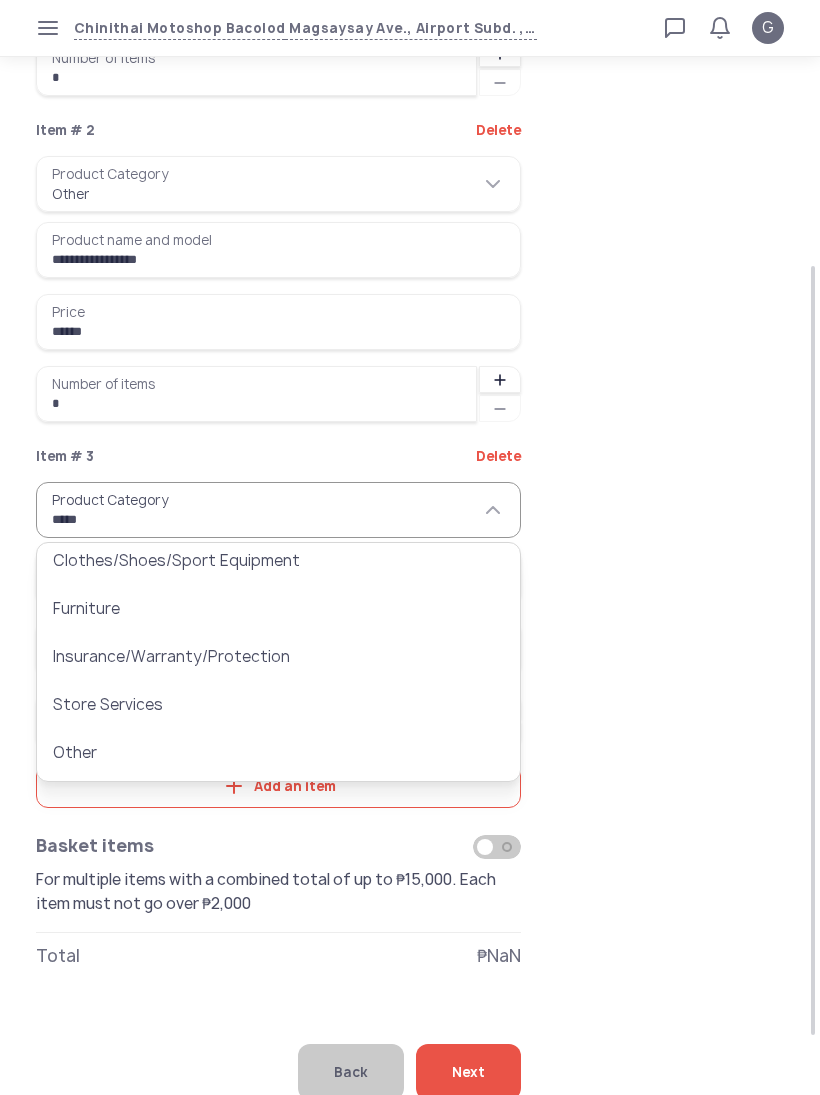 scroll, scrollTop: 385, scrollLeft: 0, axis: vertical 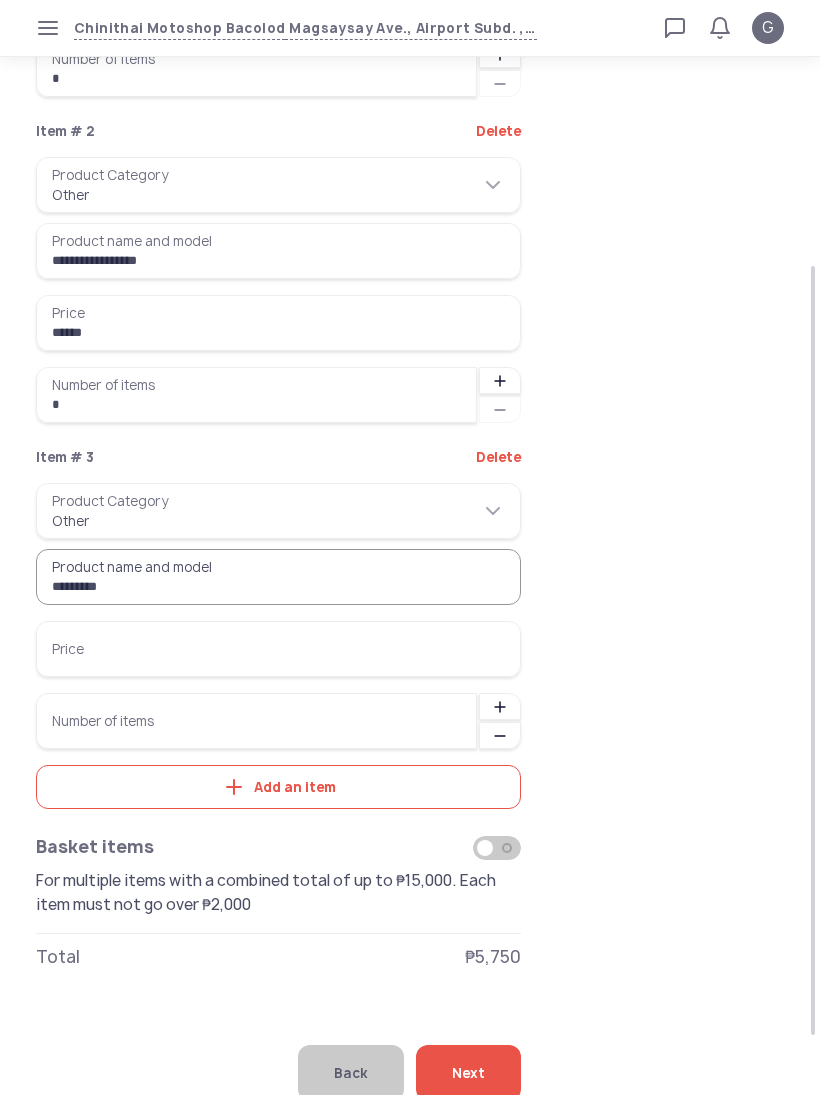 type on "*********" 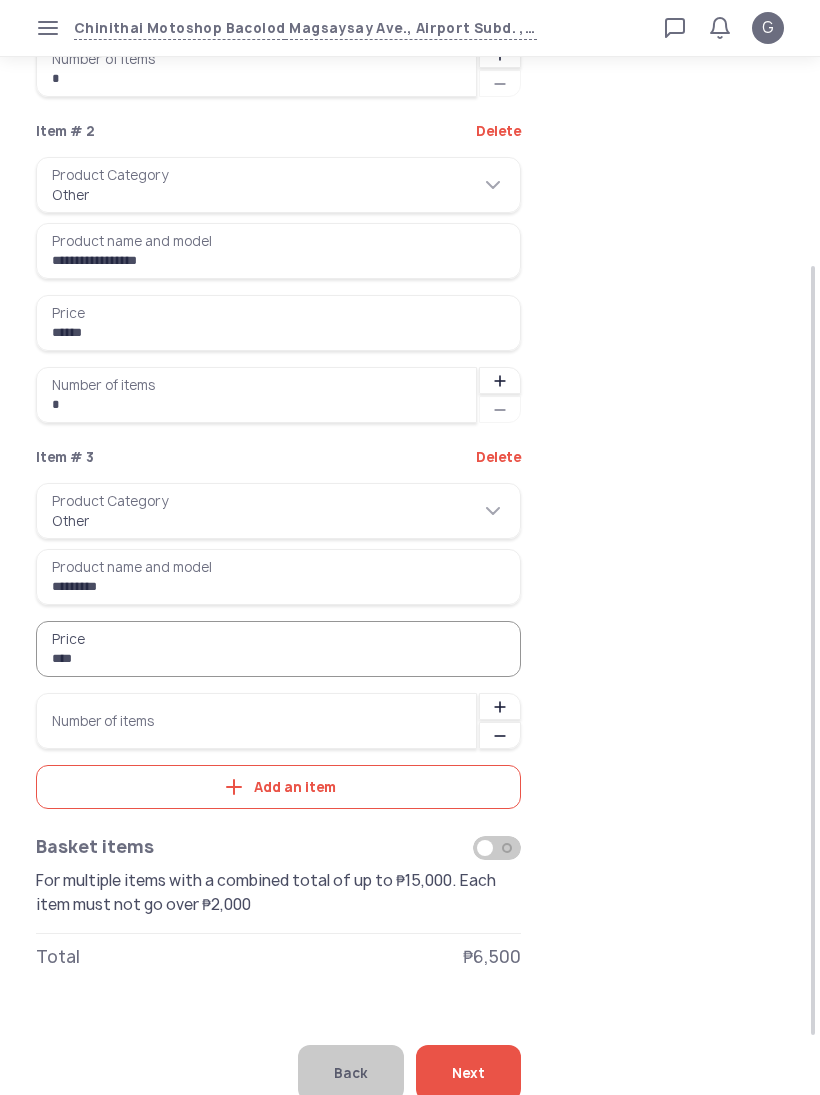 type on "******" 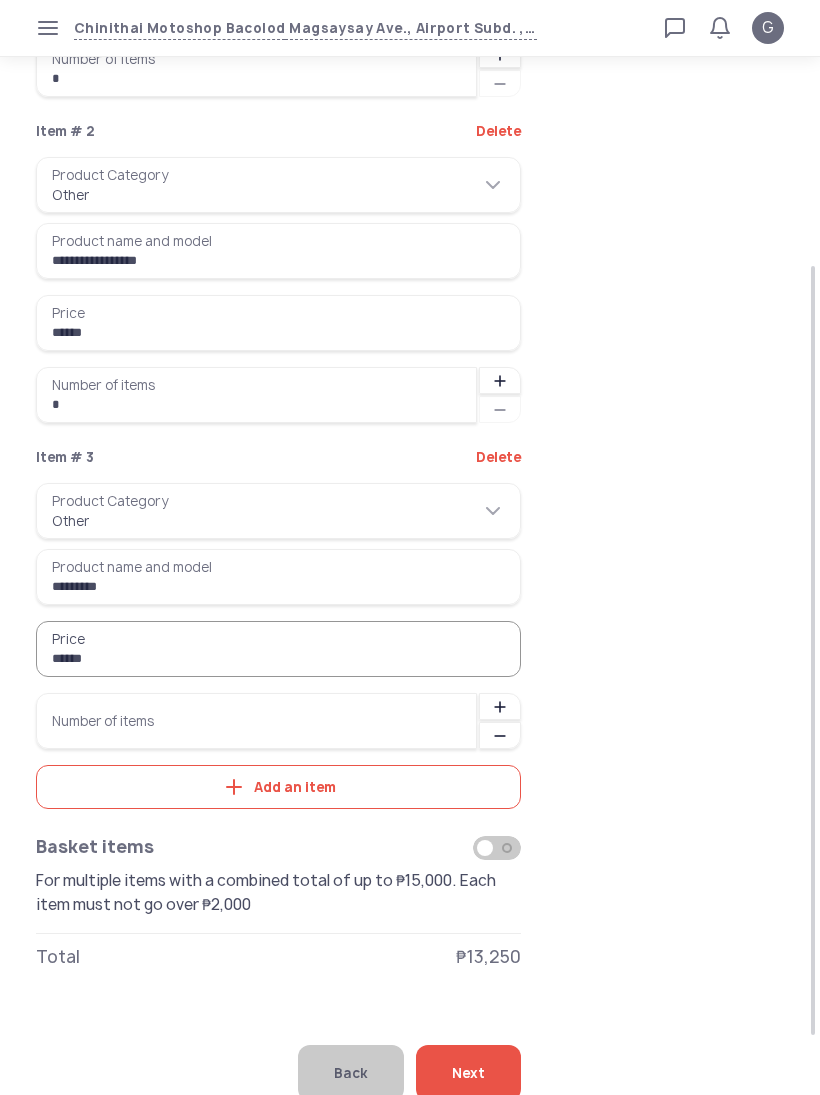 click 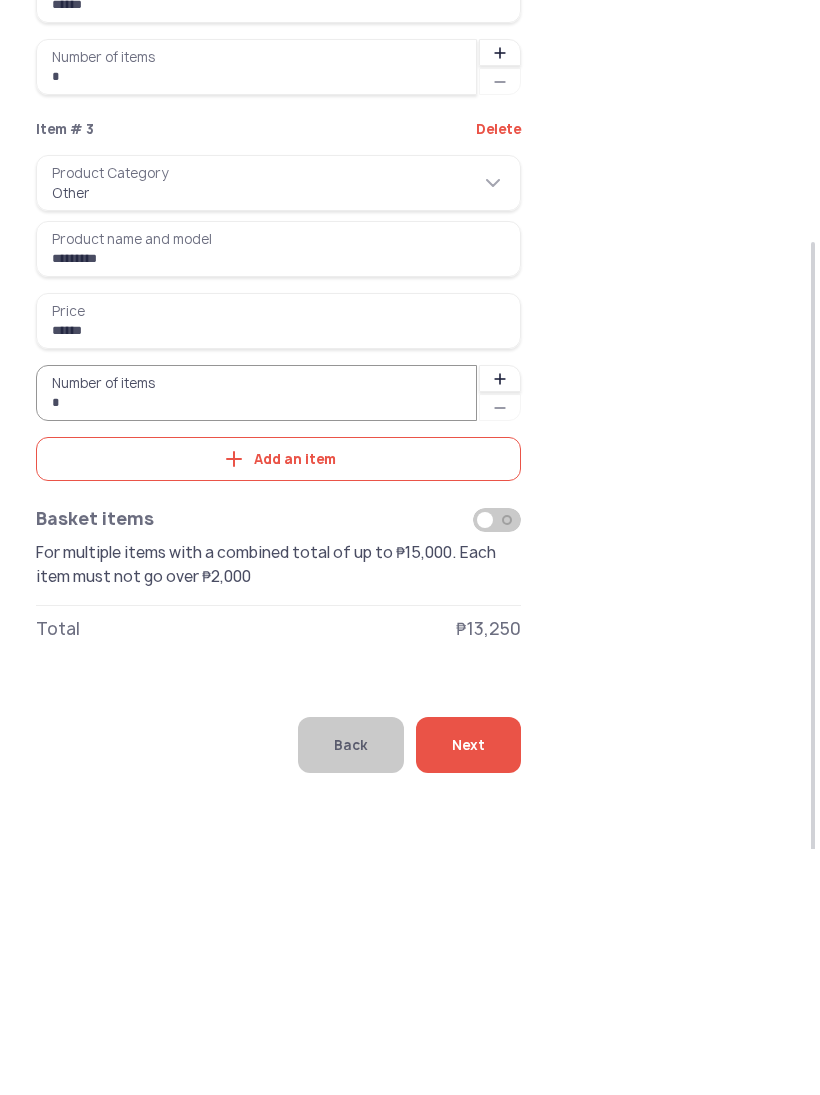 click on "Next" 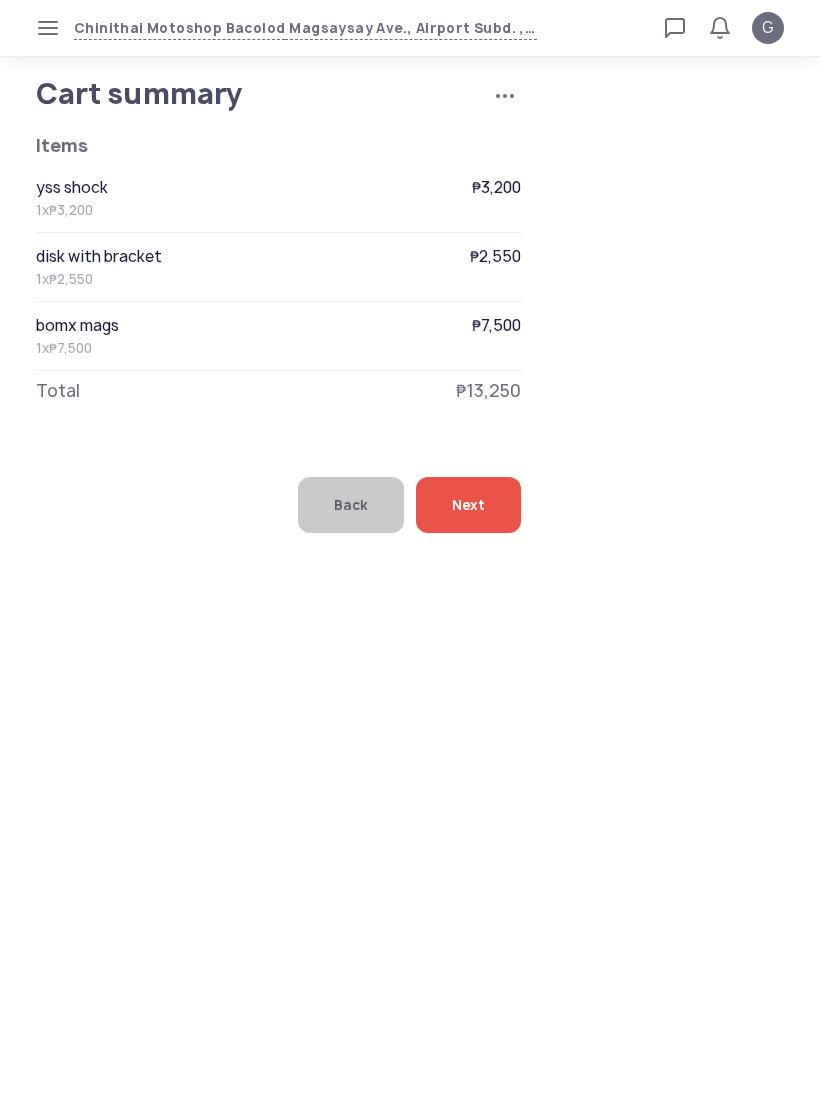 scroll, scrollTop: 0, scrollLeft: 0, axis: both 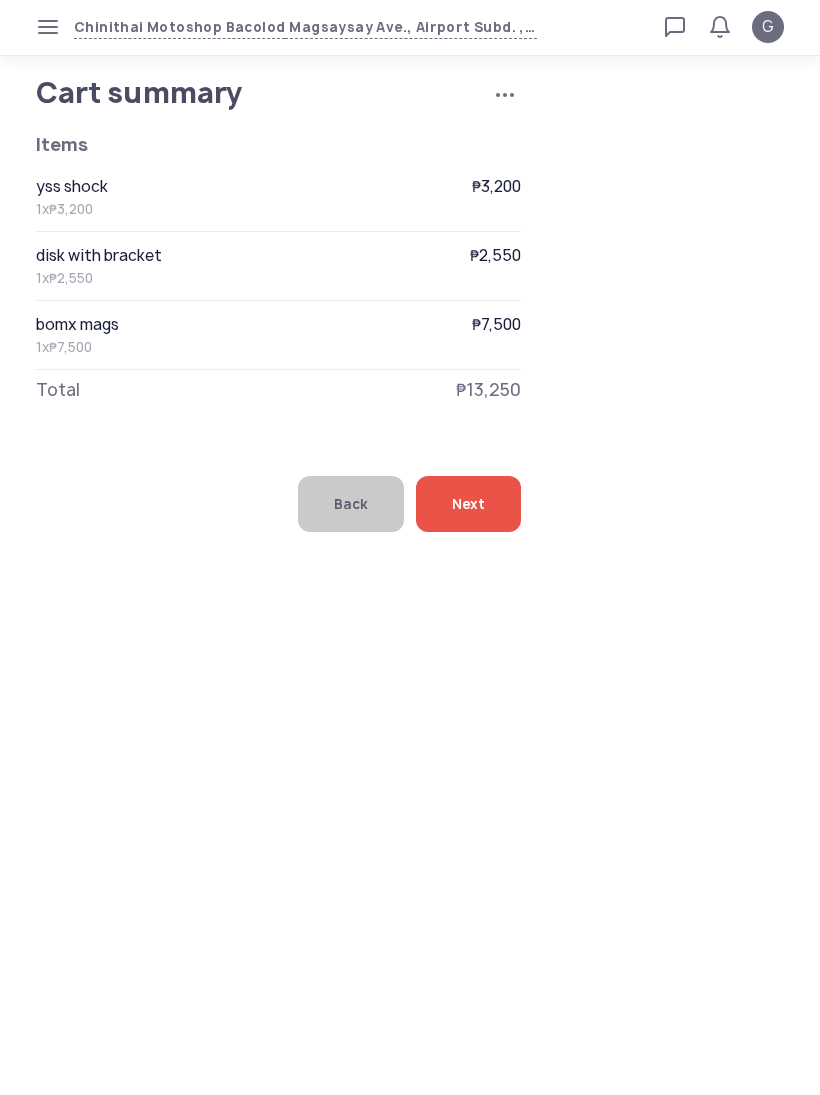 click on "Next" 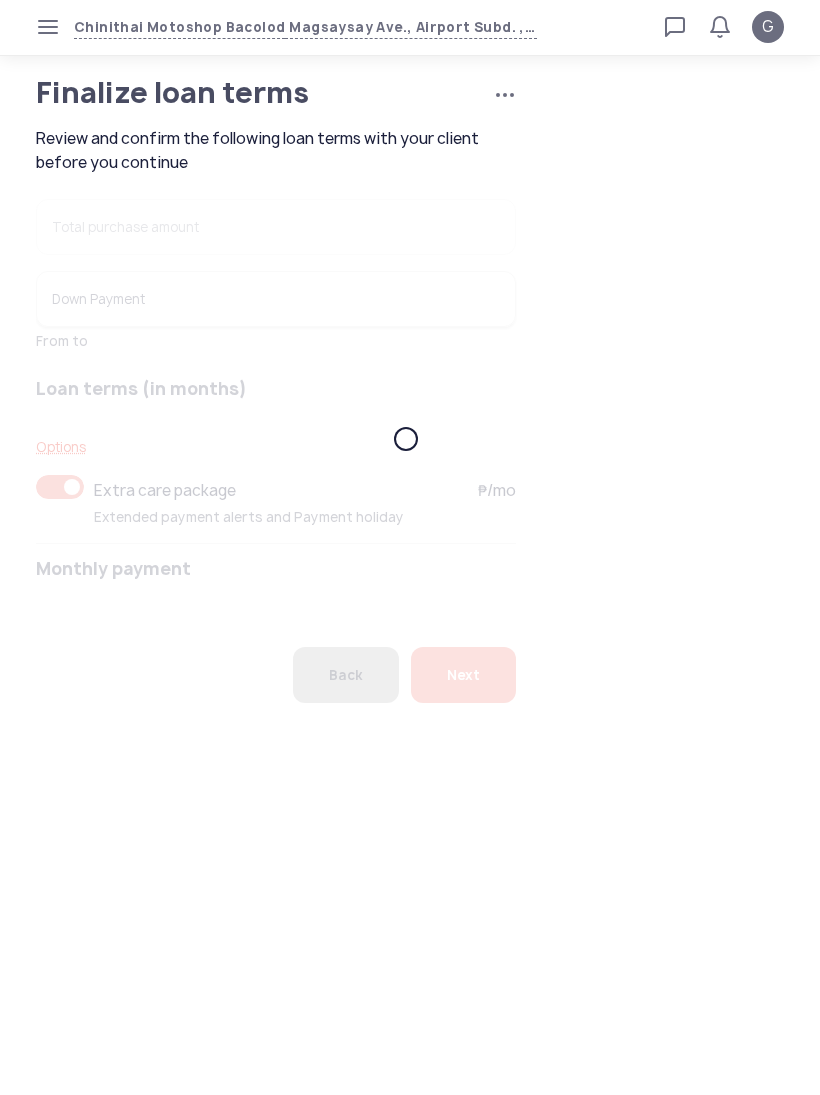 type on "*******" 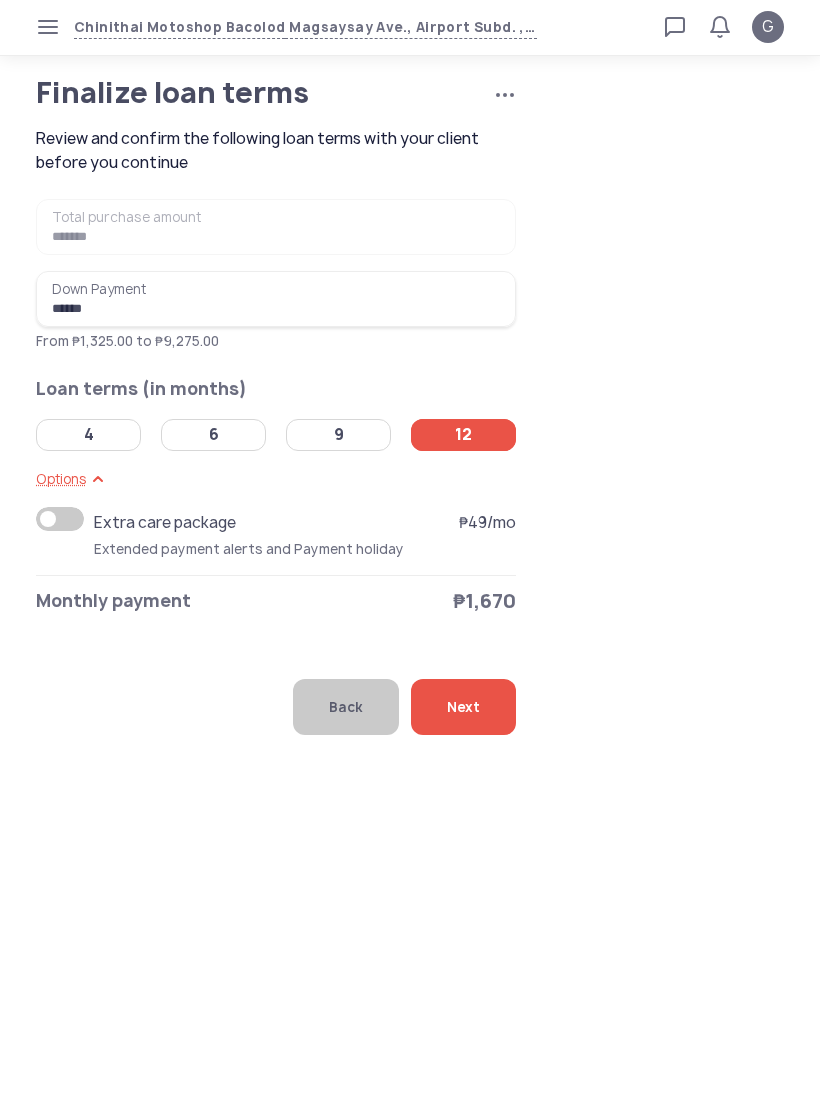 click on "******" at bounding box center [276, 300] 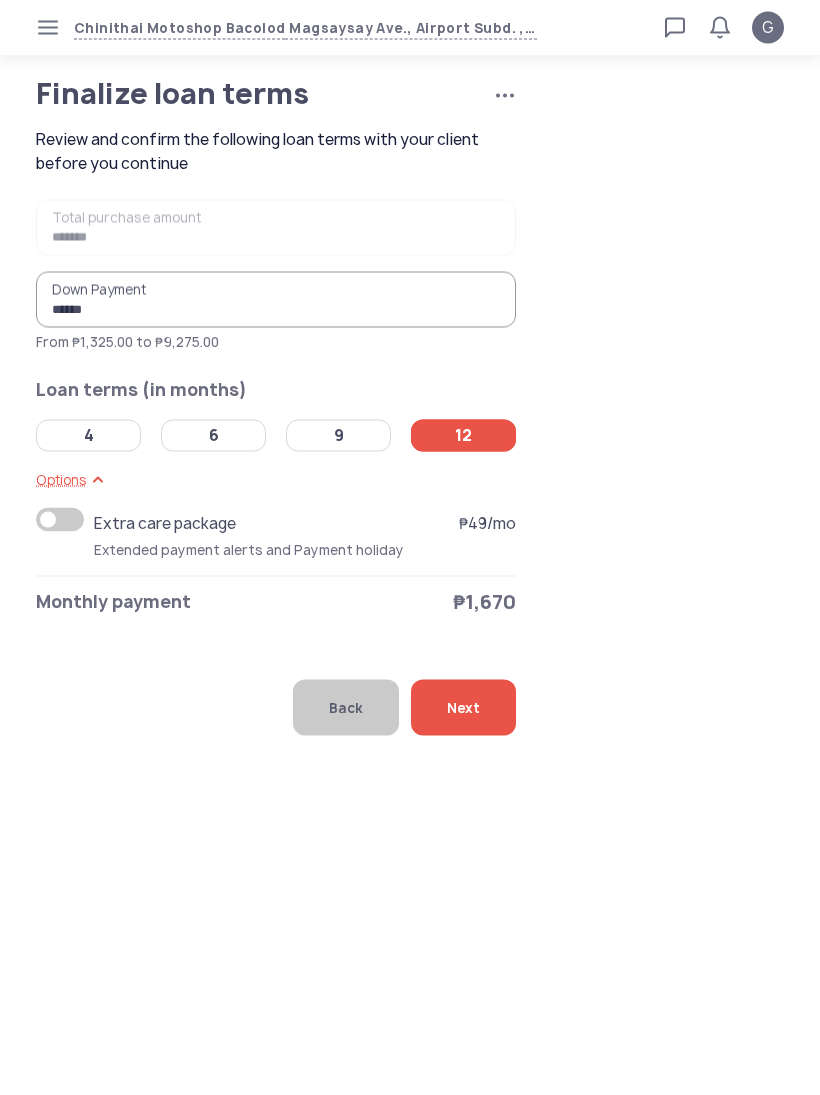 click on "******" at bounding box center (276, 300) 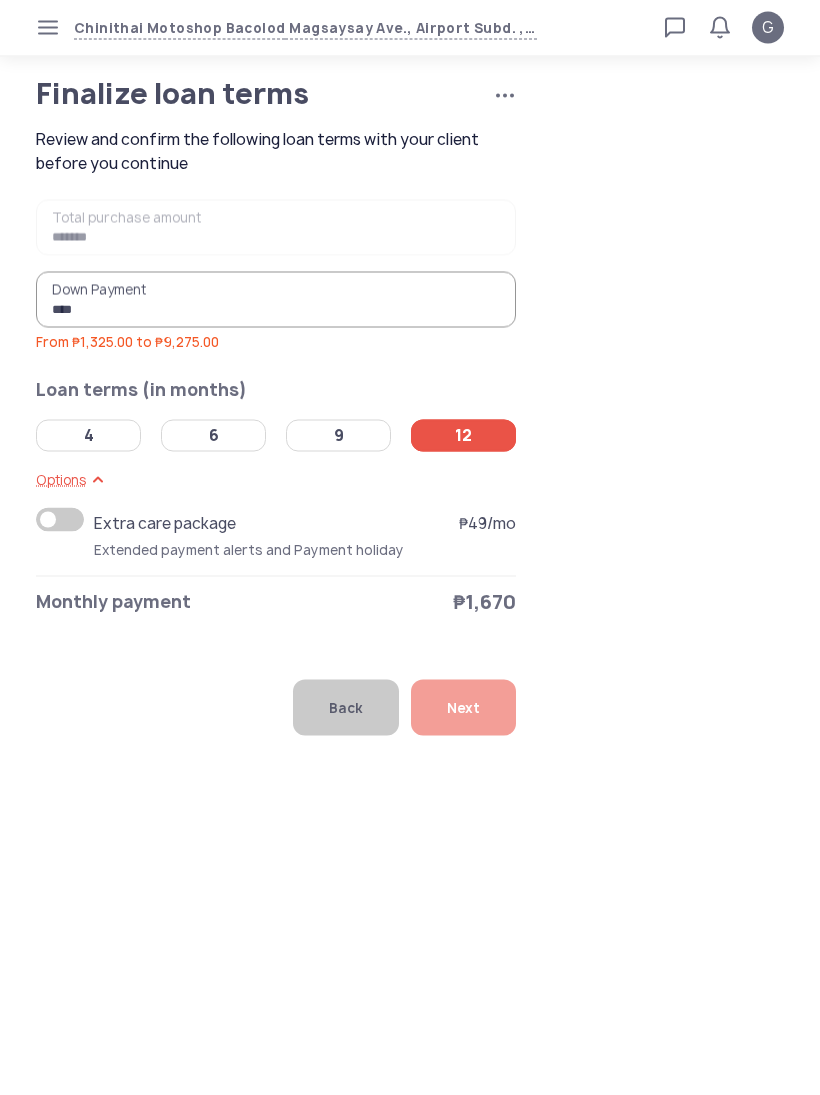 type on "******" 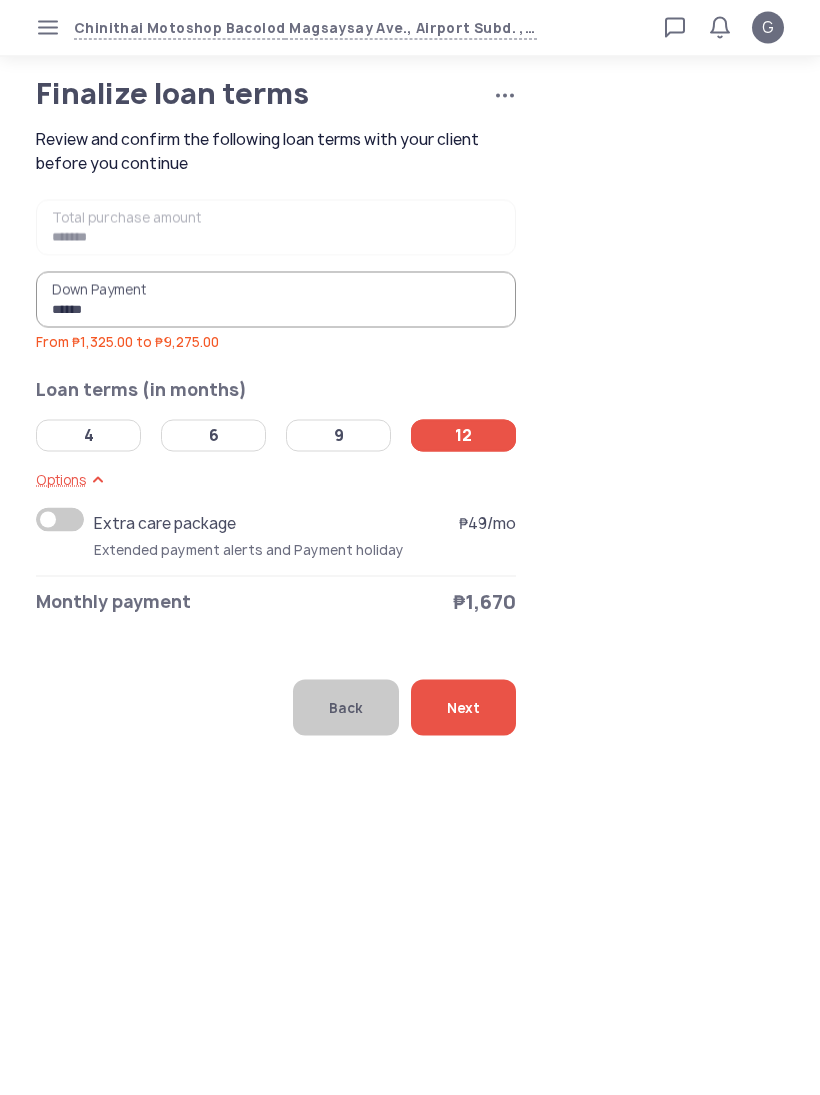 click on "Monthly payment   ₱1,670" 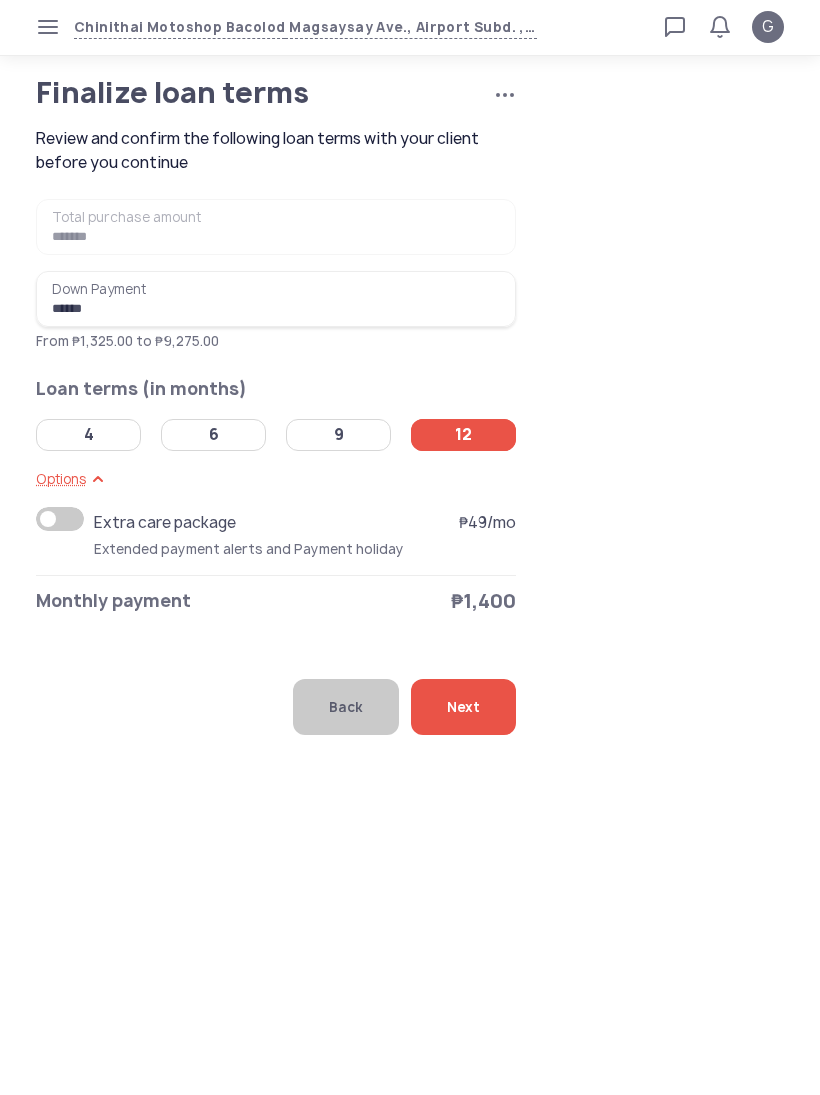 click on "6" 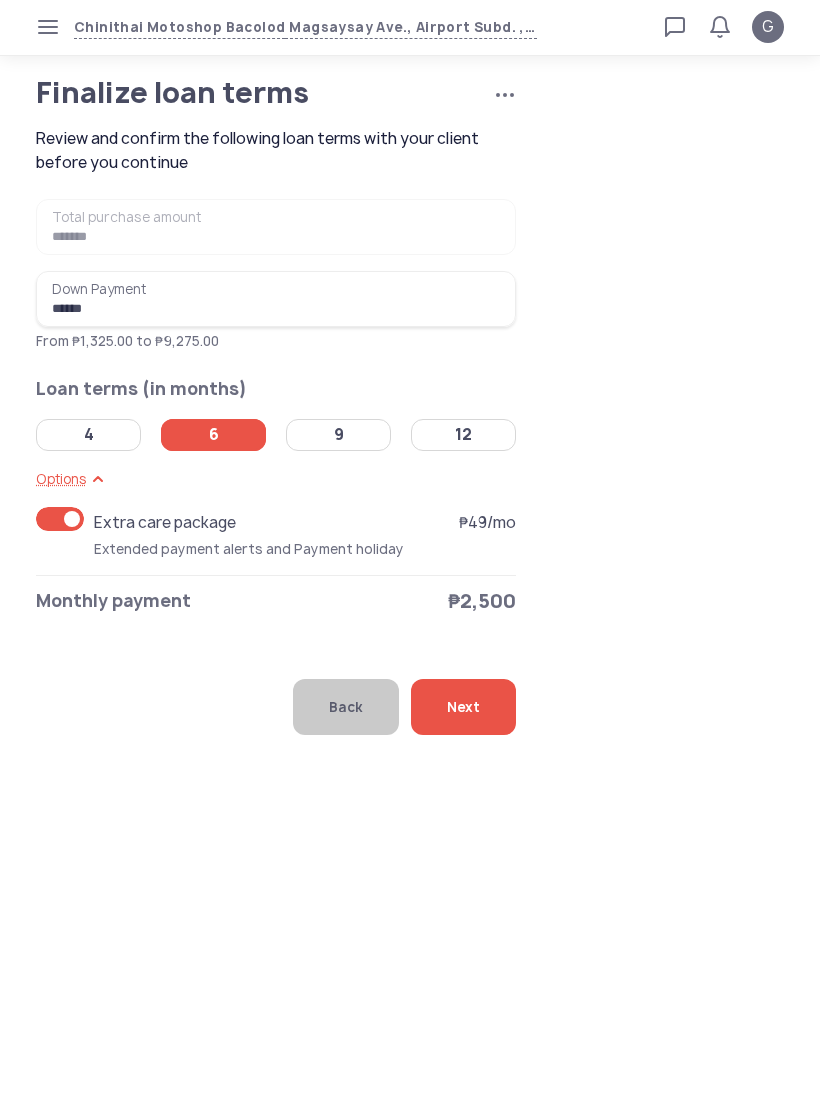 click on "Next" 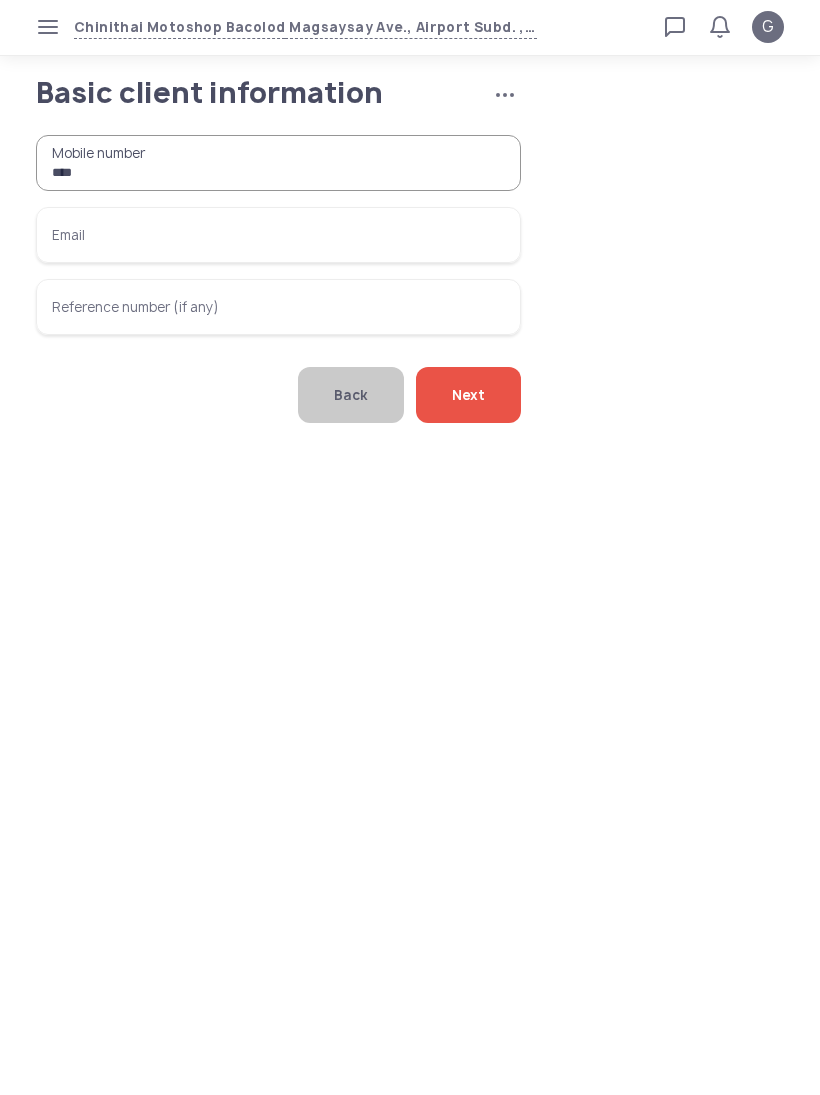 click on "***" at bounding box center (278, 164) 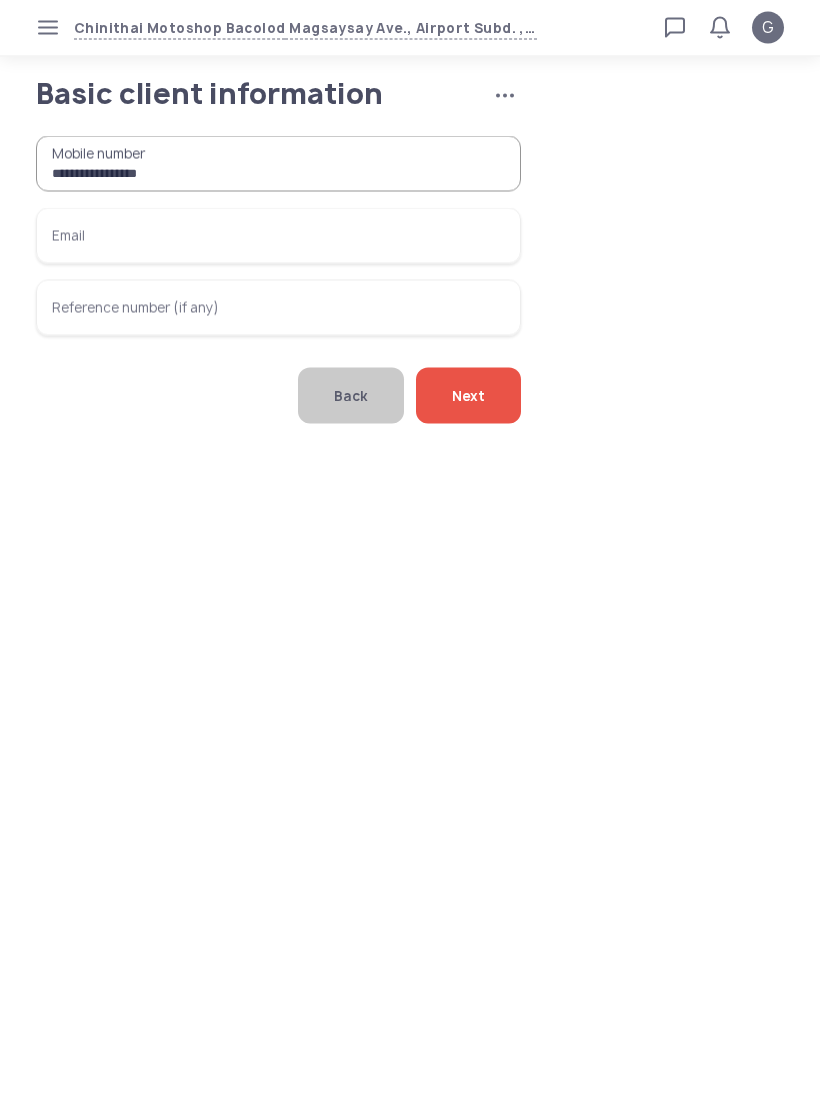type on "**********" 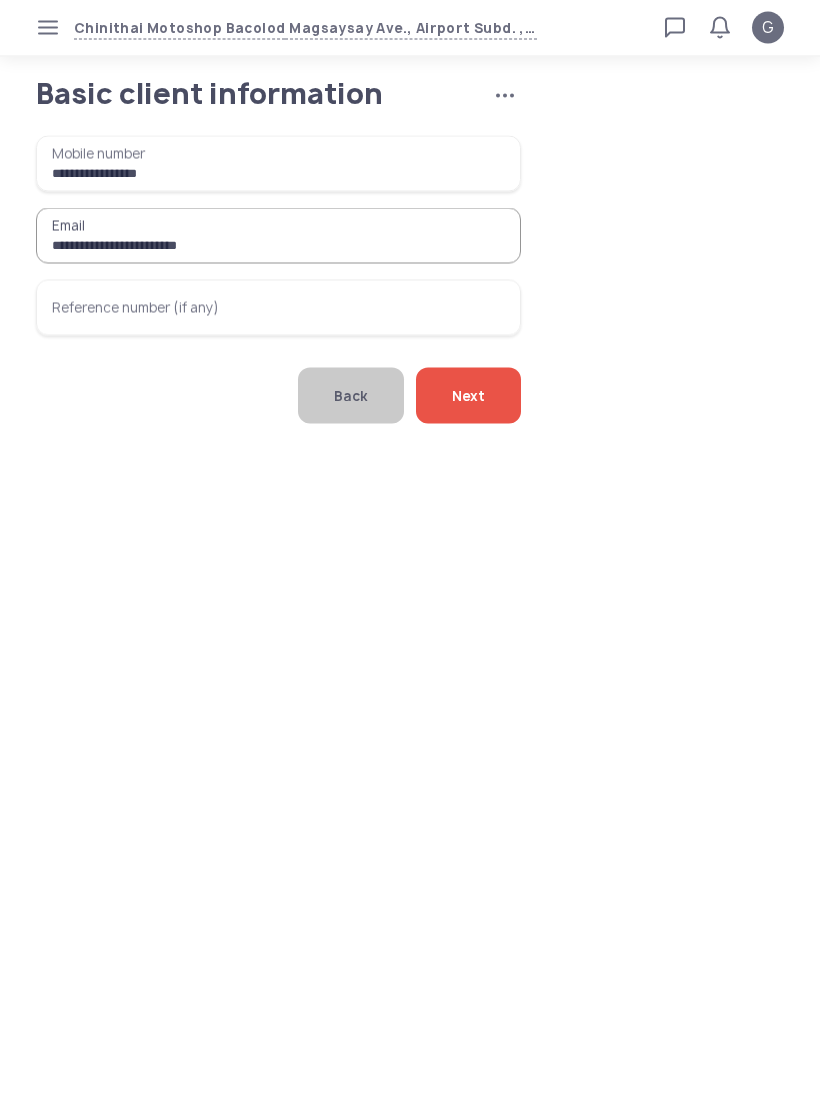 type on "**********" 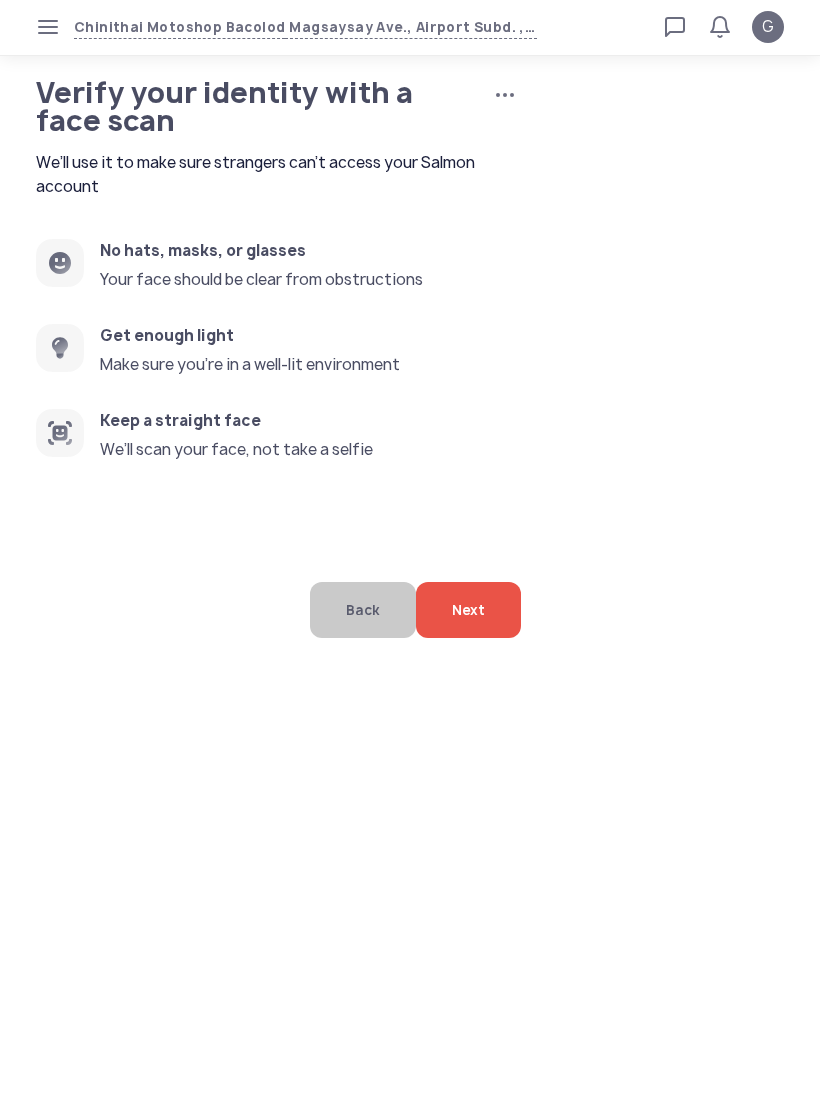 click on "Next" 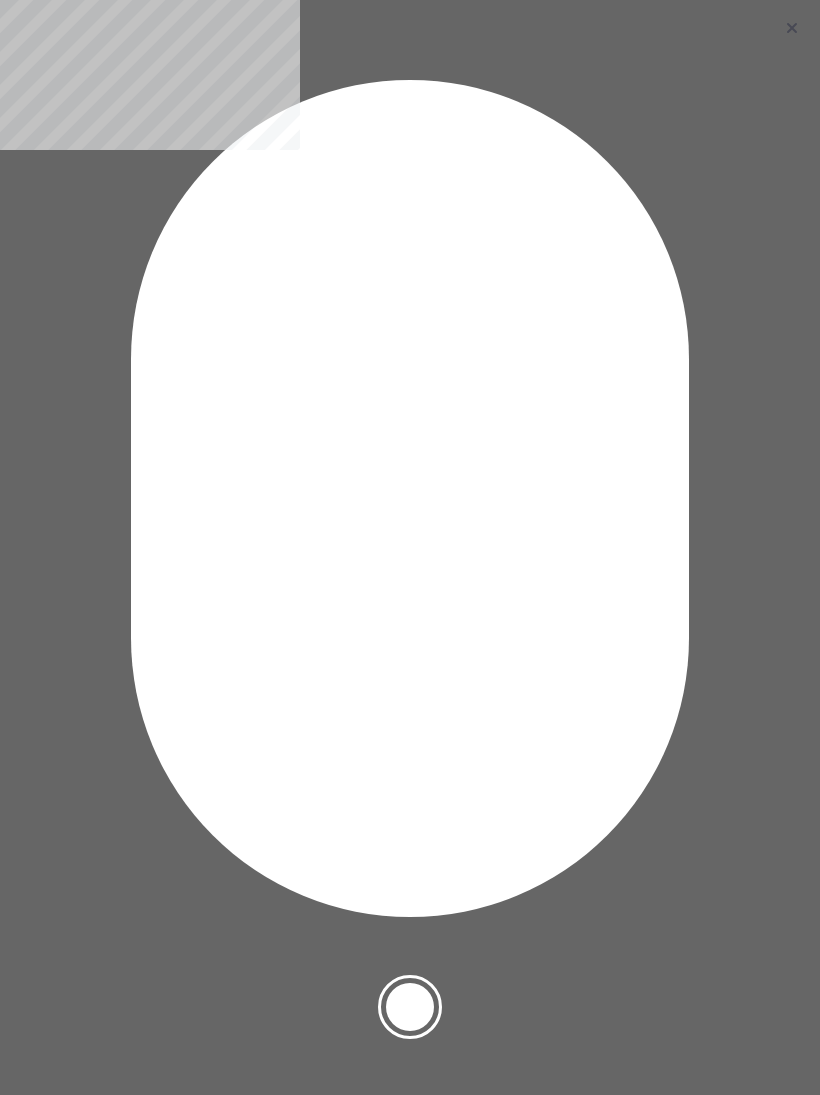 click 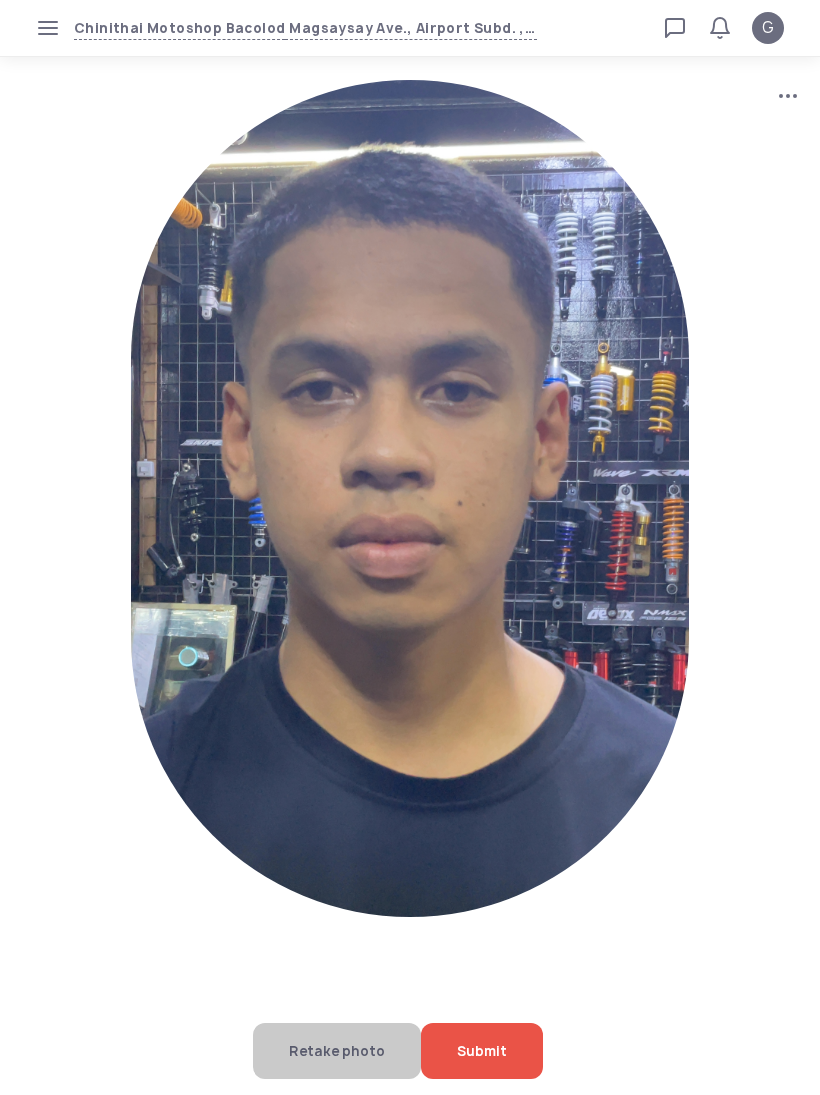 click on "Submit" 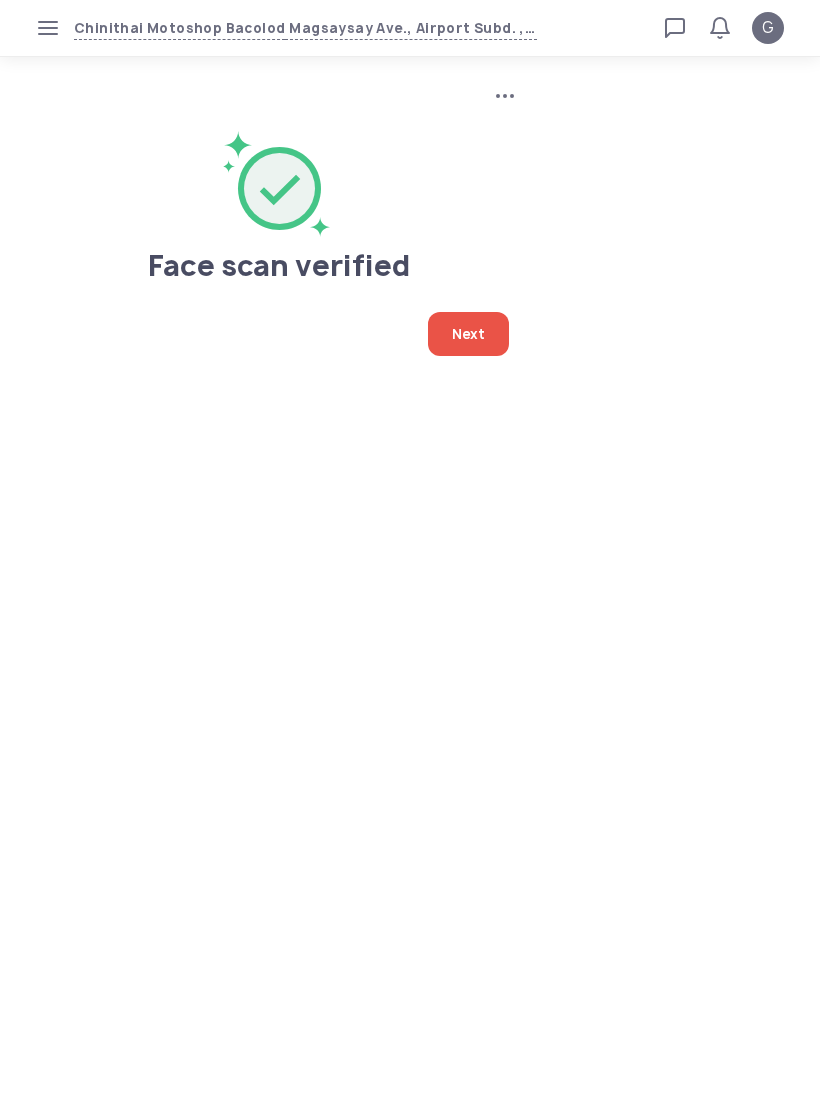 click on "Next" 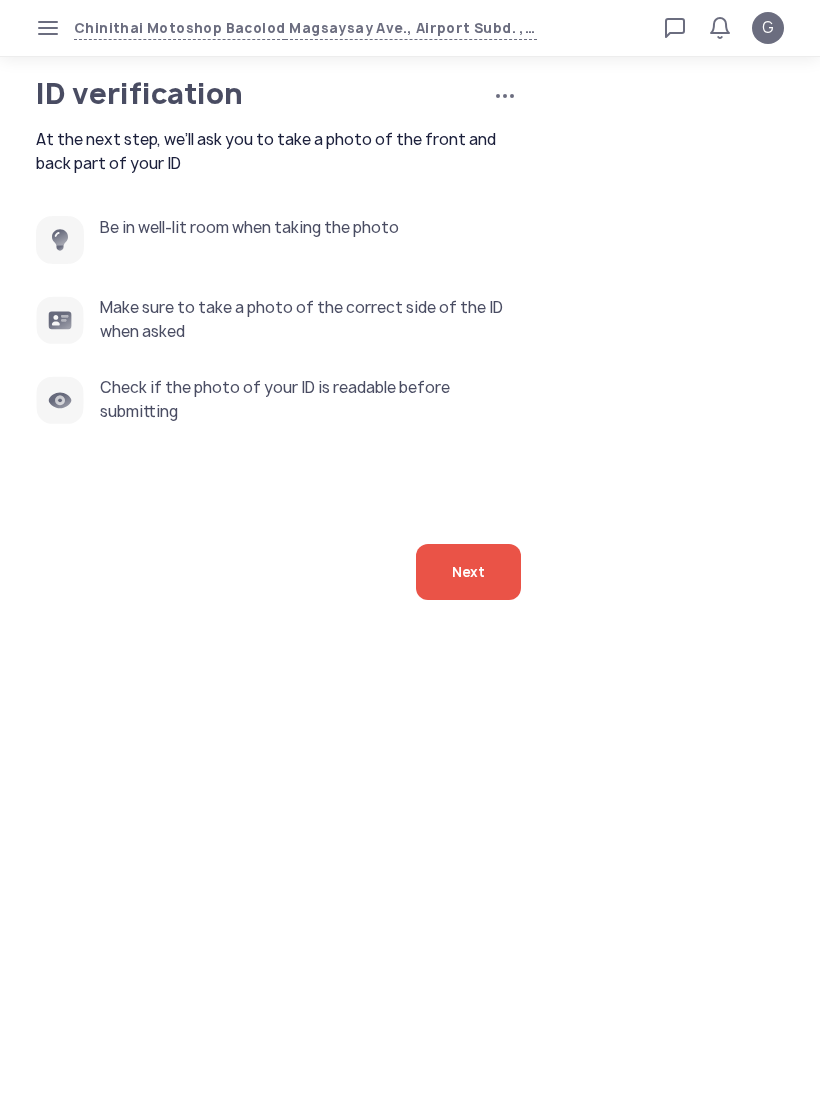 click on "Next" 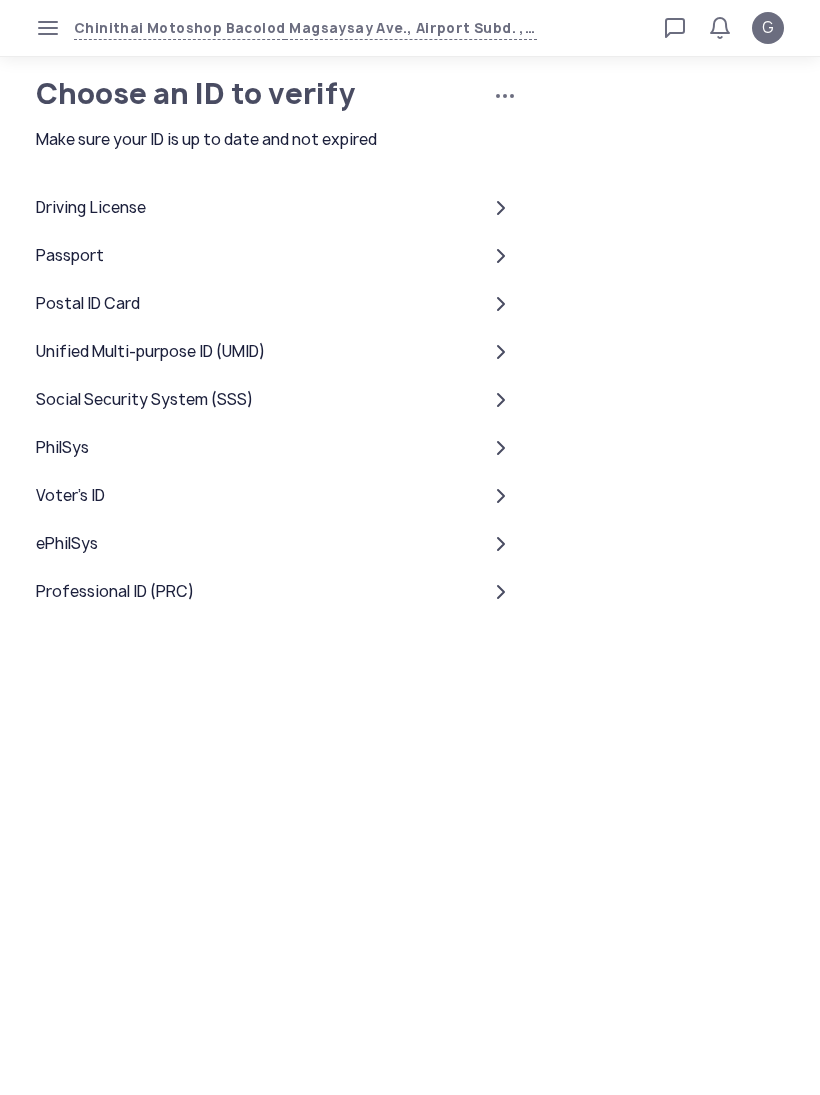 click on "Driving License" 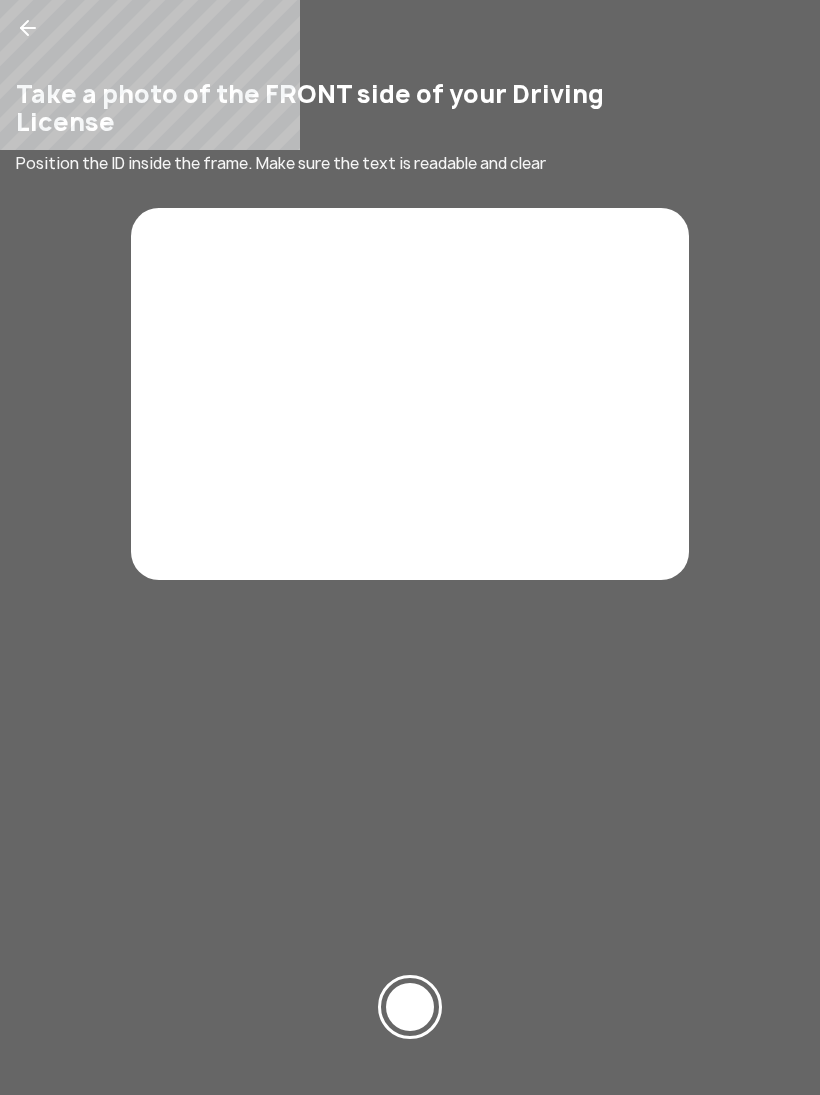click 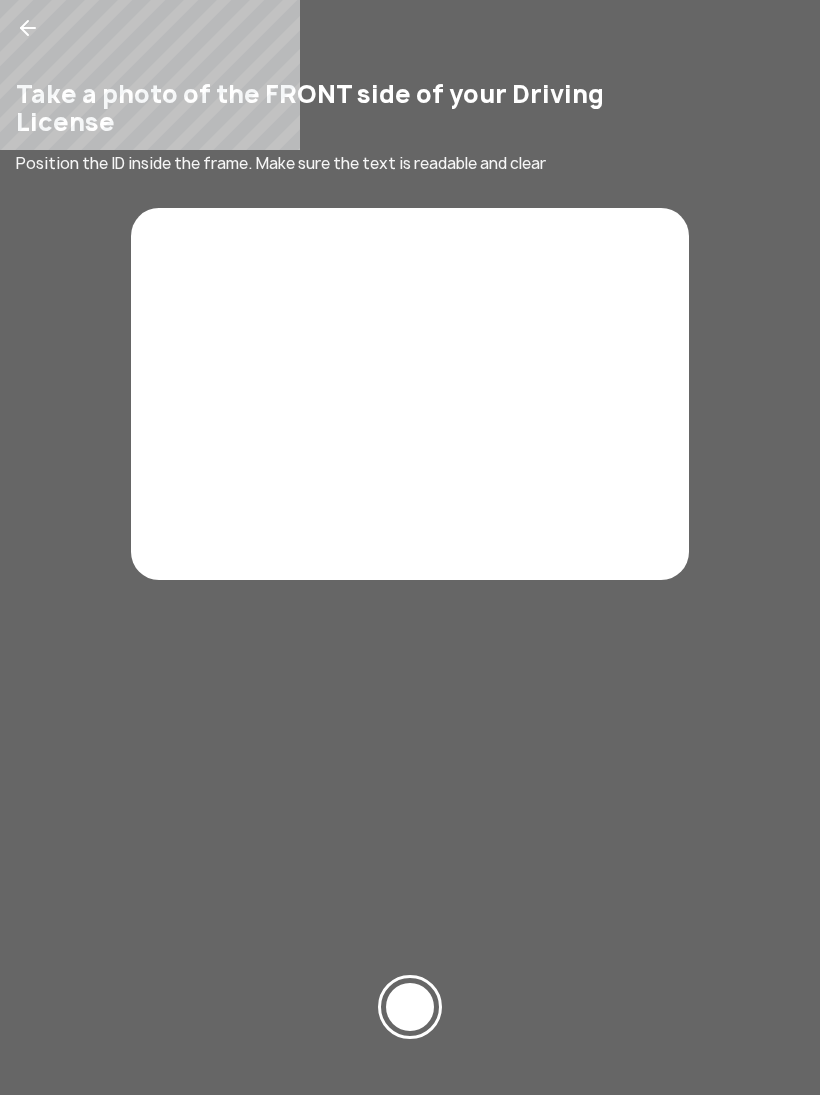 scroll, scrollTop: 0, scrollLeft: 0, axis: both 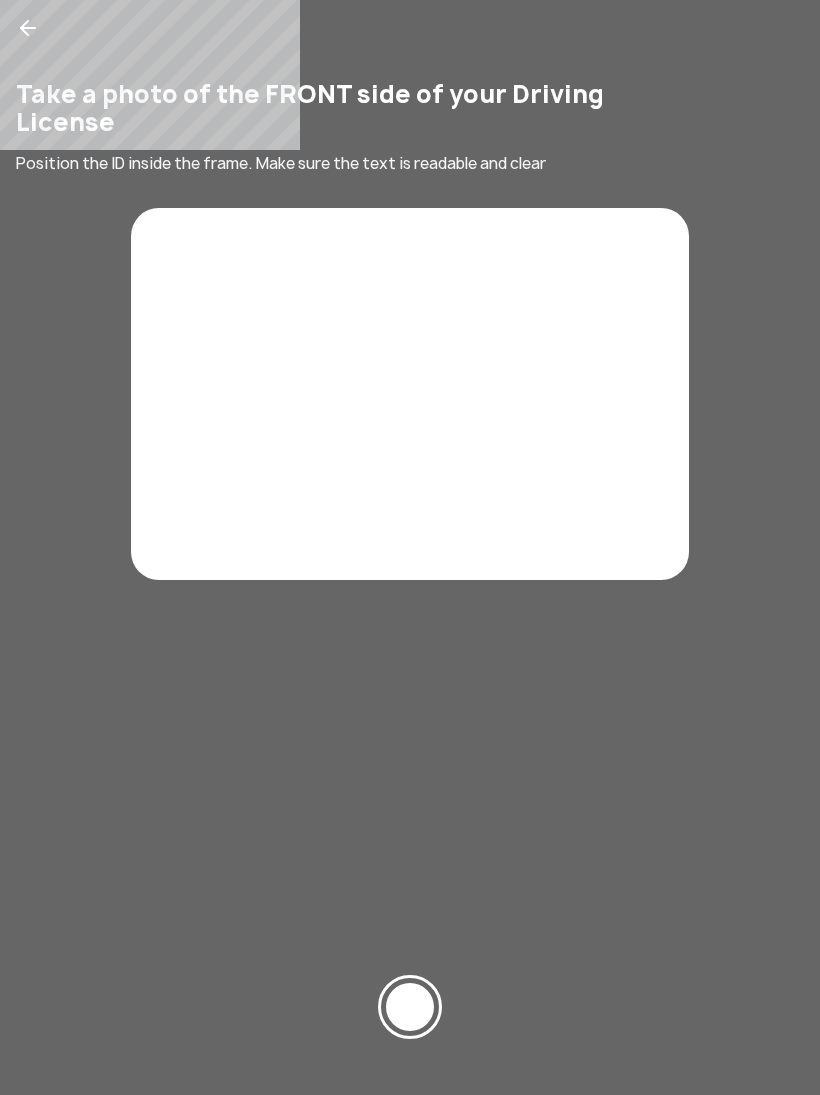 click 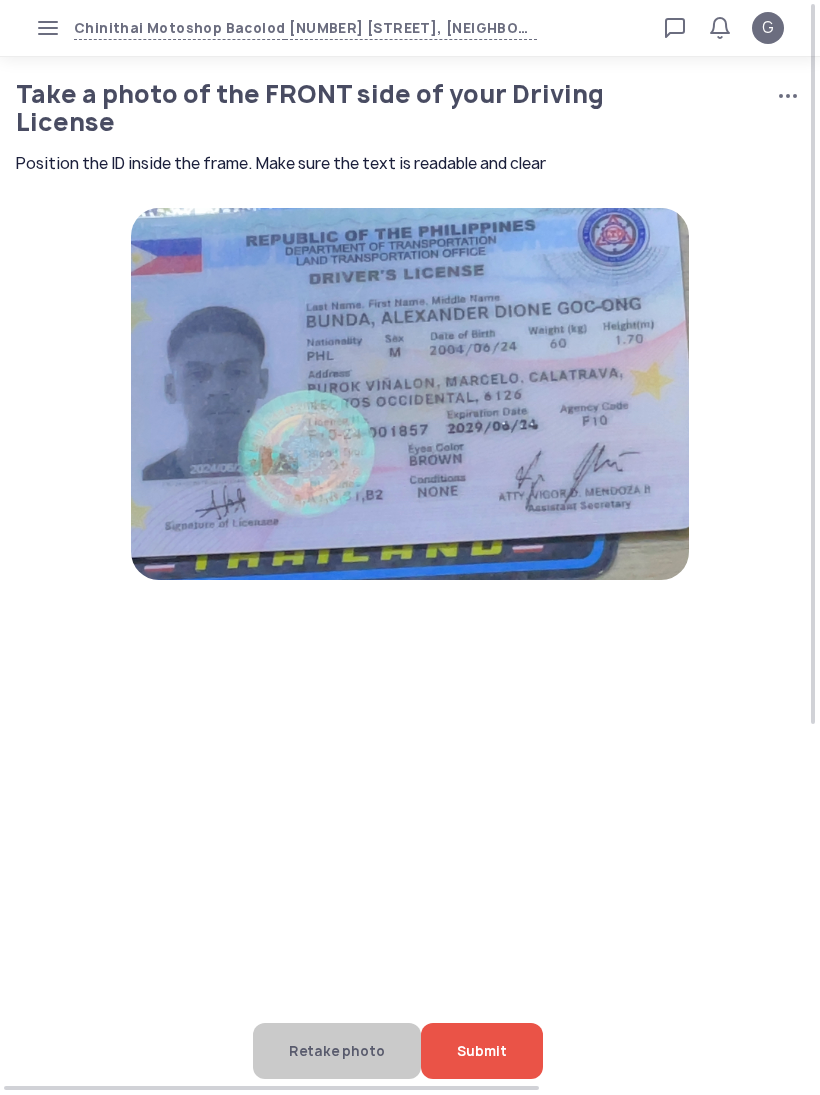 click on "Retake photo" 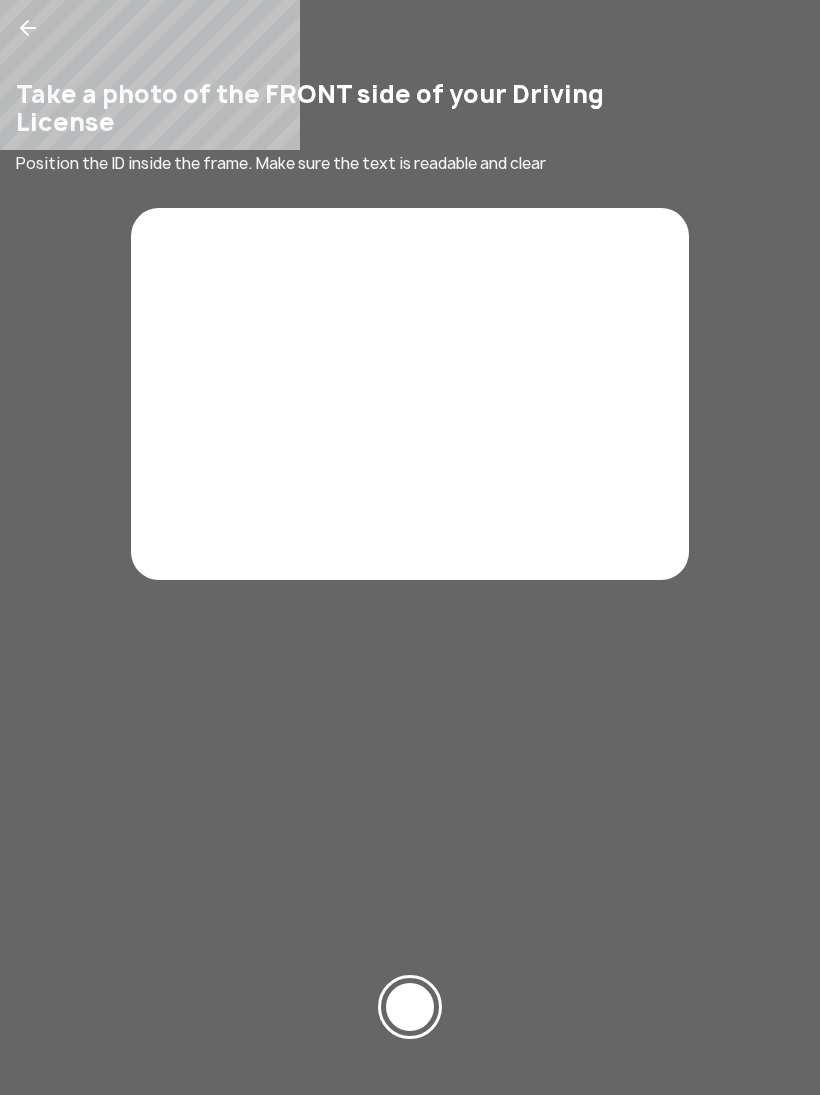 click on "Take a photo of the FRONT side of your Driving License Position the ID inside the frame. Make sure the text is readable and clear" 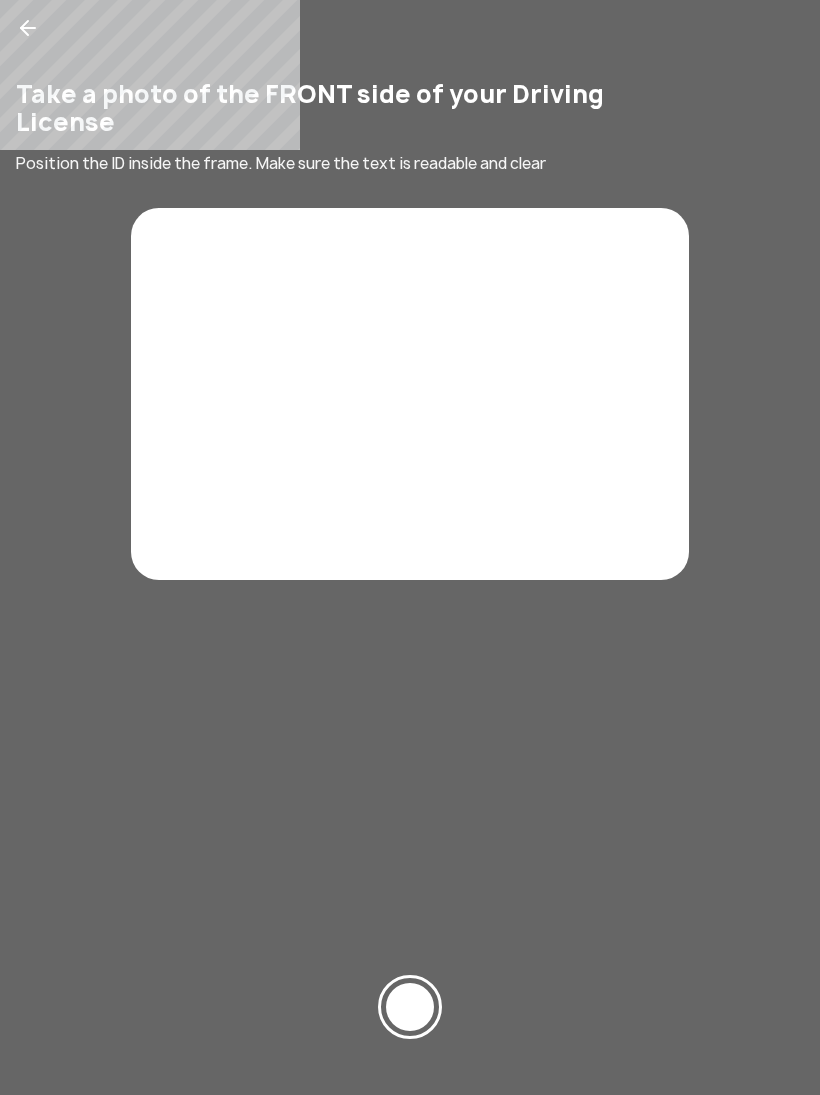 click on "Take a photo of the FRONT side of your Driving License Position the ID inside the frame. Make sure the text is readable and clear" 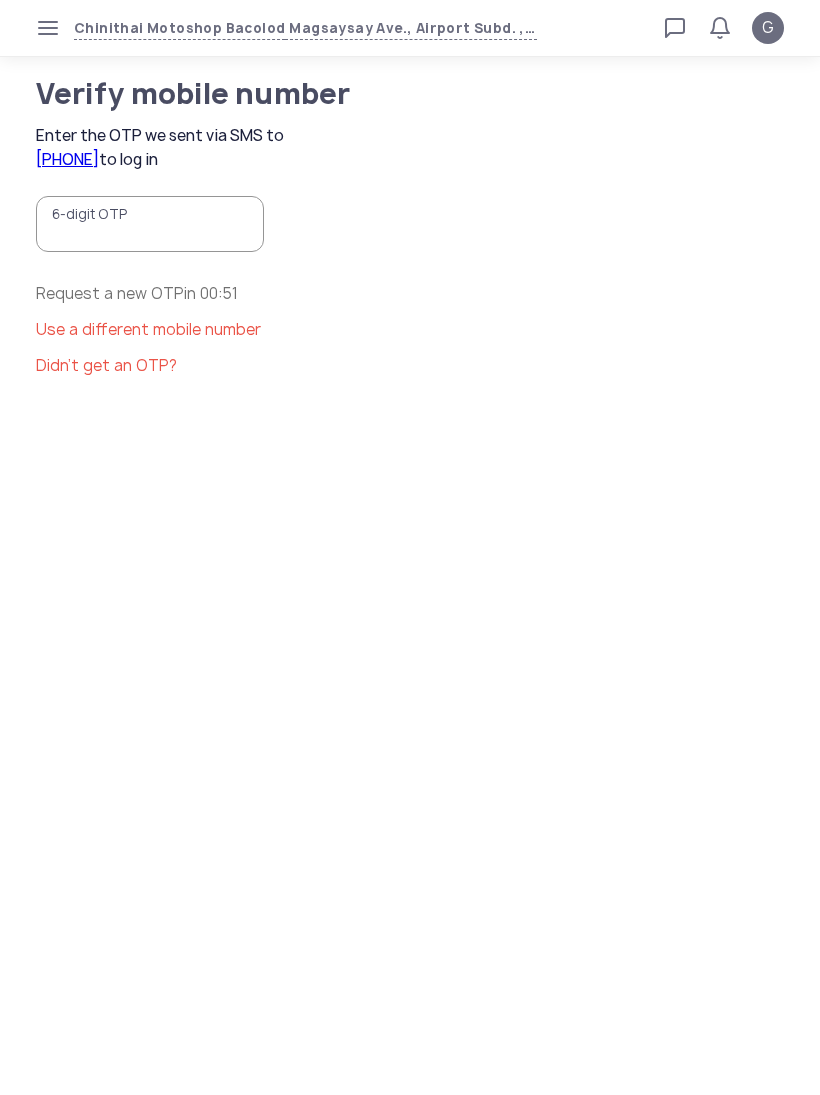 scroll, scrollTop: 1, scrollLeft: 0, axis: vertical 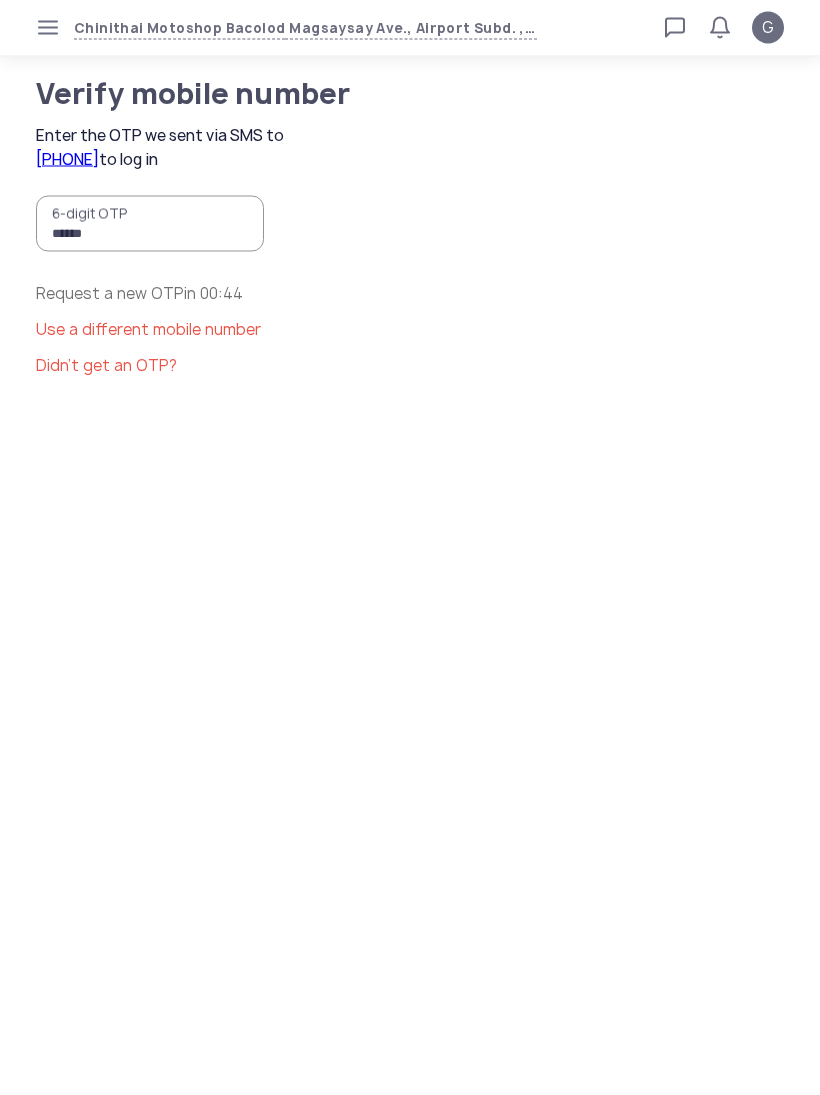 type on "******" 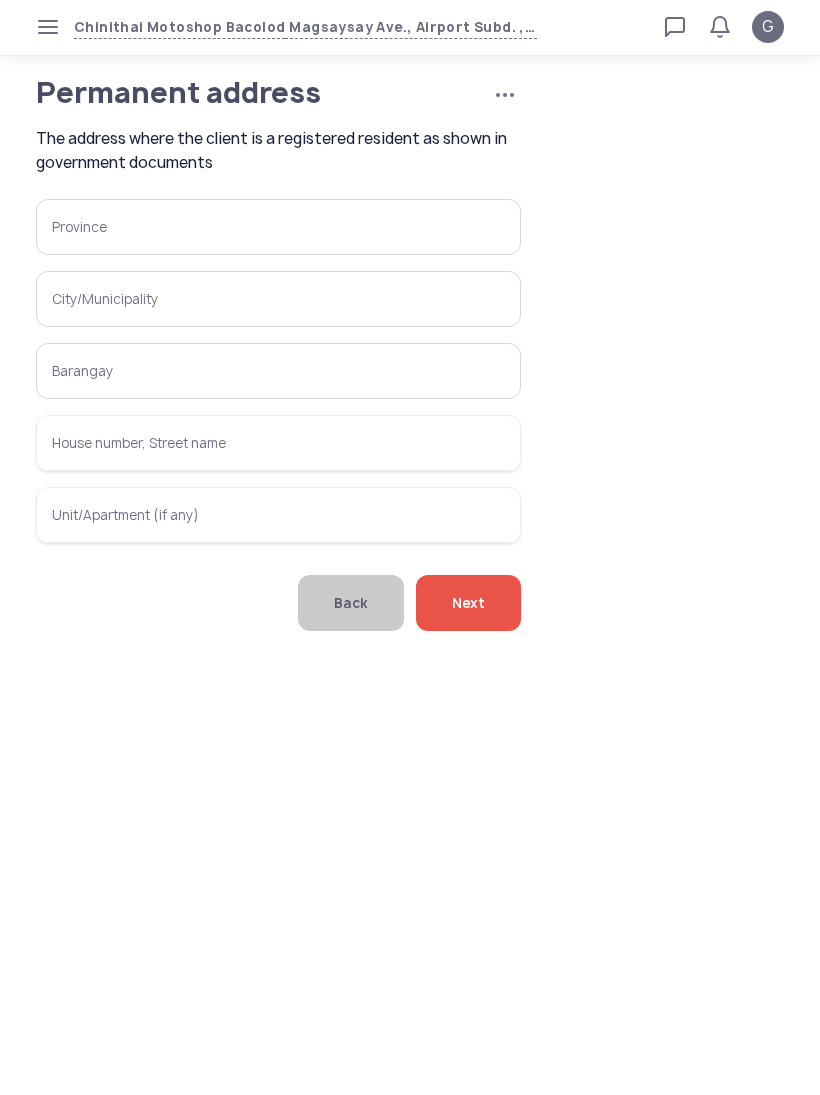 click on "Province" at bounding box center (278, 228) 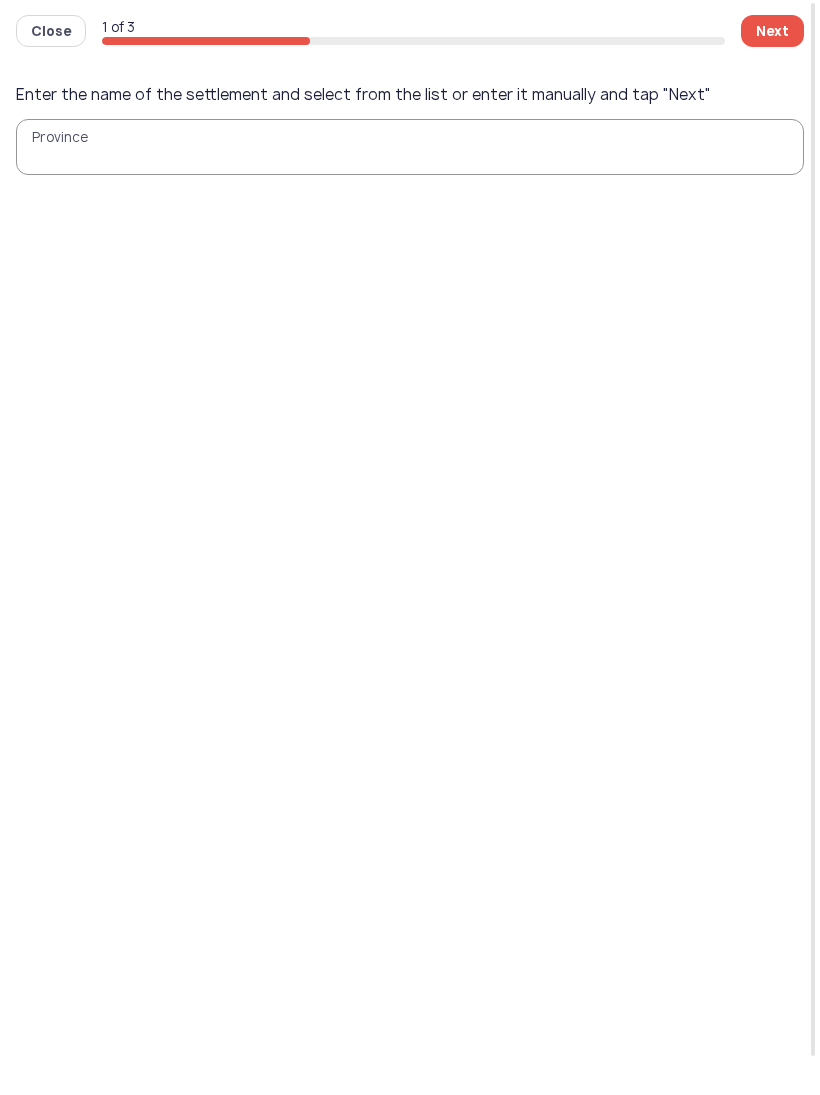 click on "Province" at bounding box center (410, 148) 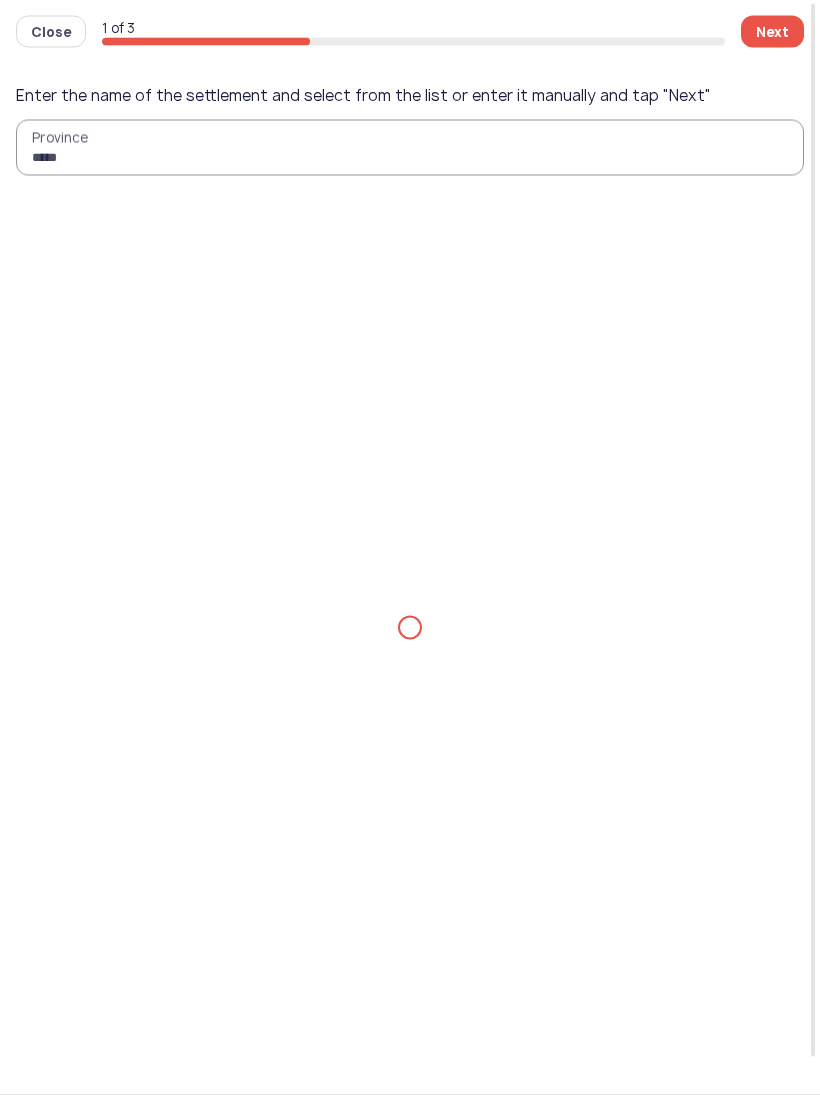 type on "******" 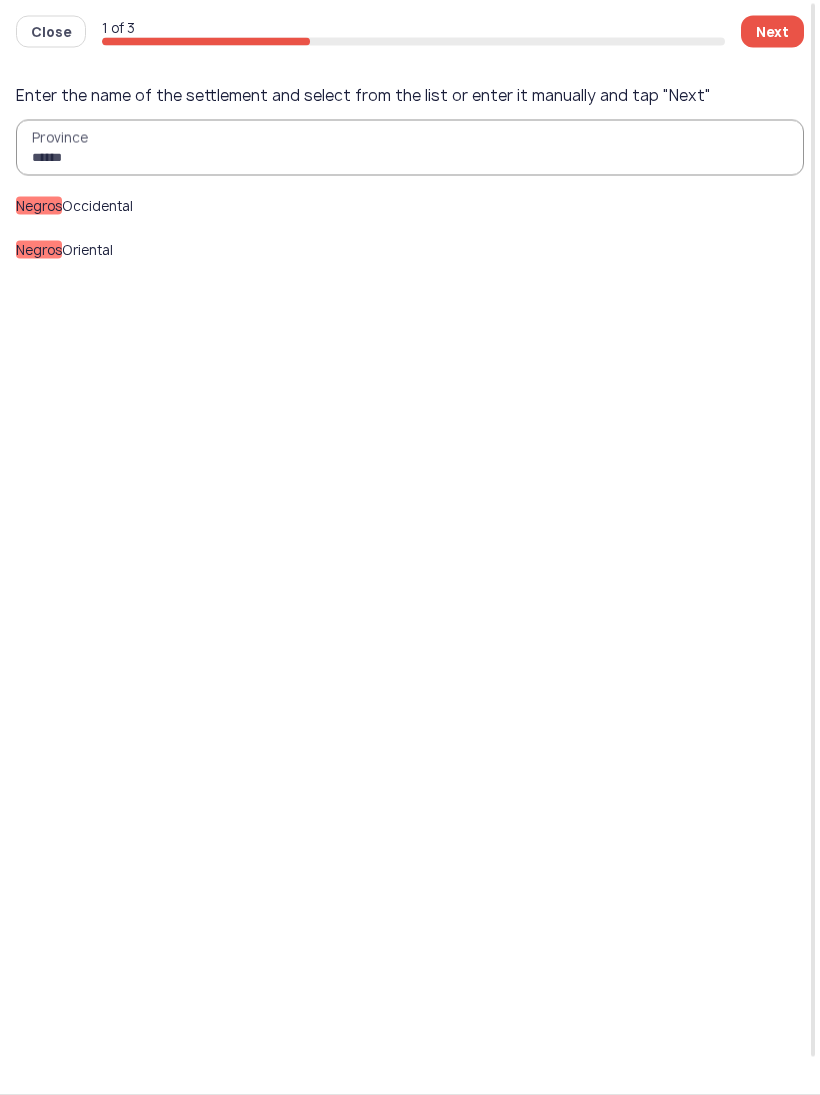click on "Negros Occidental" 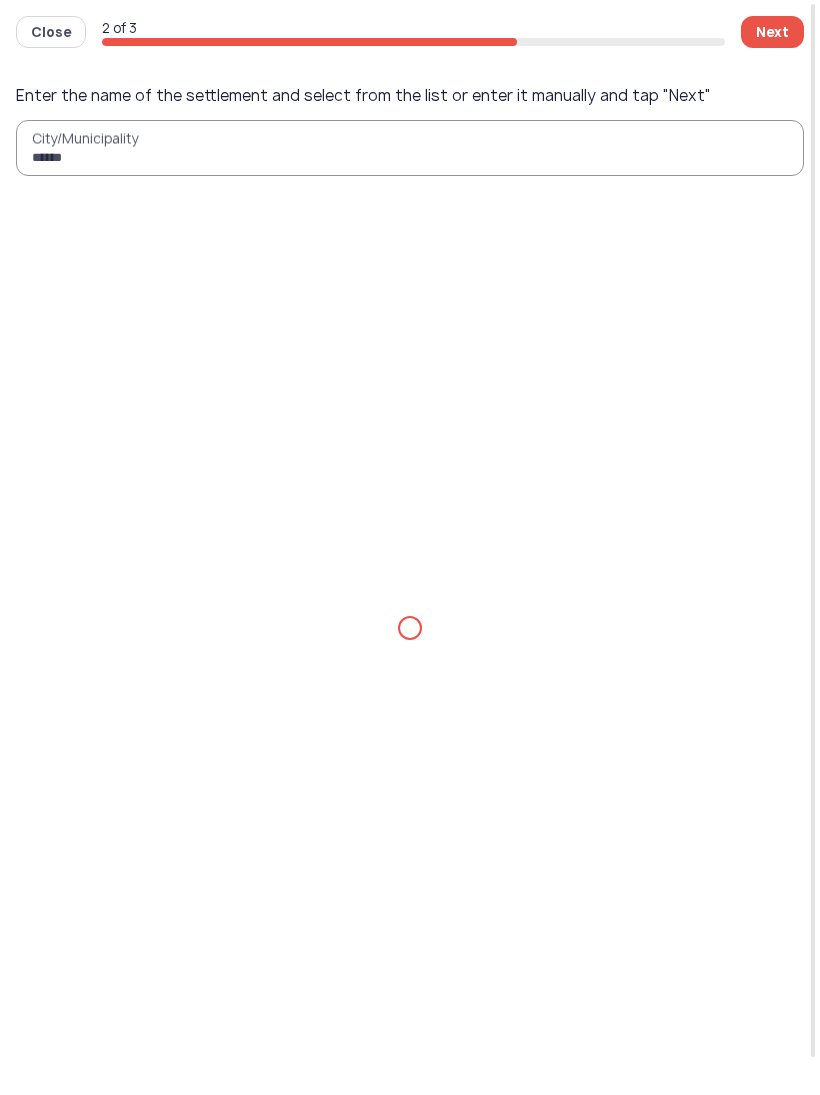 type on "*******" 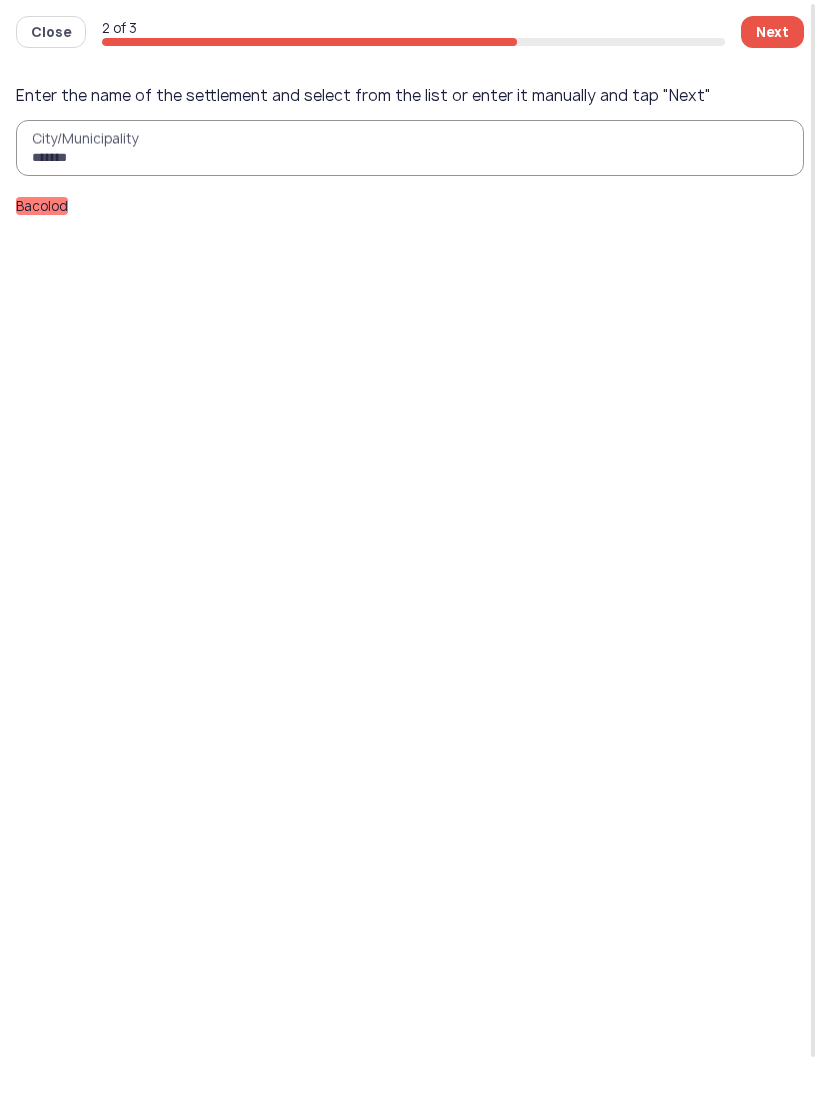 click on "Bacolod" 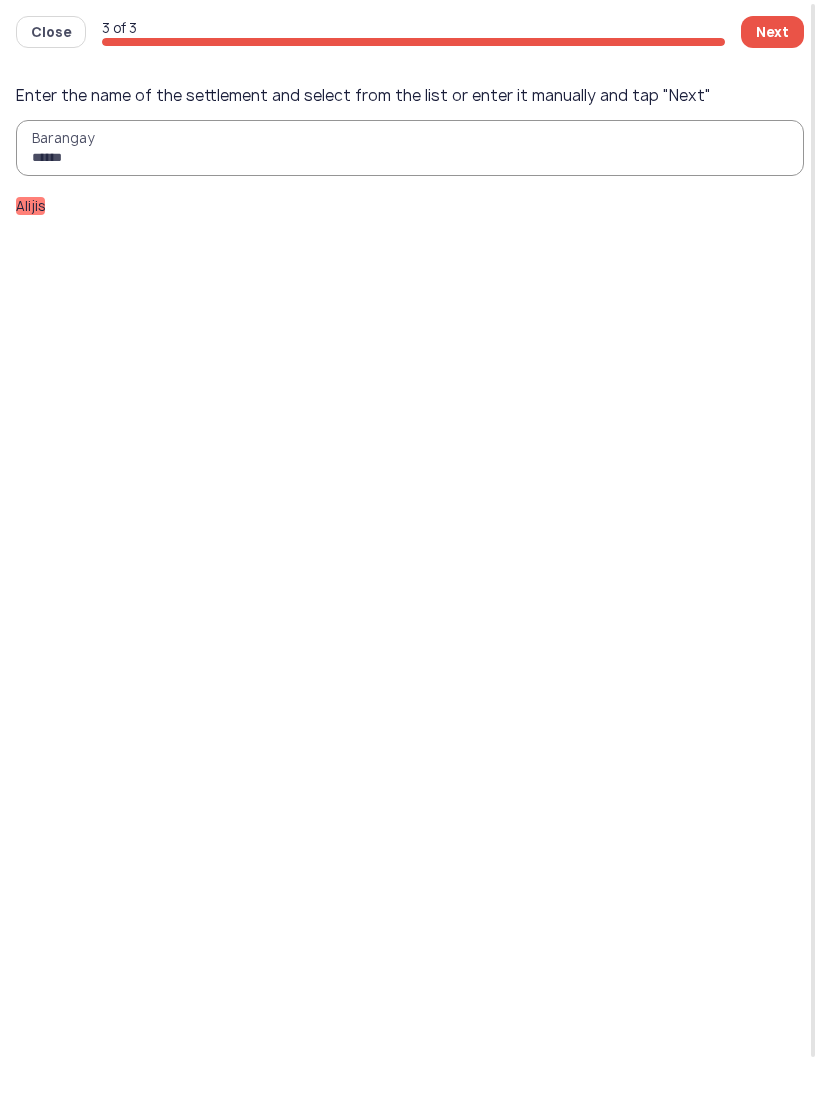 type on "******" 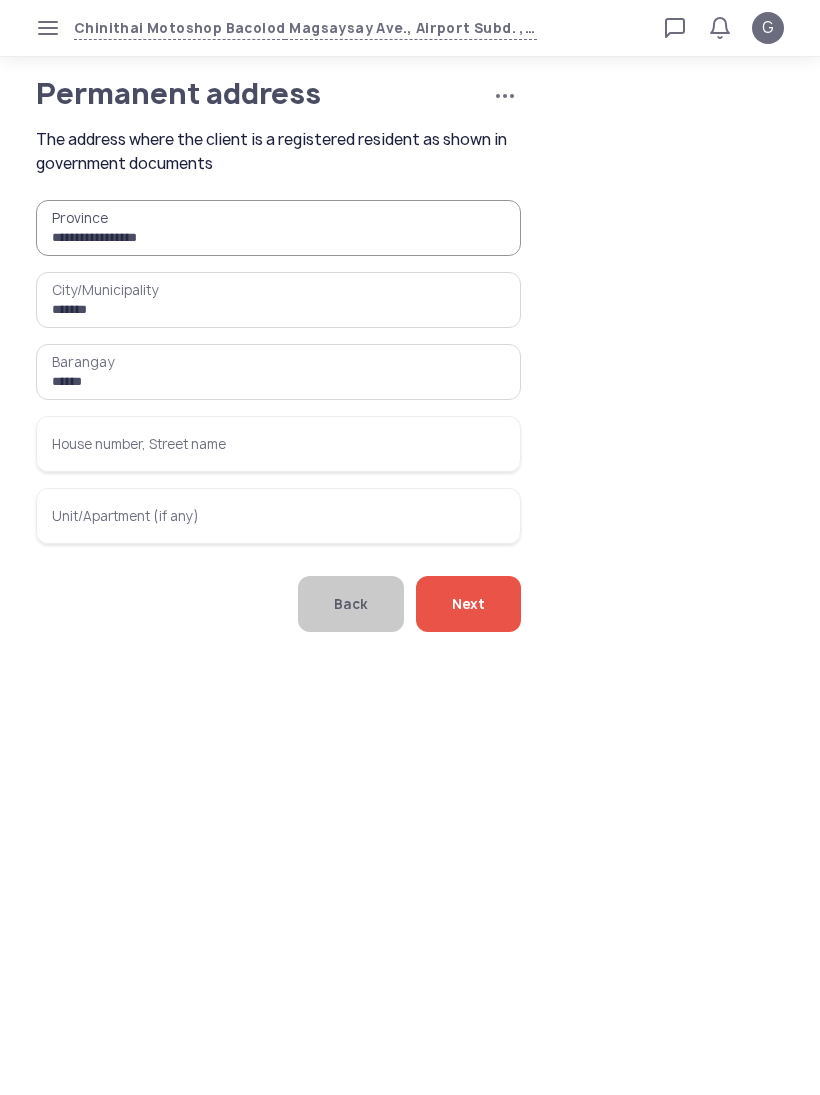 click on "House number, Street name" at bounding box center [278, 444] 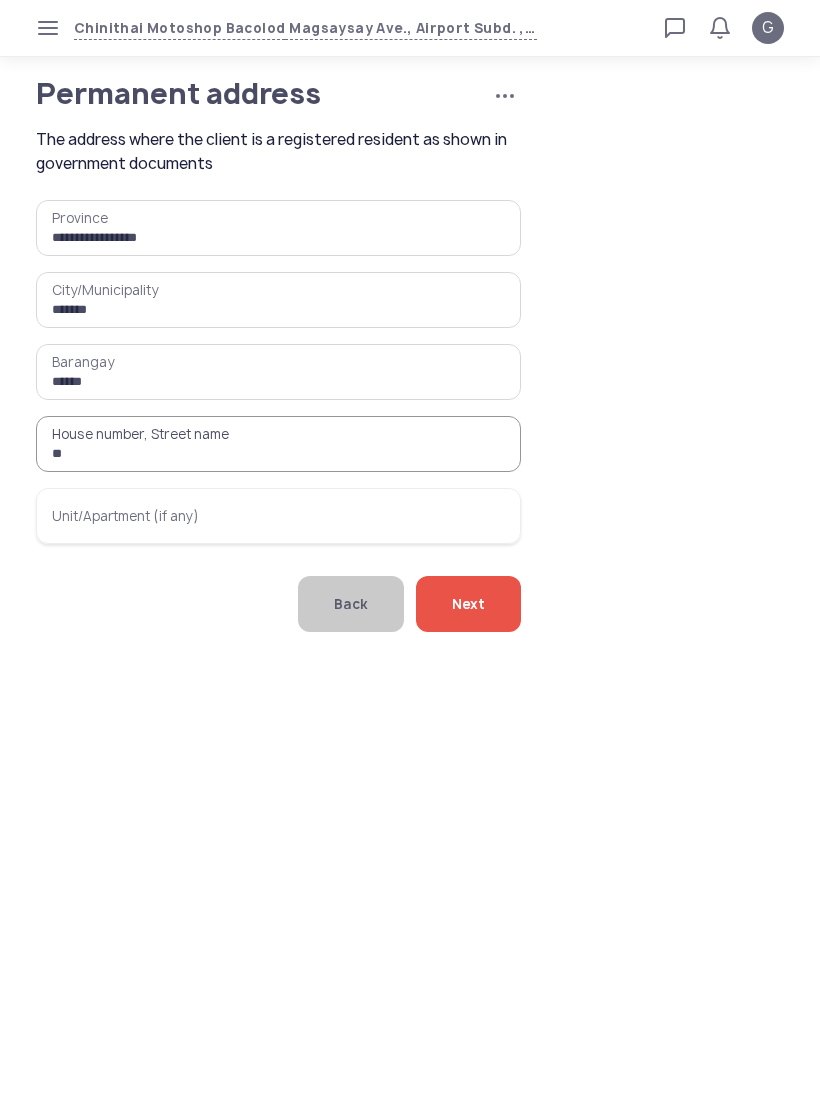 type on "*" 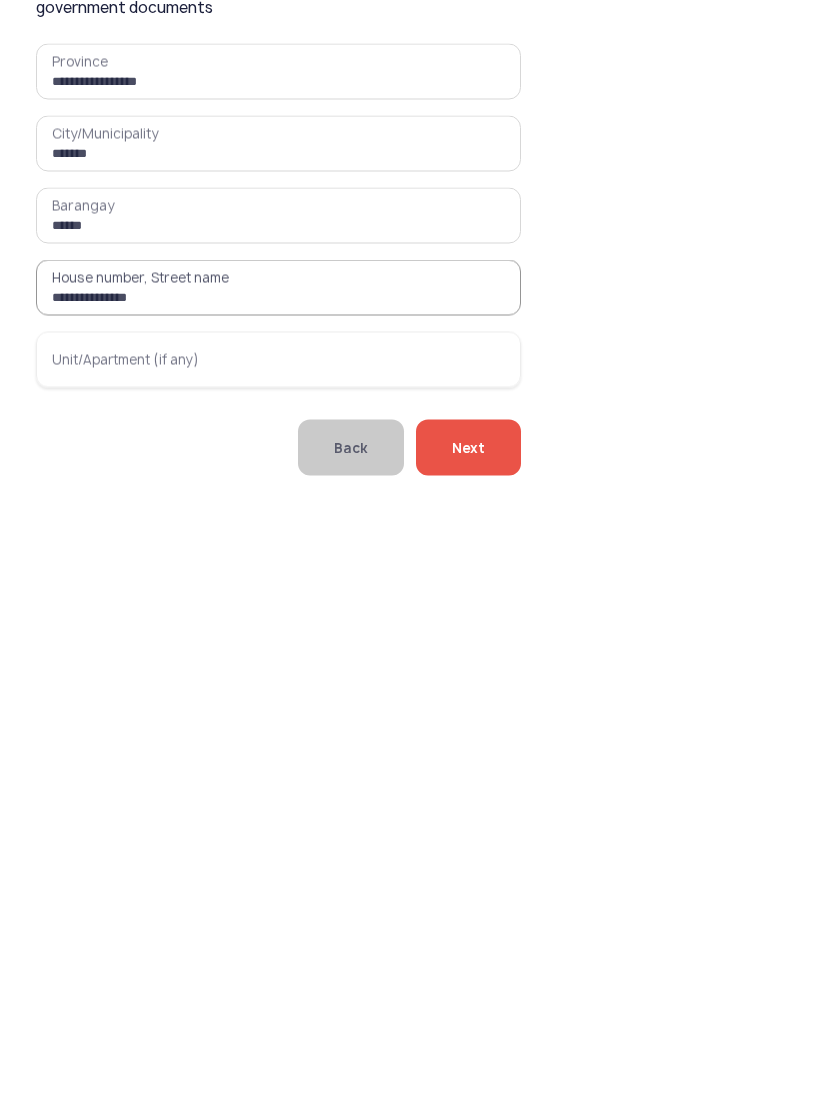 type on "**********" 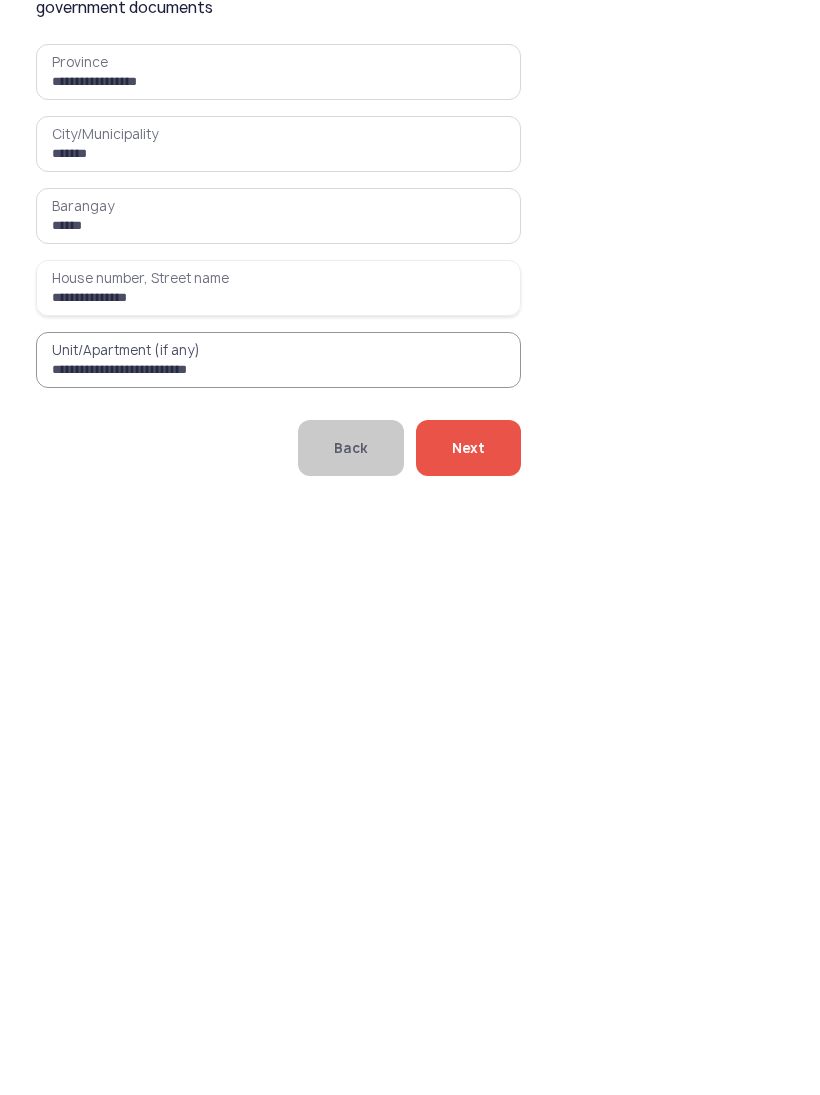 type on "**********" 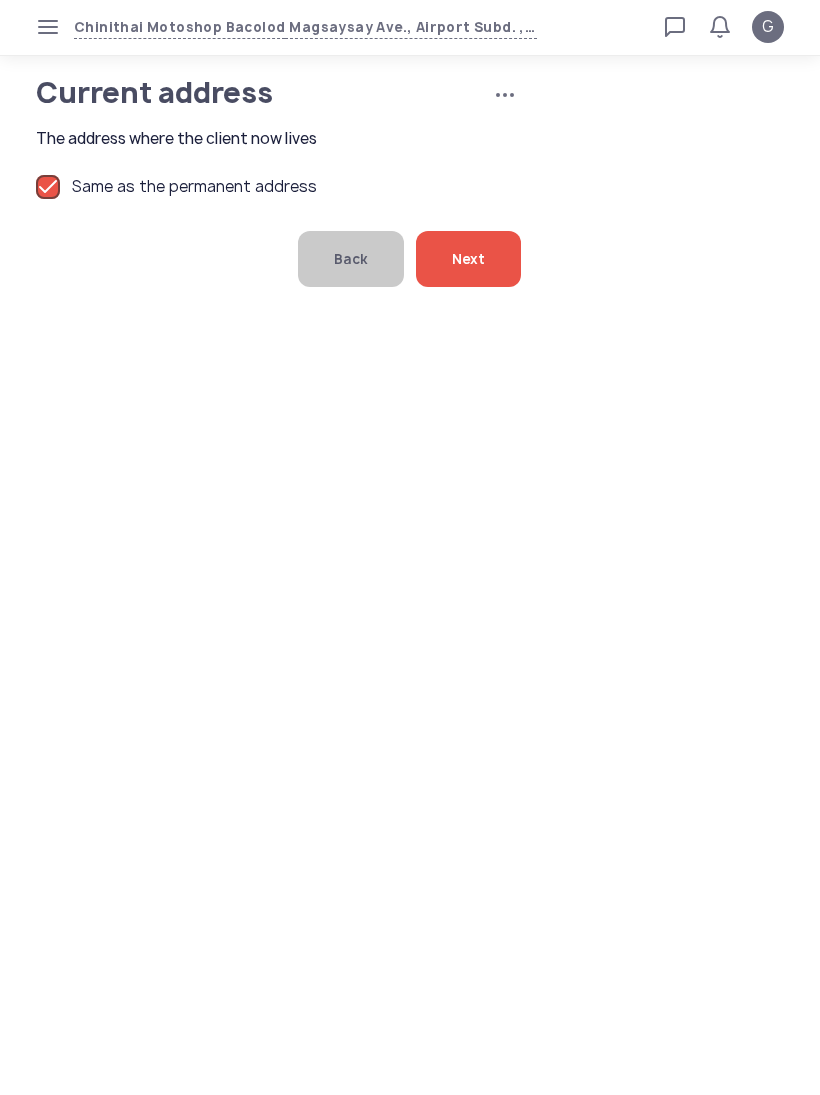 click on "Next" 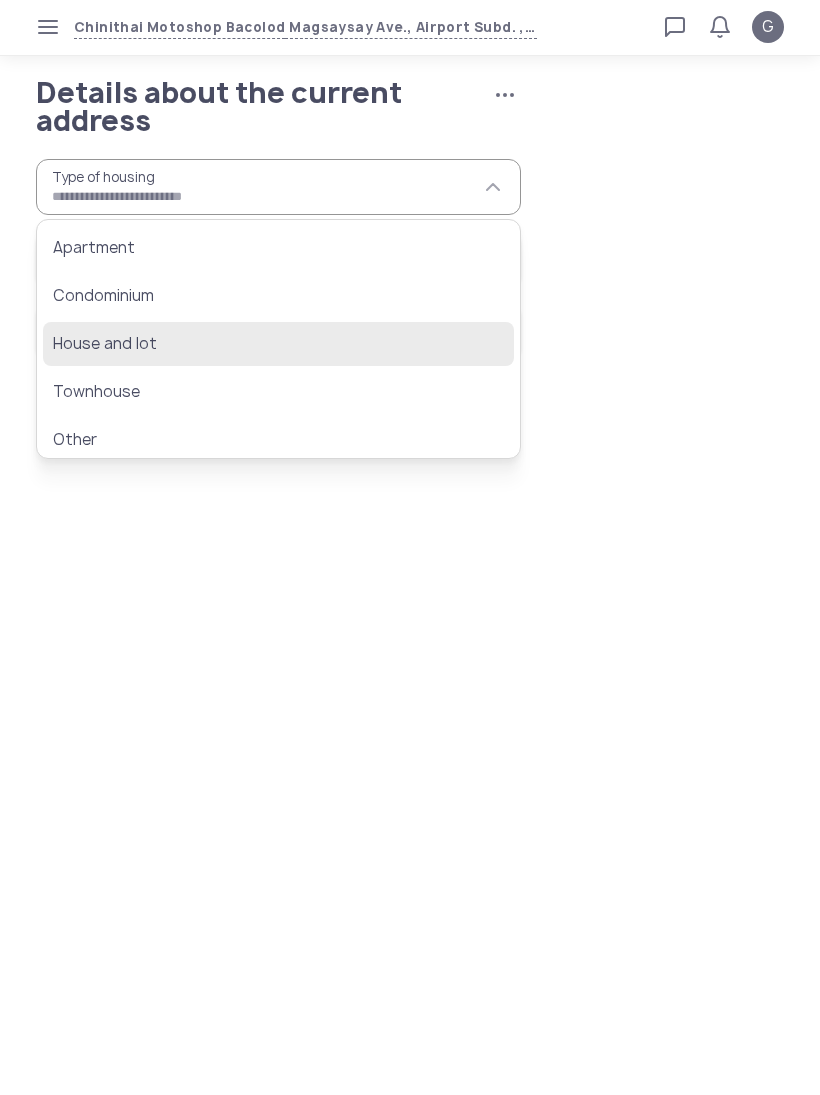 click on "House and lot" 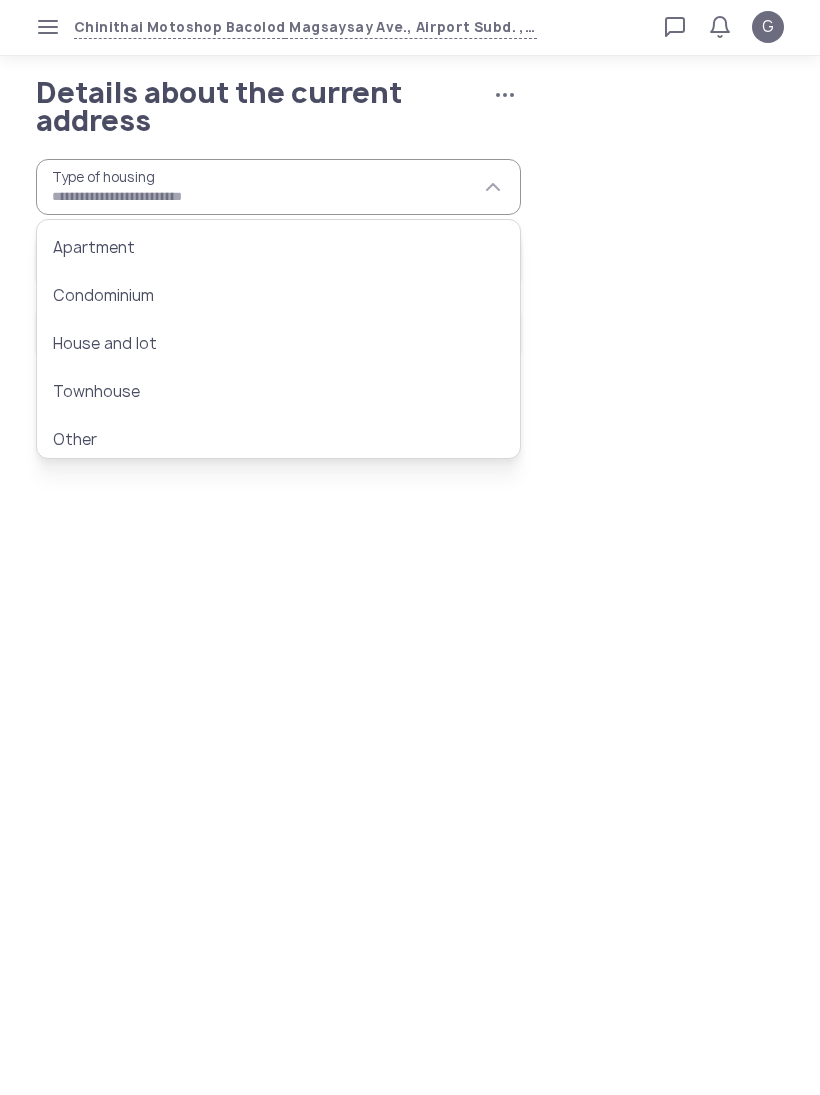 type on "**********" 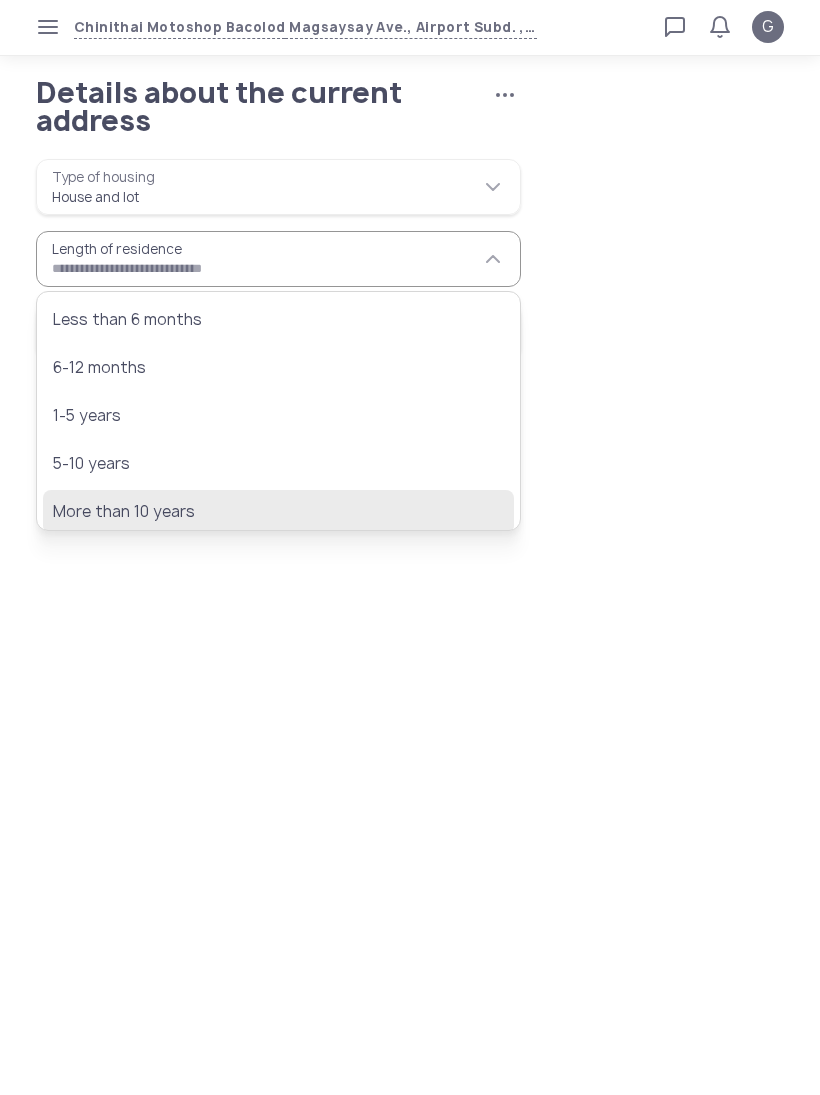 click on "More than 10 years" 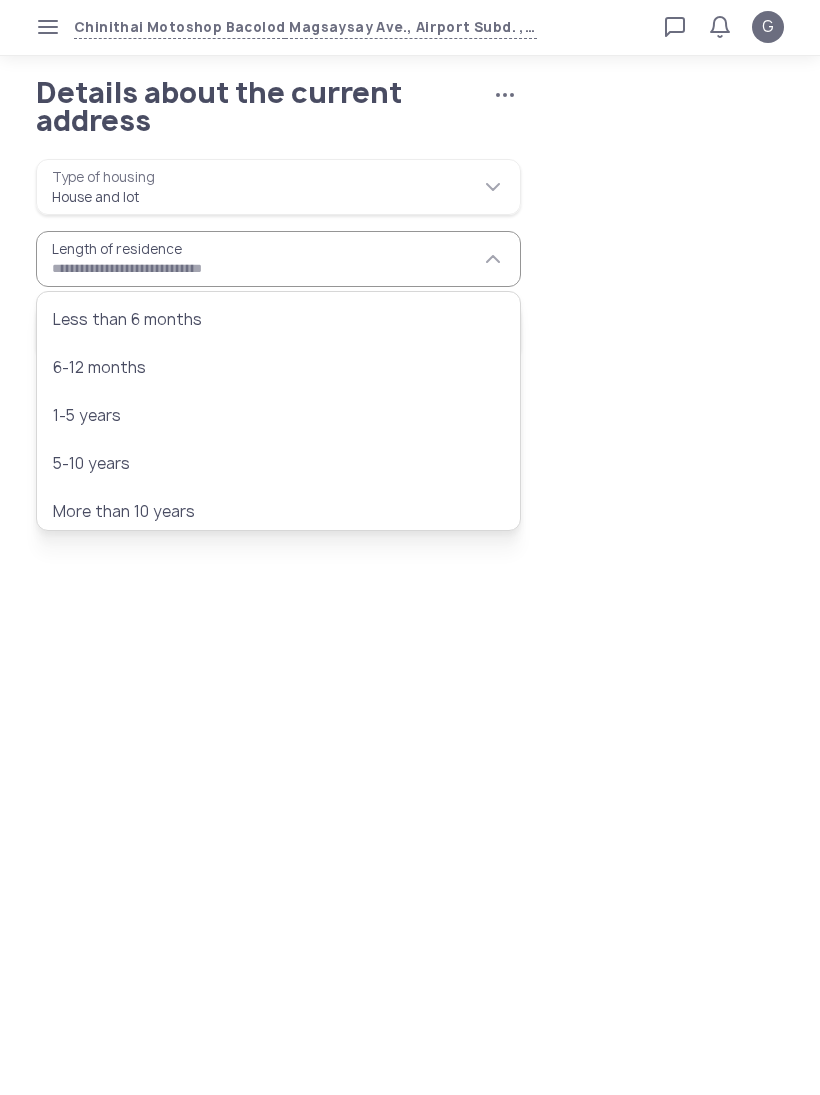 type on "**********" 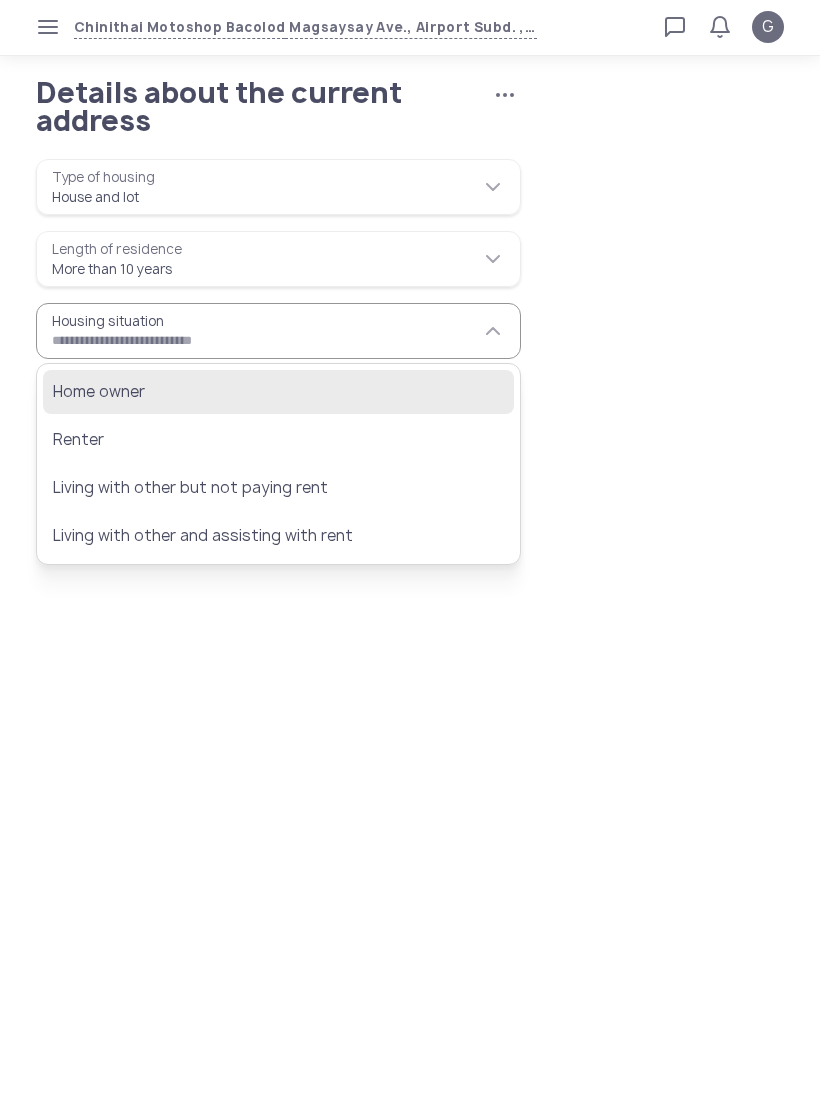 click on "Home owner" 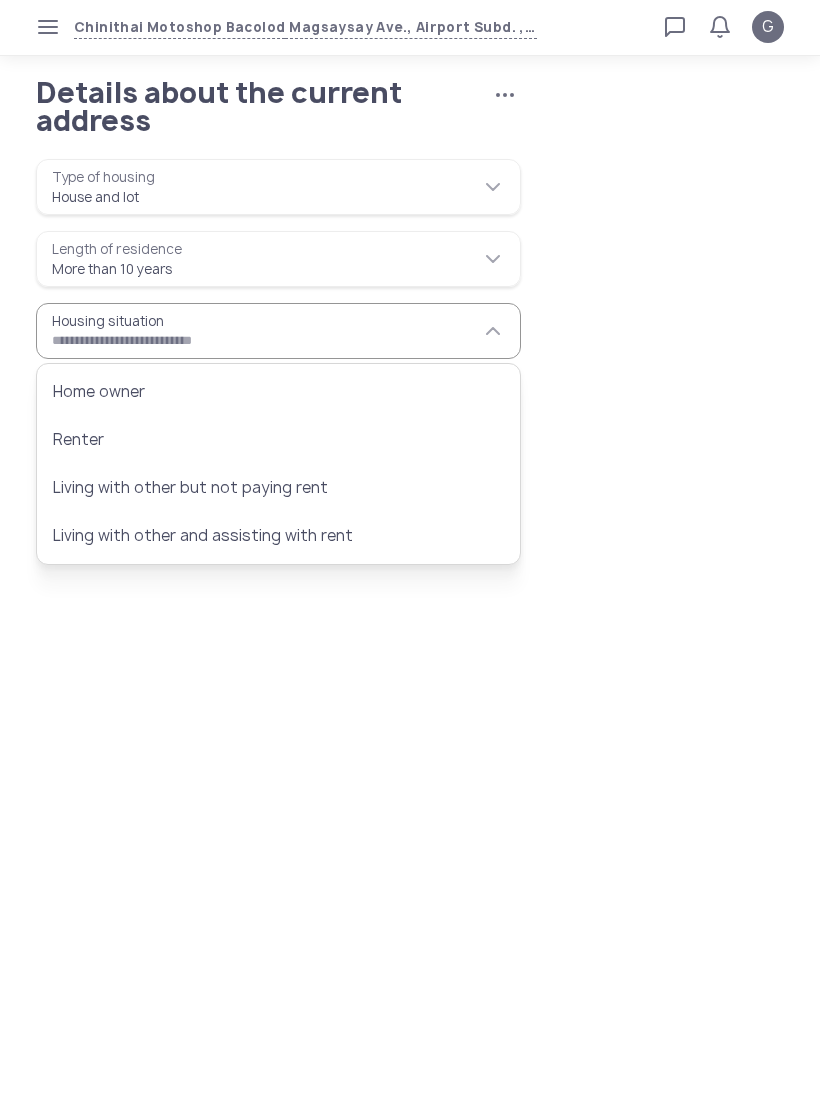 type on "**********" 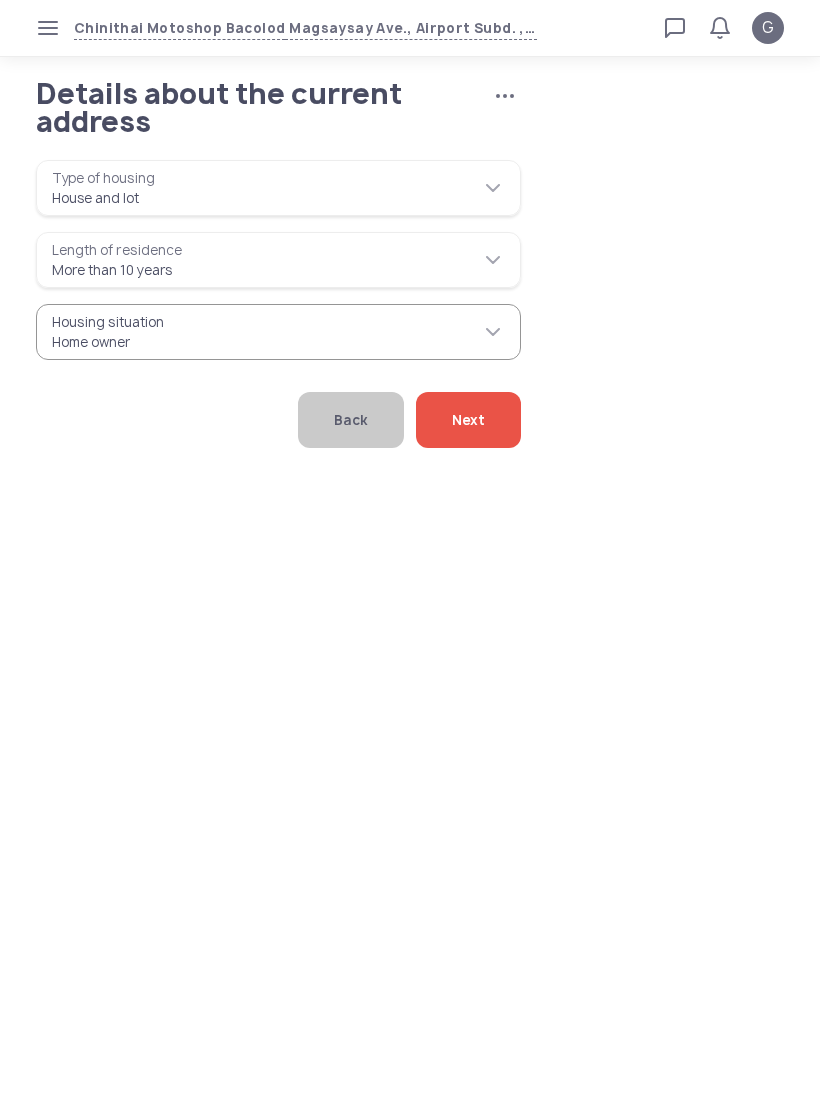 click on "Next" 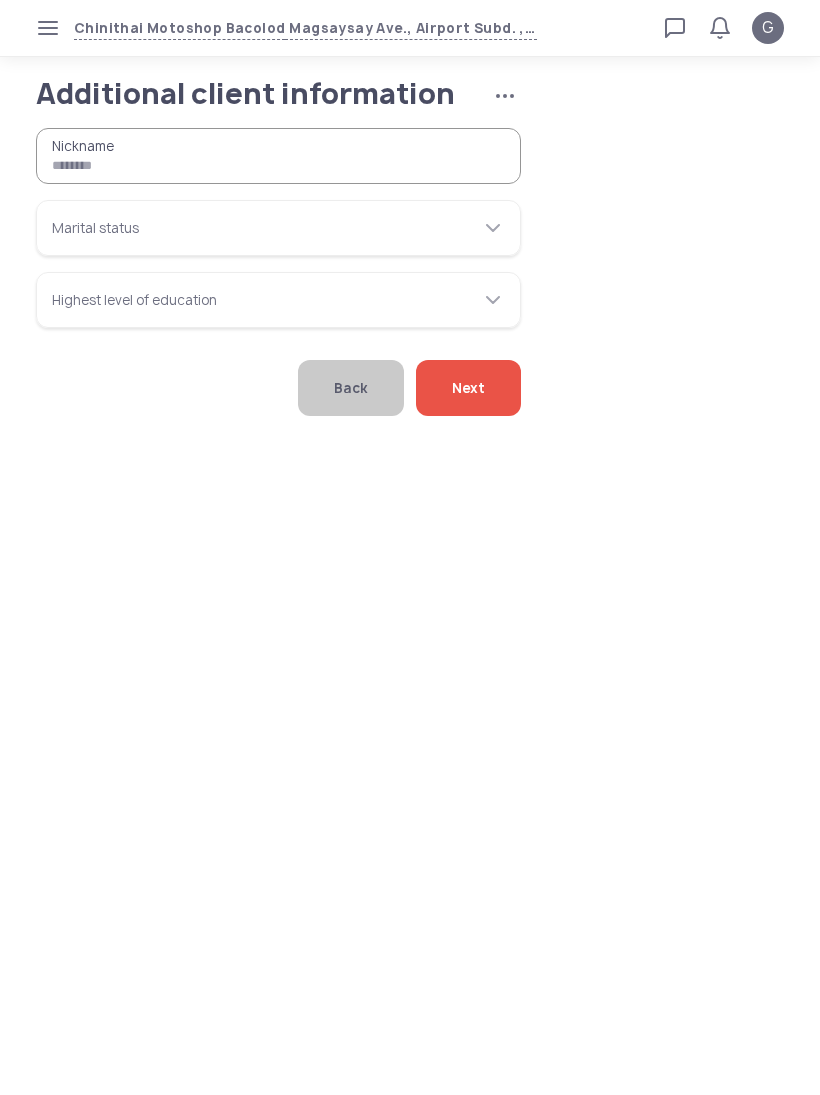 click on "Marital status" at bounding box center (278, 228) 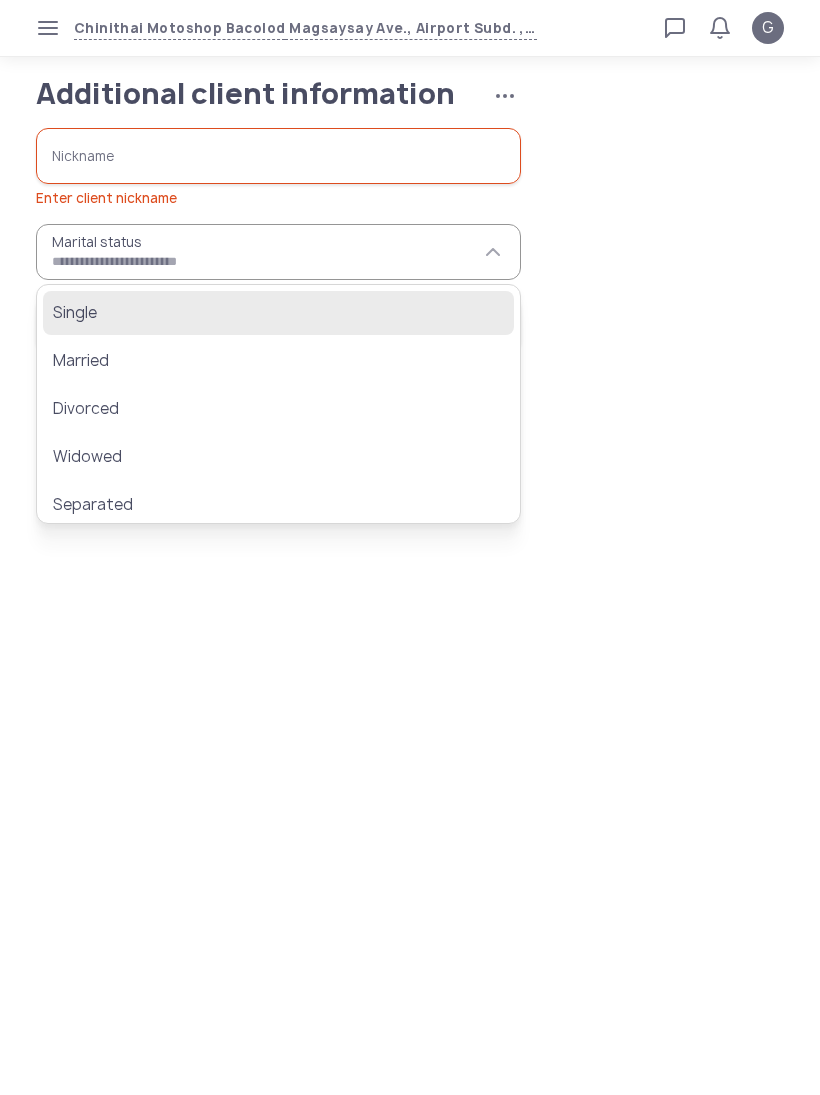 click on "Single" 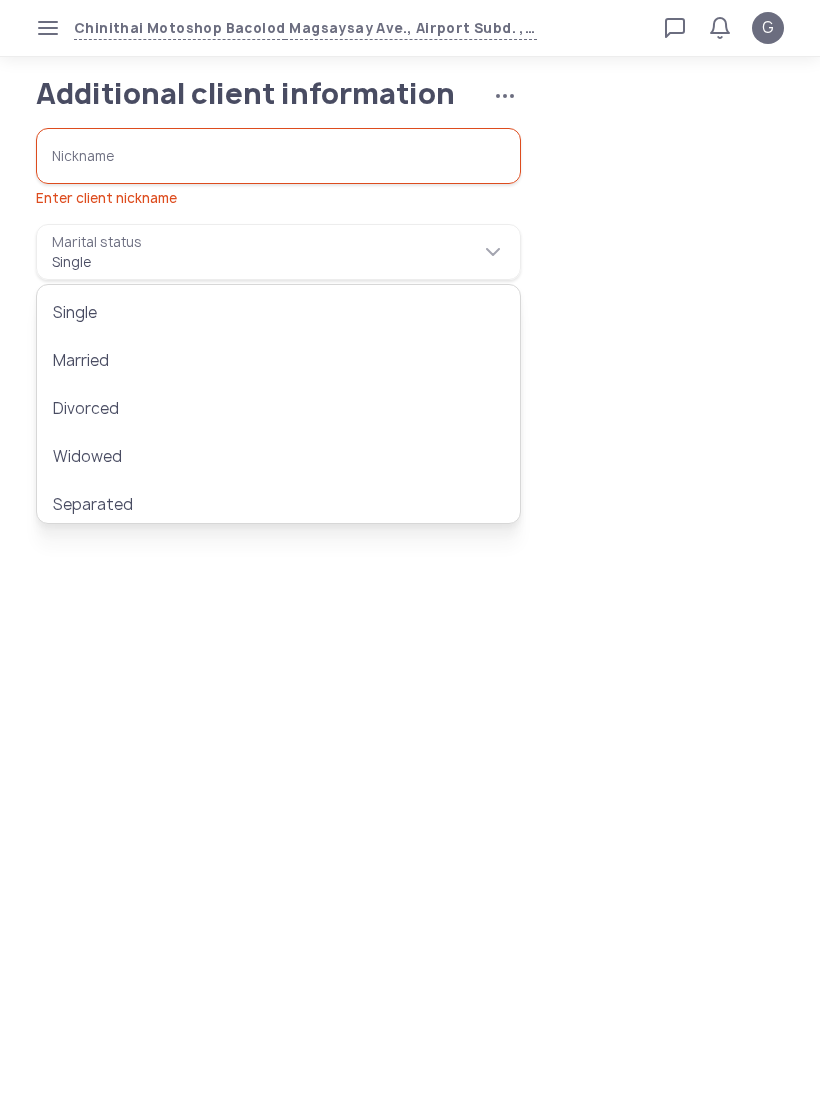 type on "******" 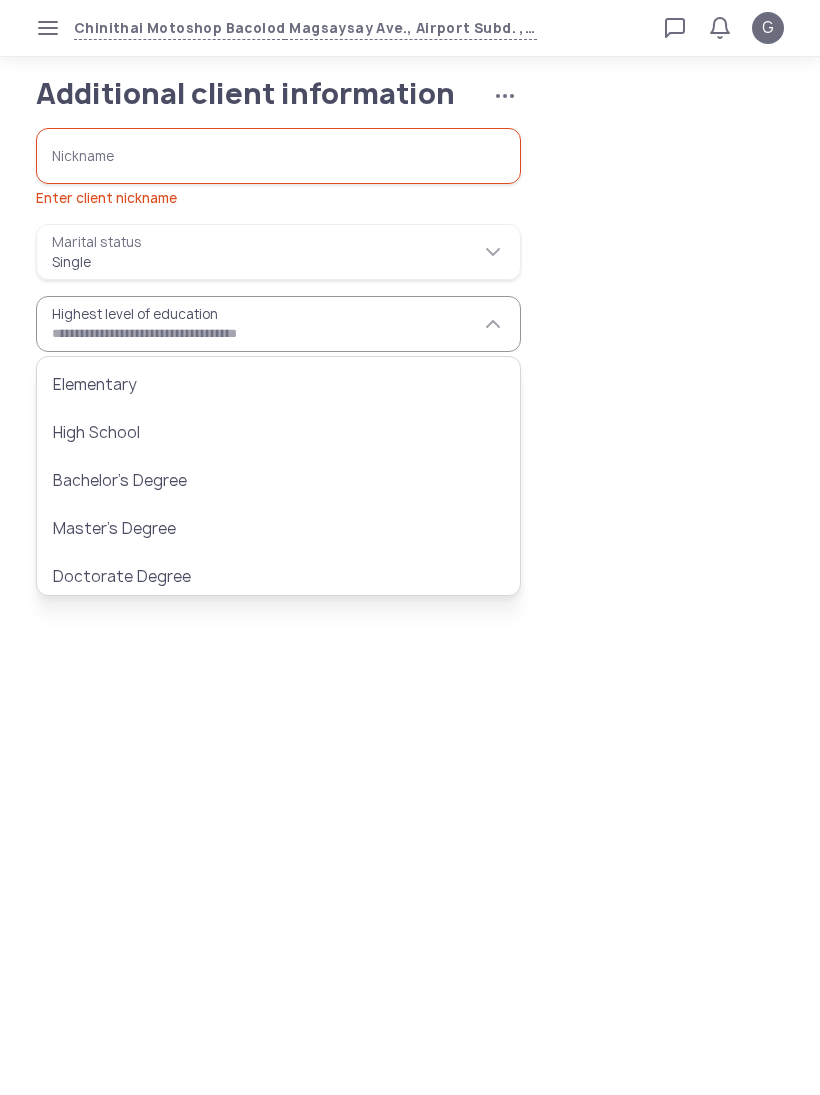click on "Highest level of education" at bounding box center (278, 324) 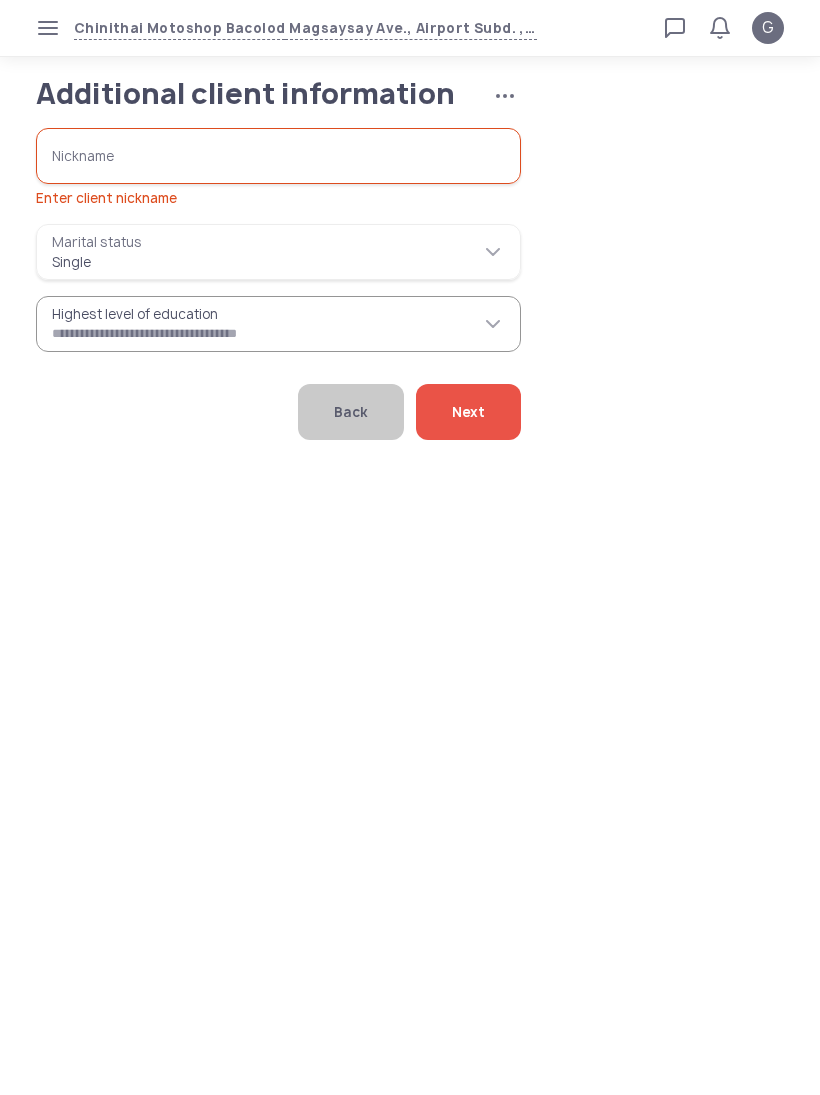click on "Highest level of education" at bounding box center (278, 324) 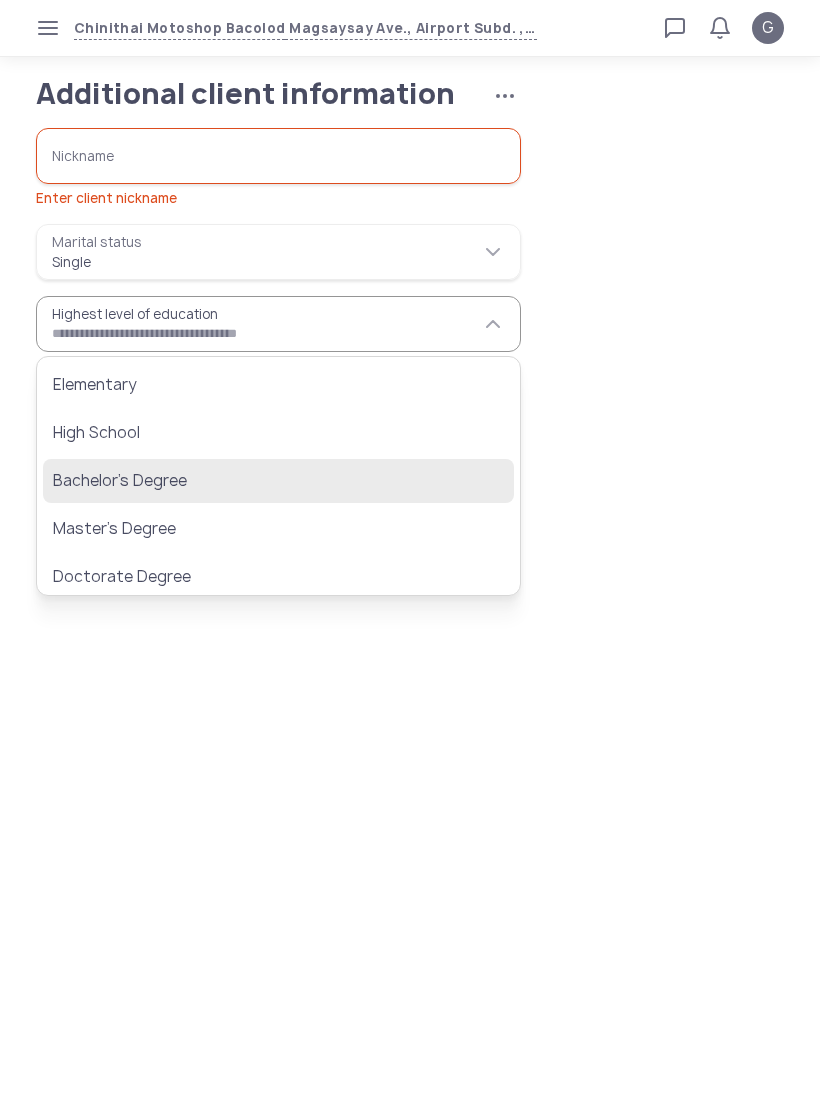 click on "Bachelor’s Degree" 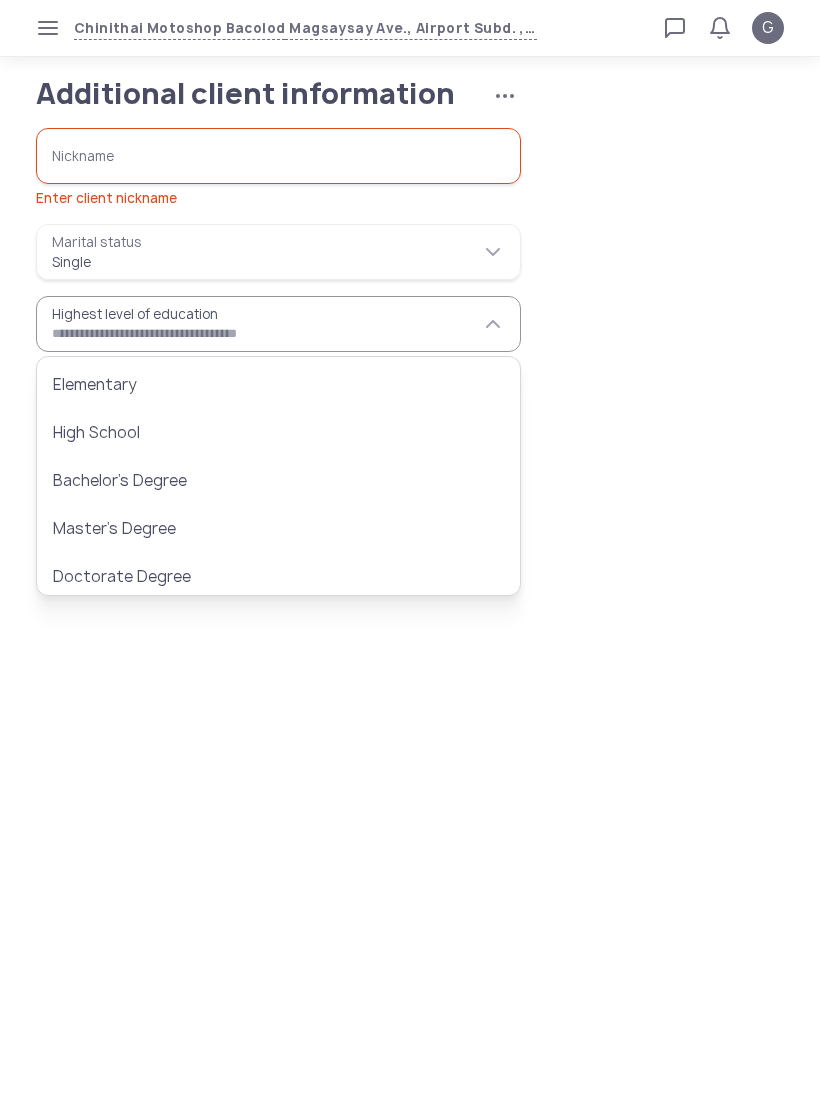 type on "**********" 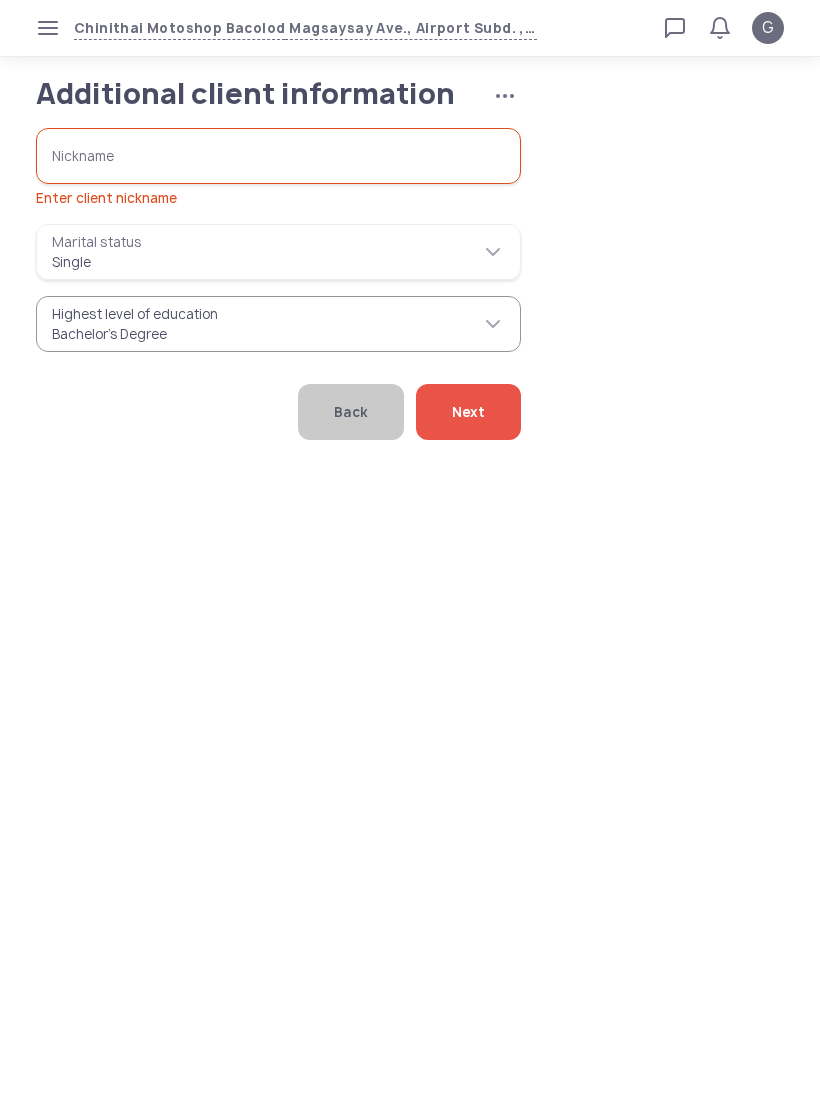click on "Next" 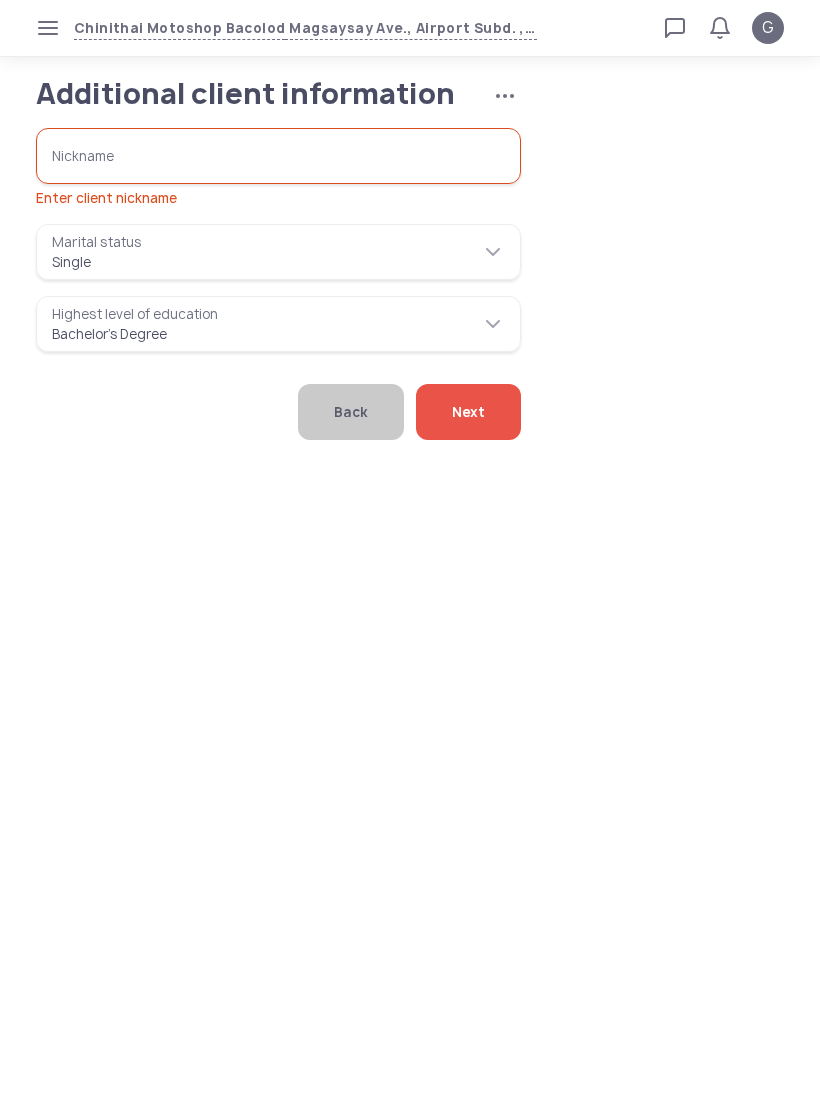 click on "Nickname   Enter client nickname" at bounding box center [278, 156] 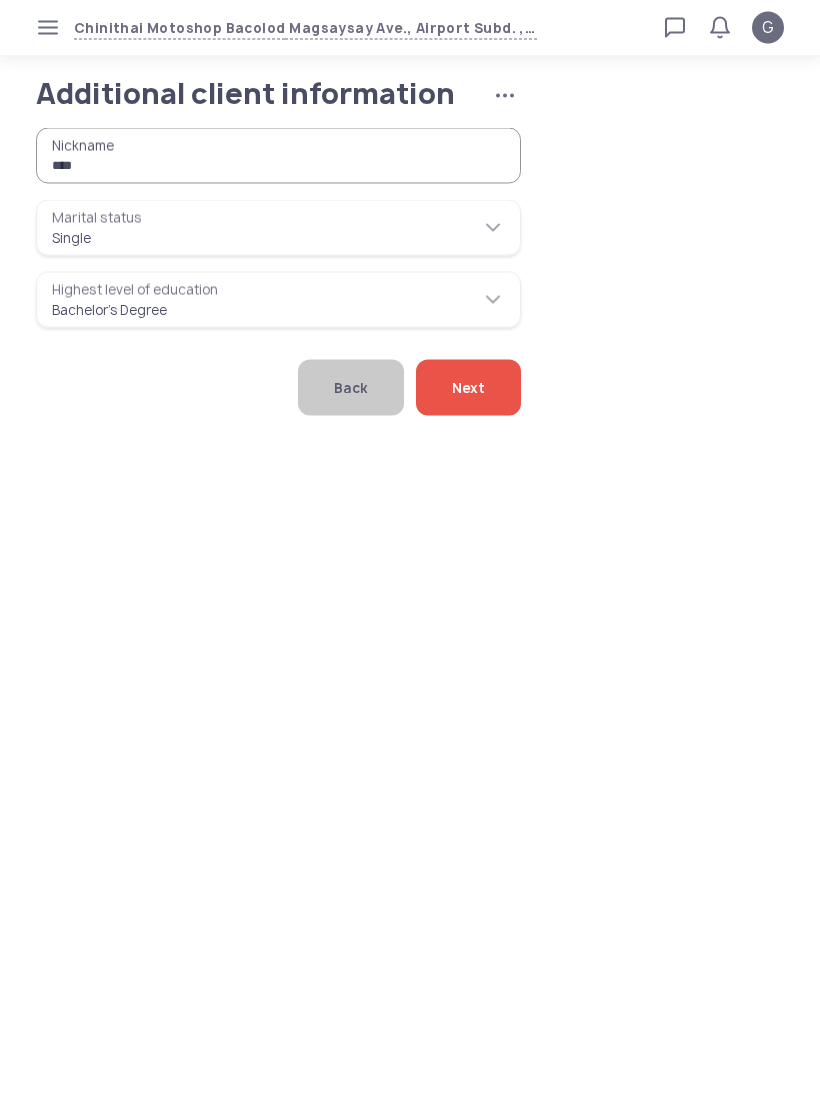type on "****" 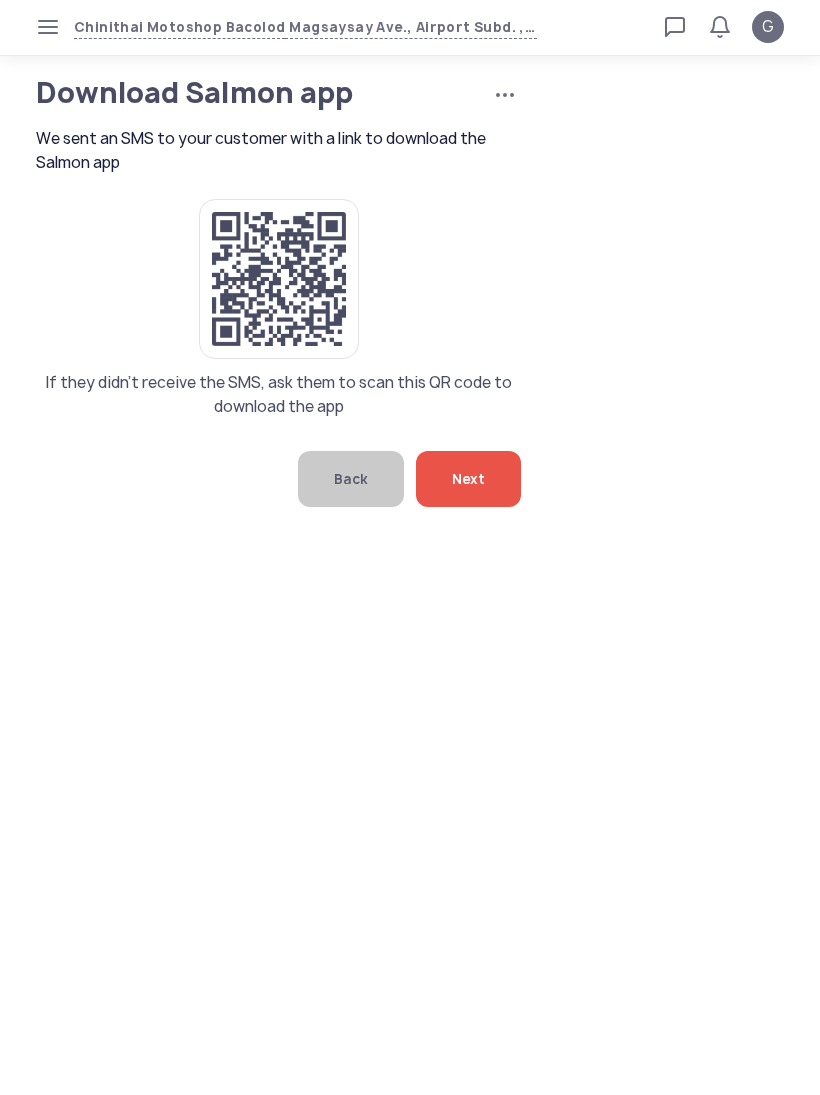 click on "Next" 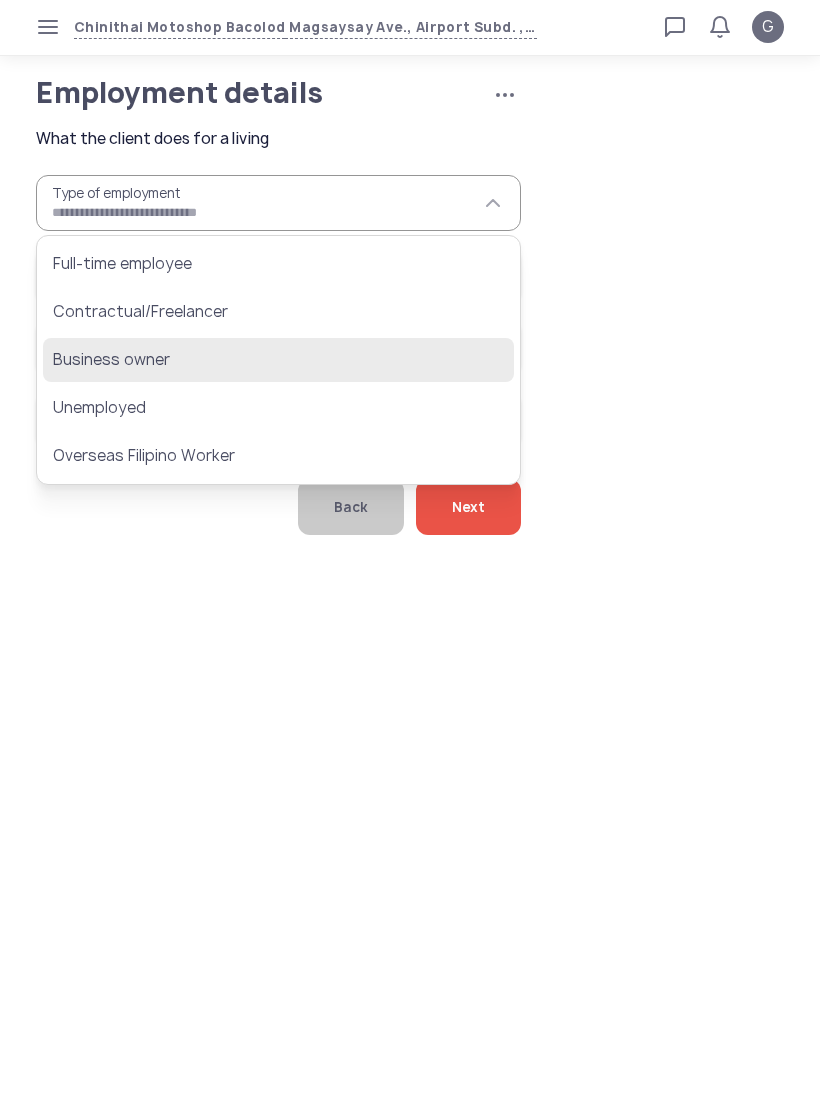 click on "Business owner" 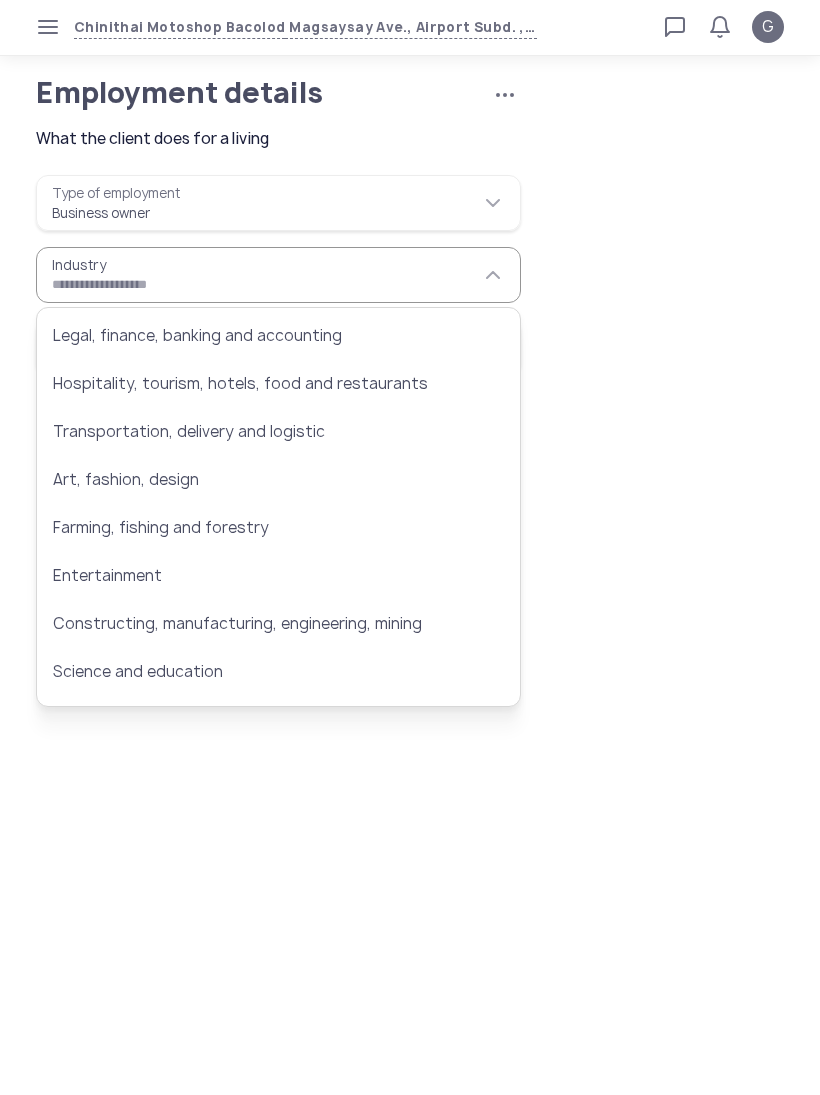 click on "**********" at bounding box center [278, 204] 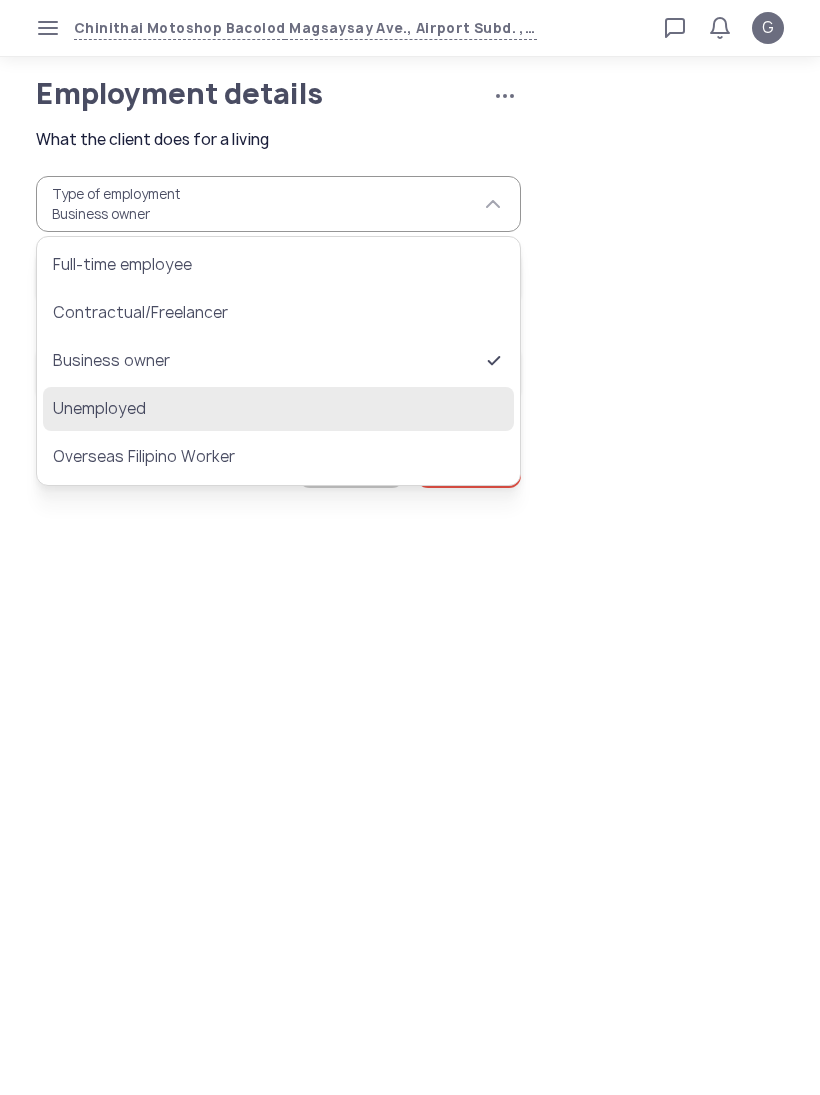 click on "Unemployed" 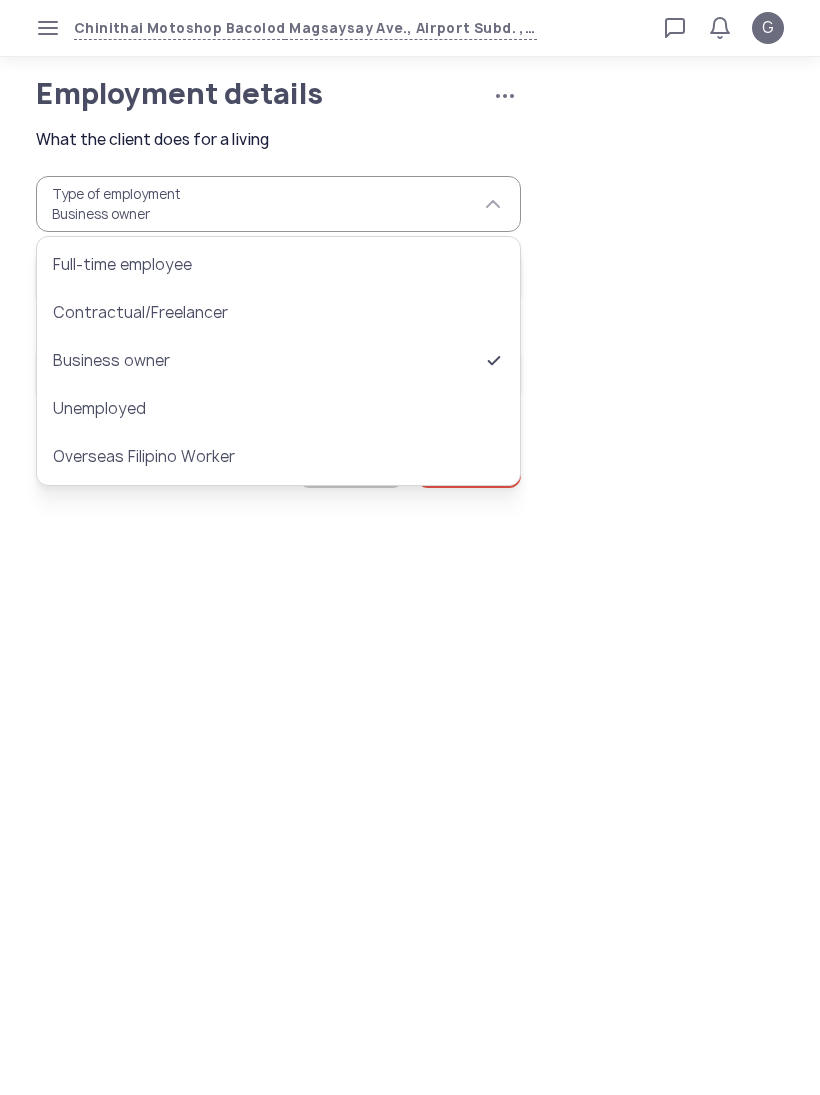 type on "**********" 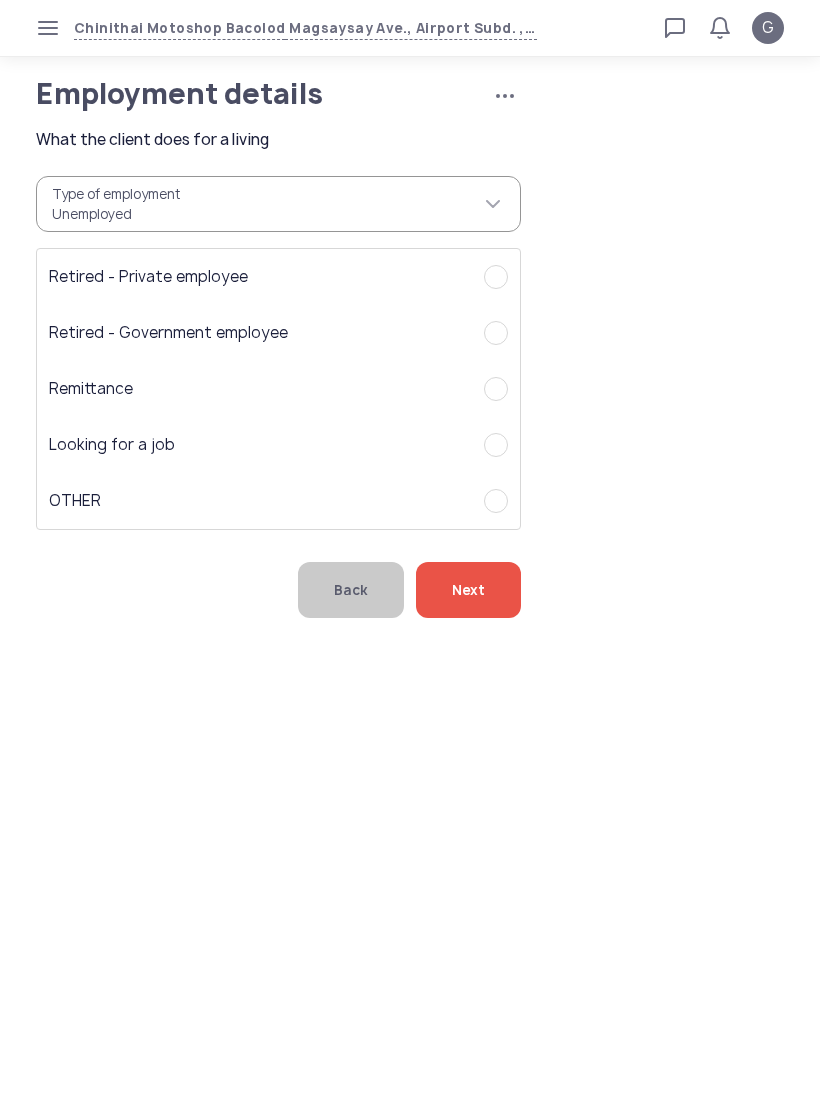 click on "Remittance" 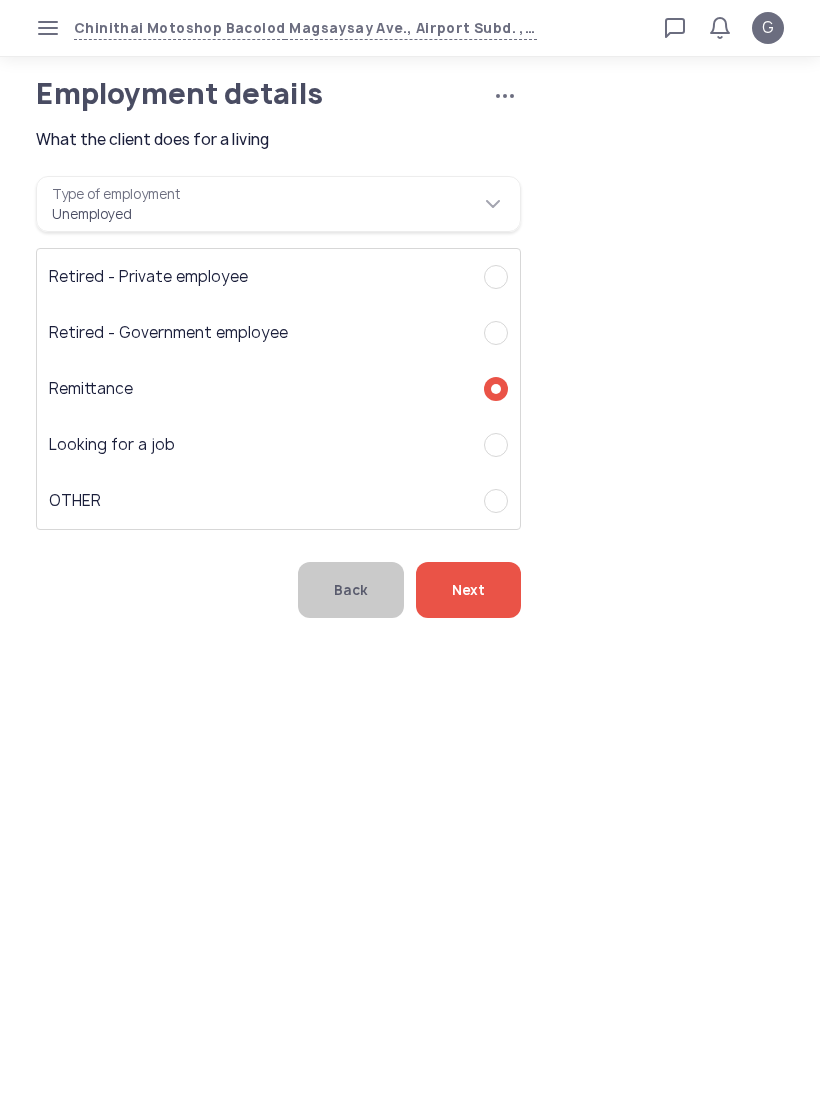 click on "Next" 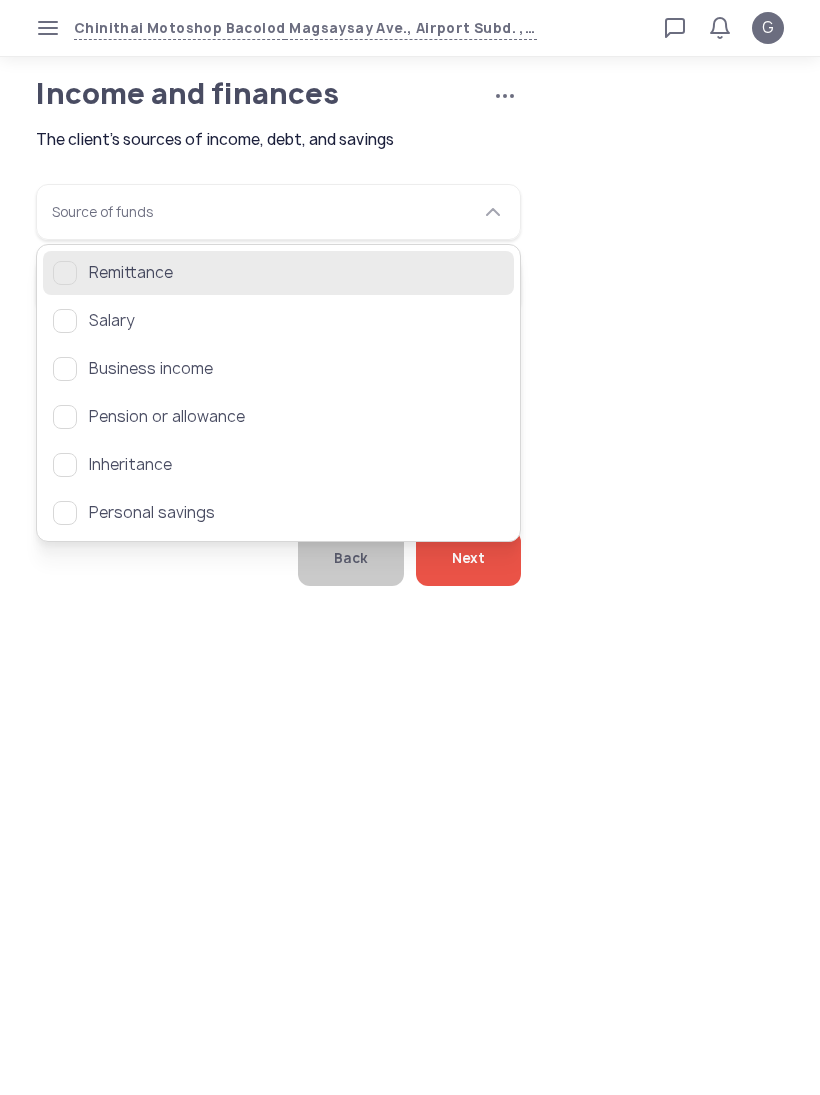 click on "Remittance" 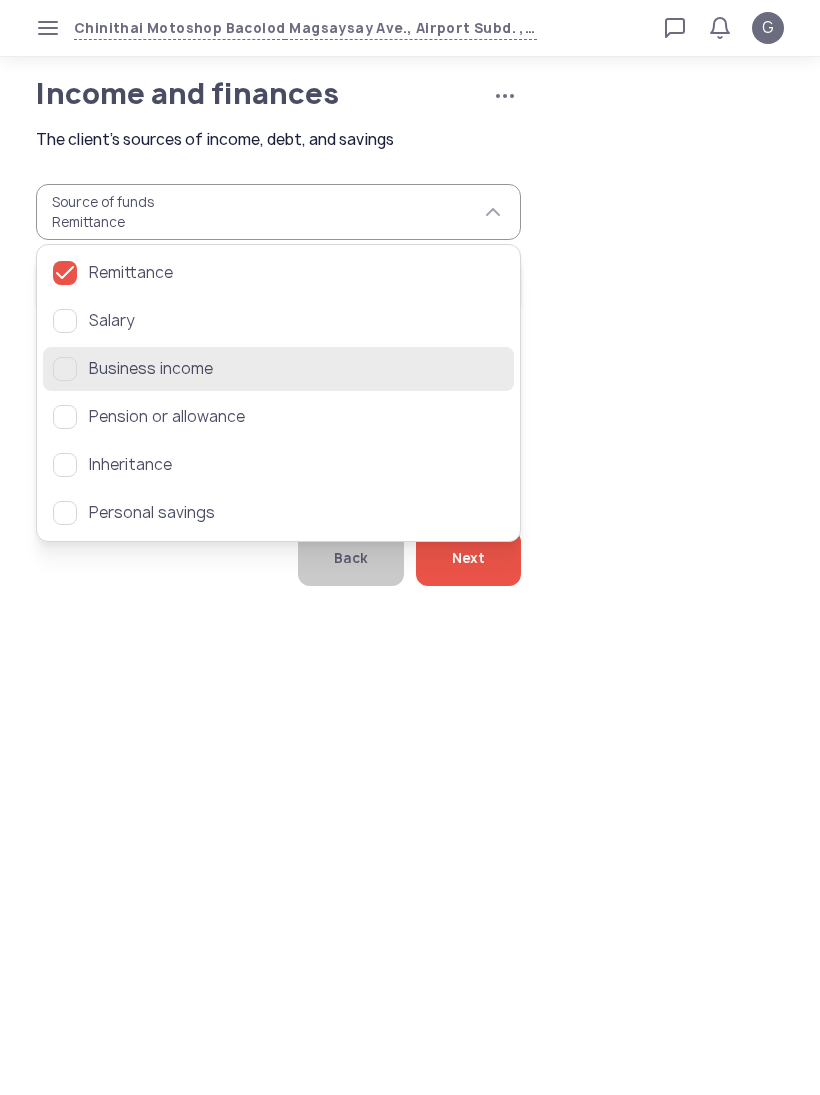 click on "Business income" 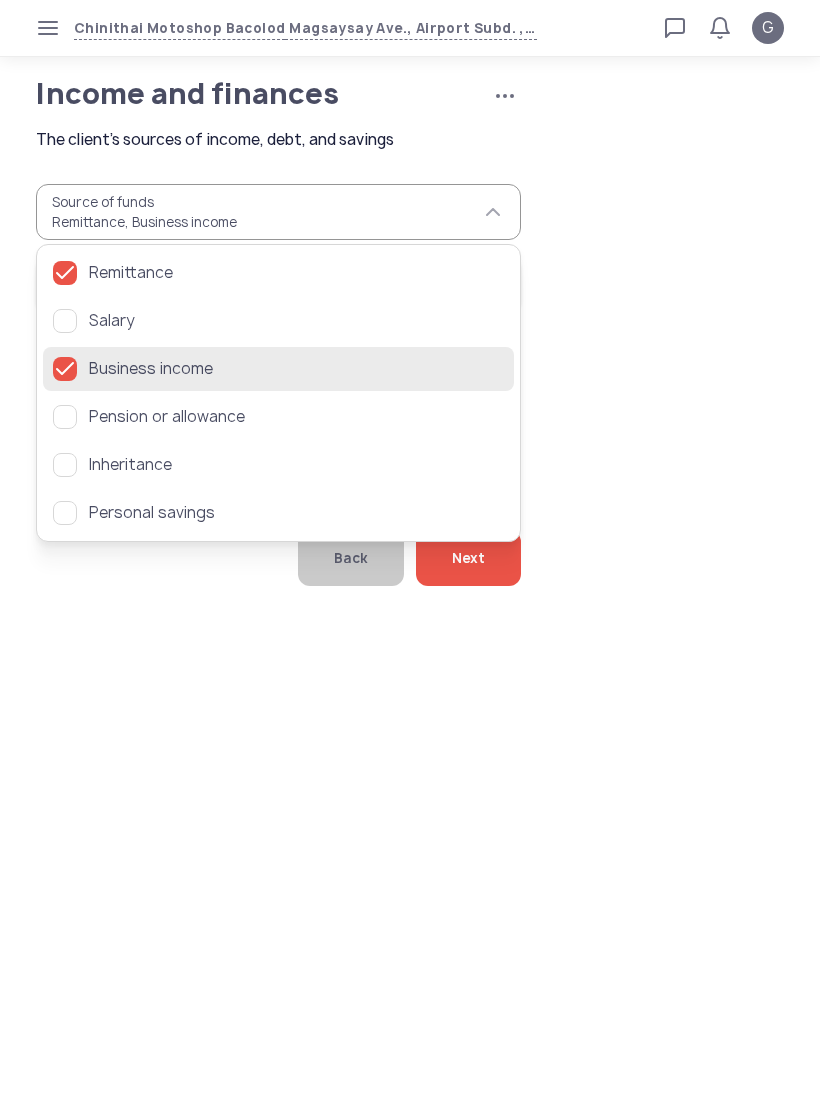 click on "Business income" 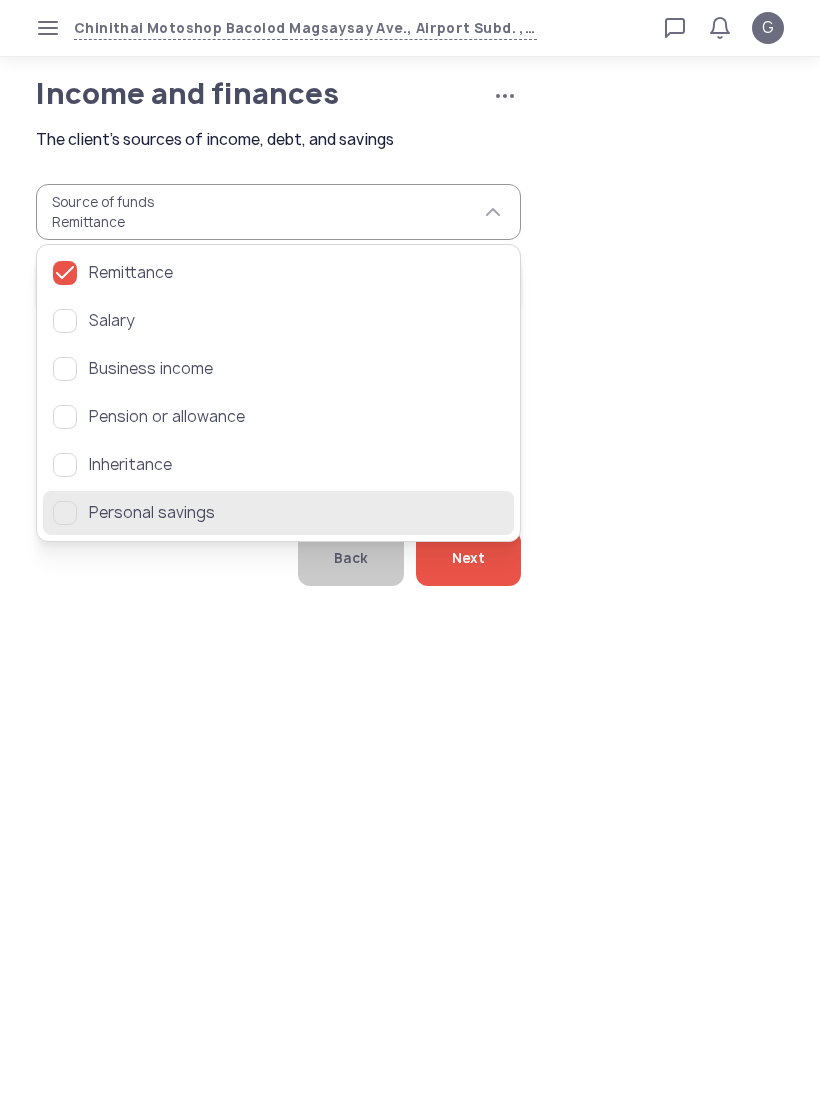 click on "Personal savings" 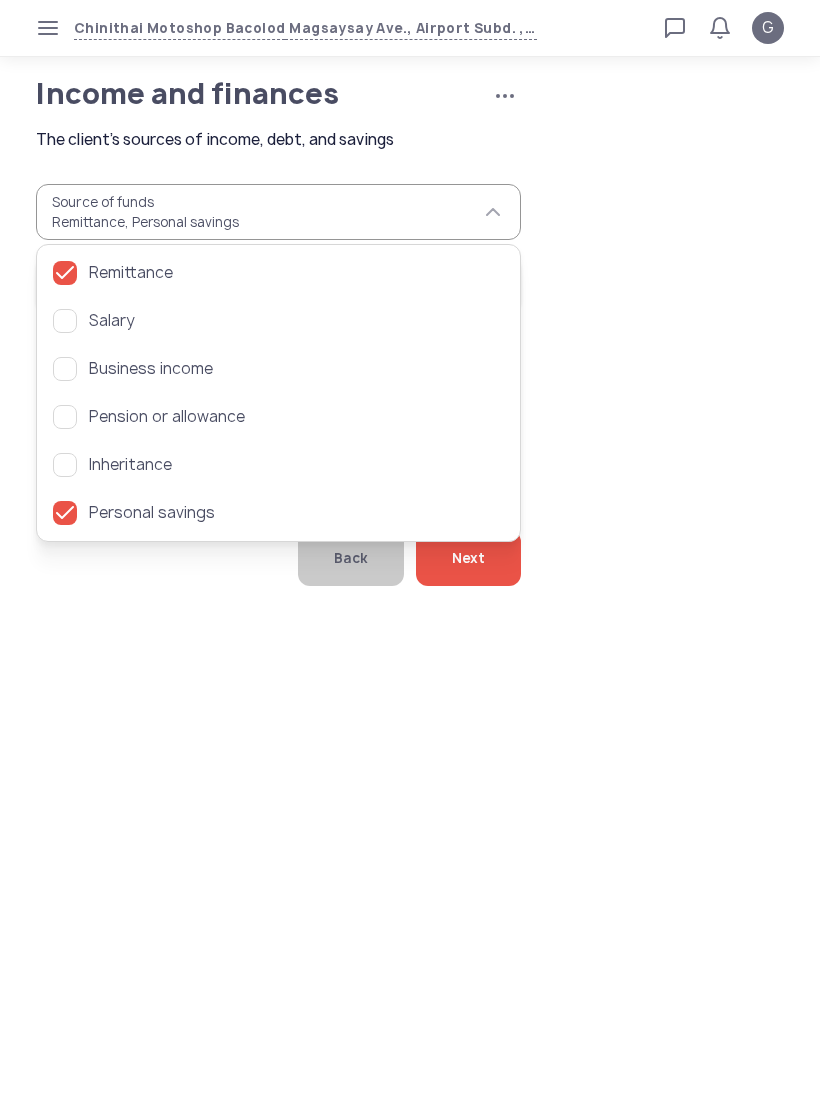 click on "Next" 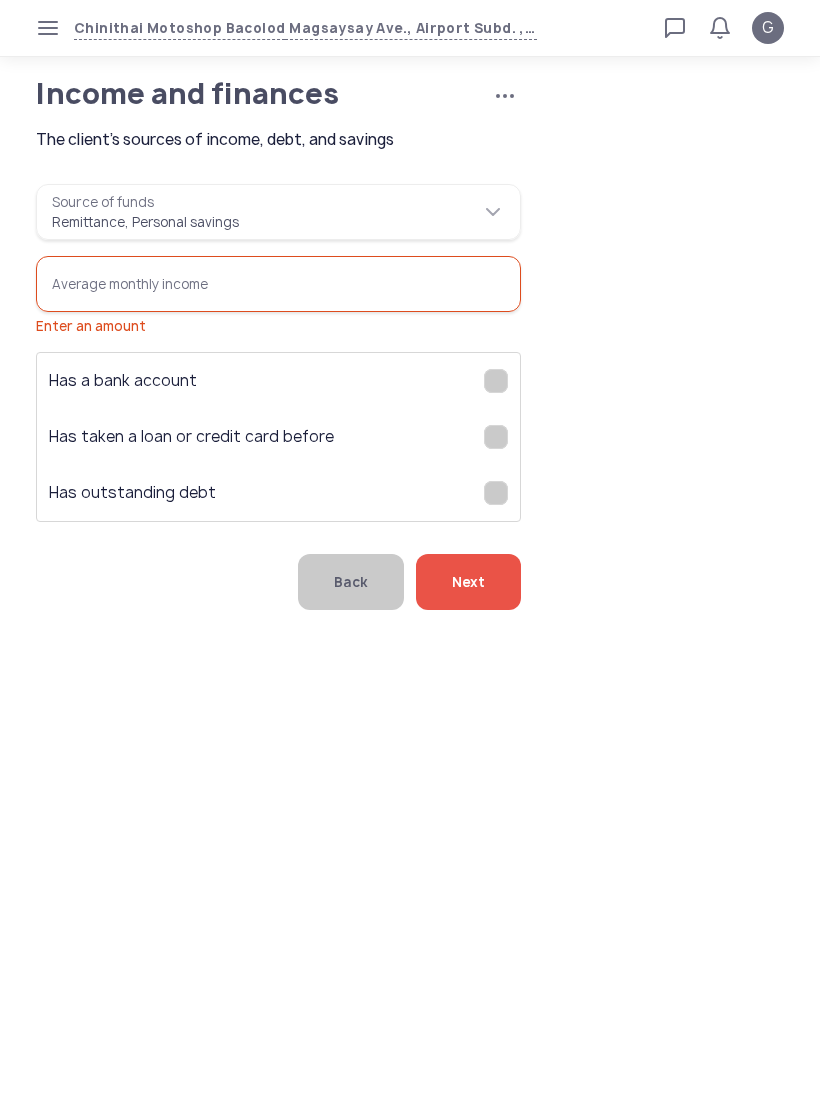 click on "Average monthly income   Enter an amount" at bounding box center [278, 284] 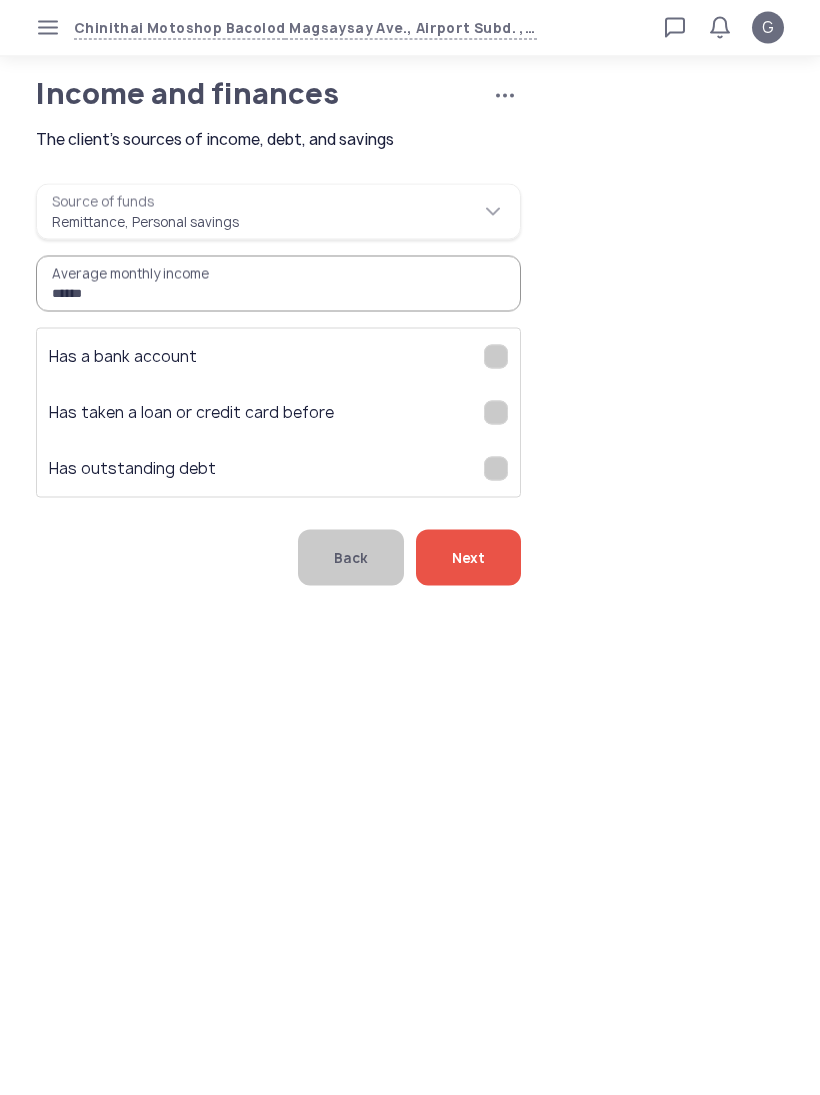 type on "*******" 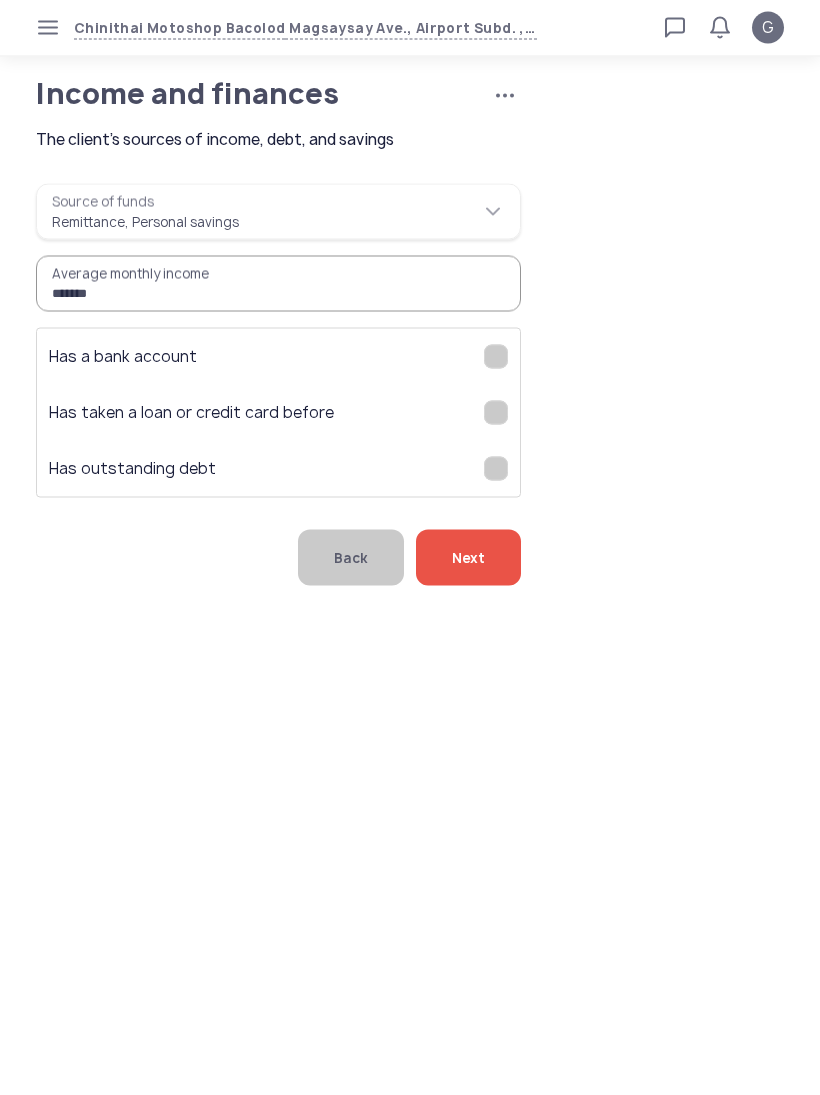 click on "Next" 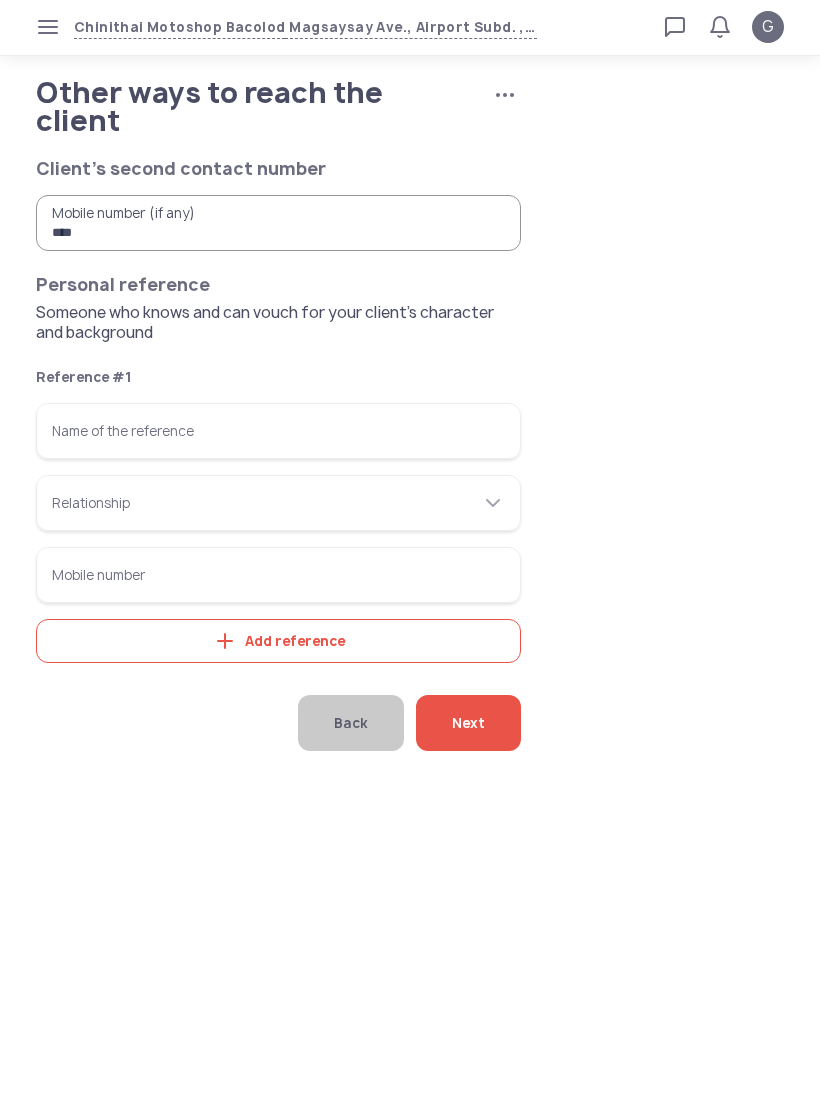 click on "Back" 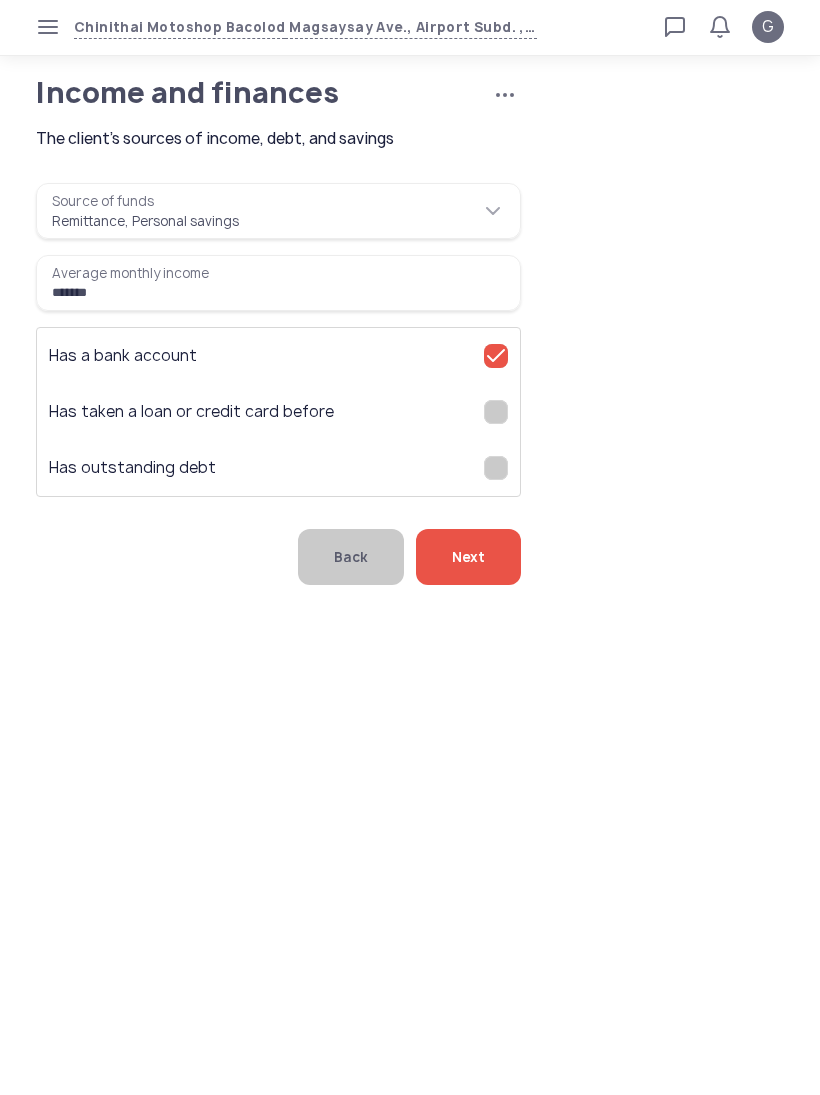 click on "Next" 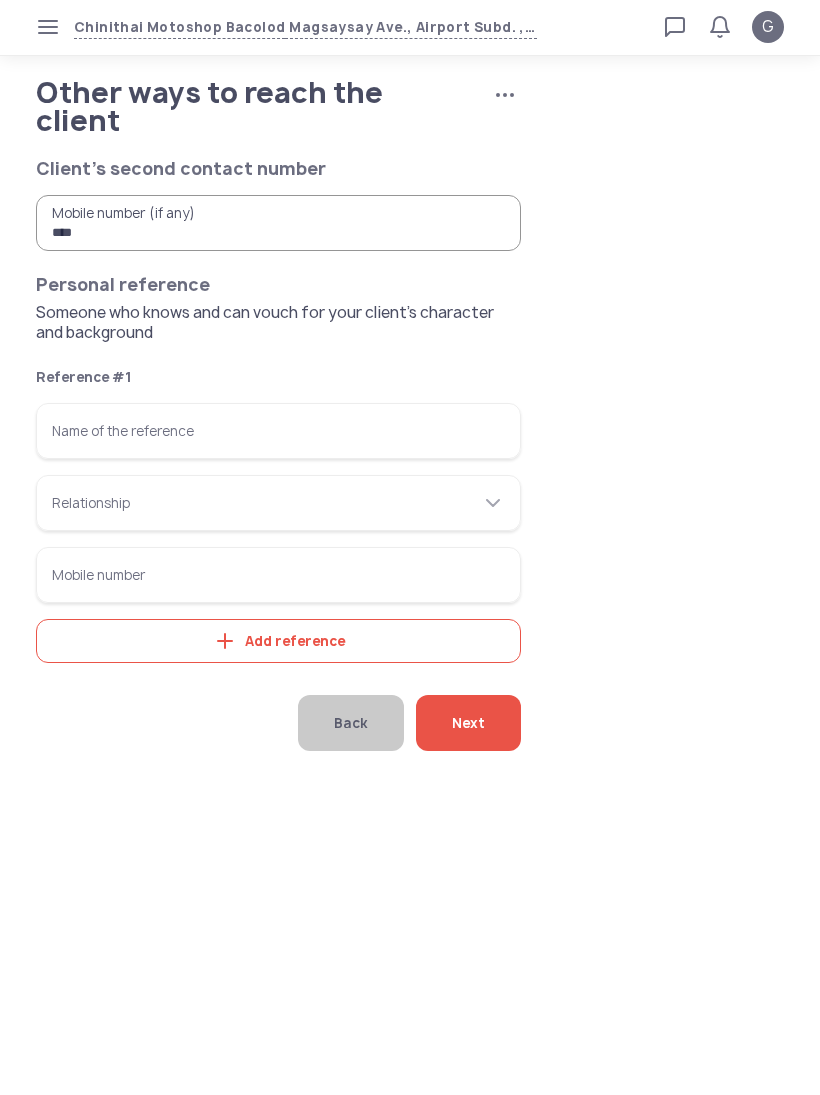 click on "Name of the reference" at bounding box center [278, 432] 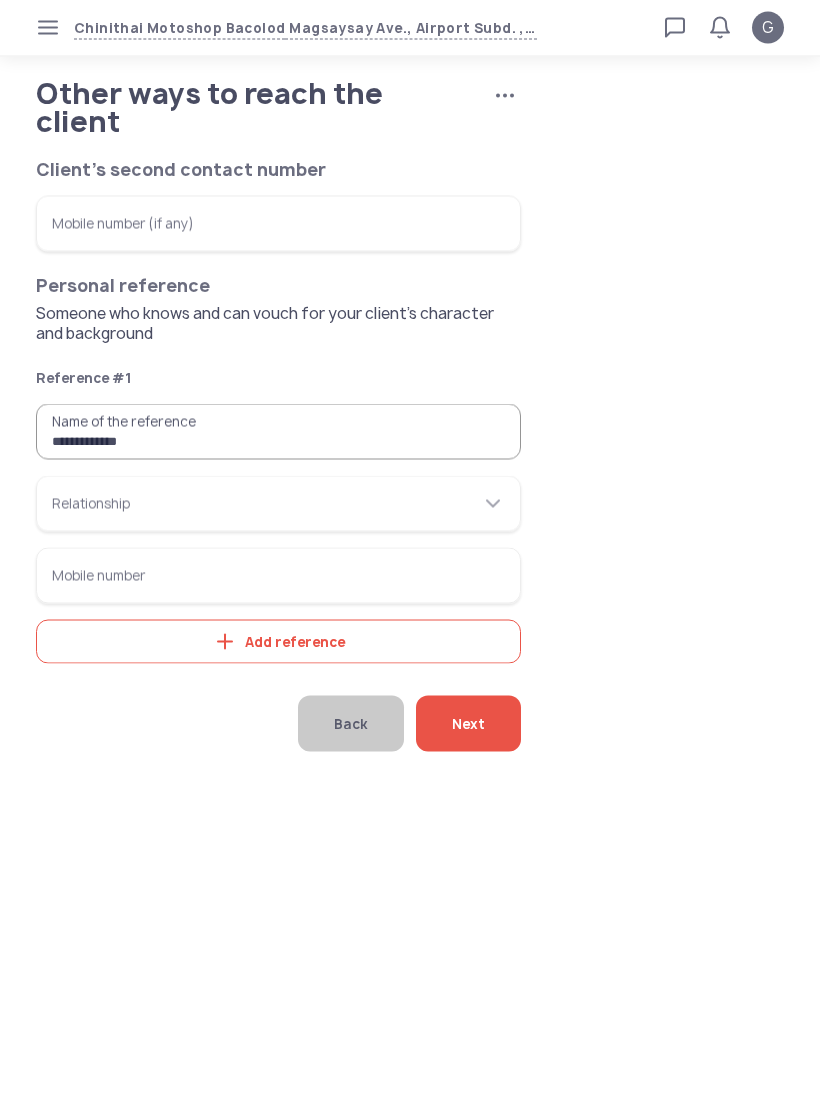 type on "**********" 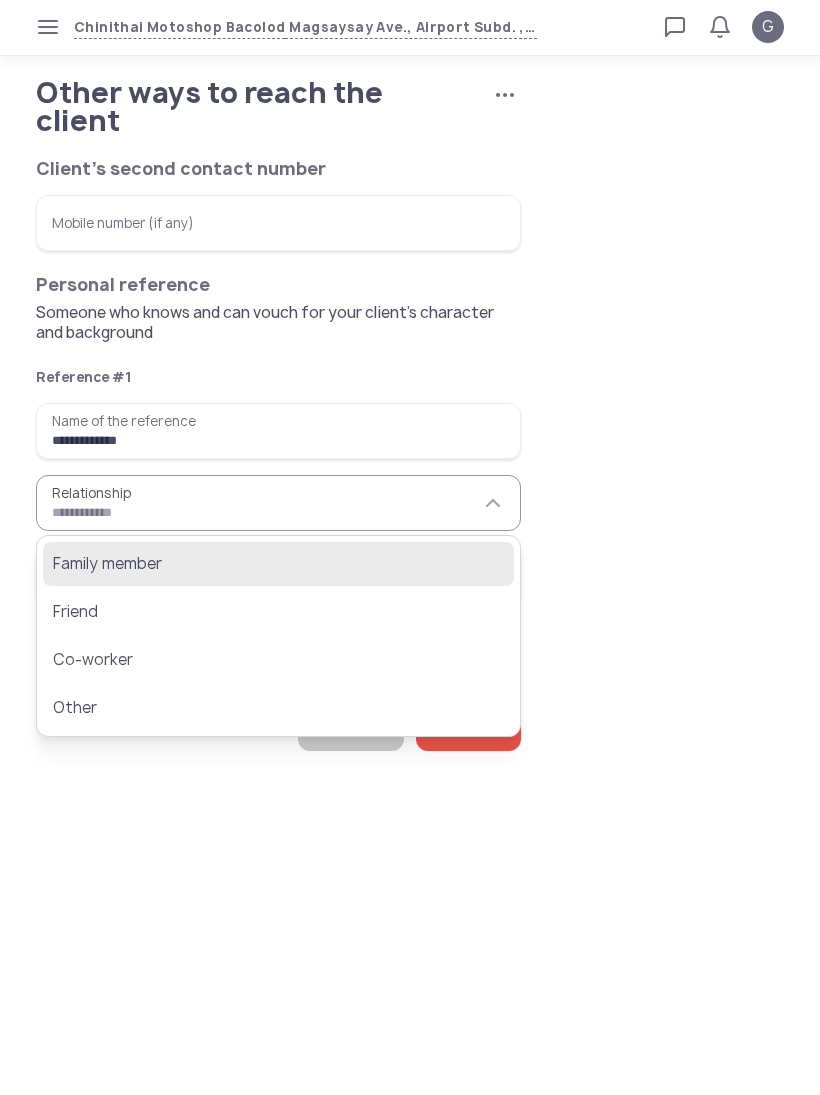 click on "Family member" 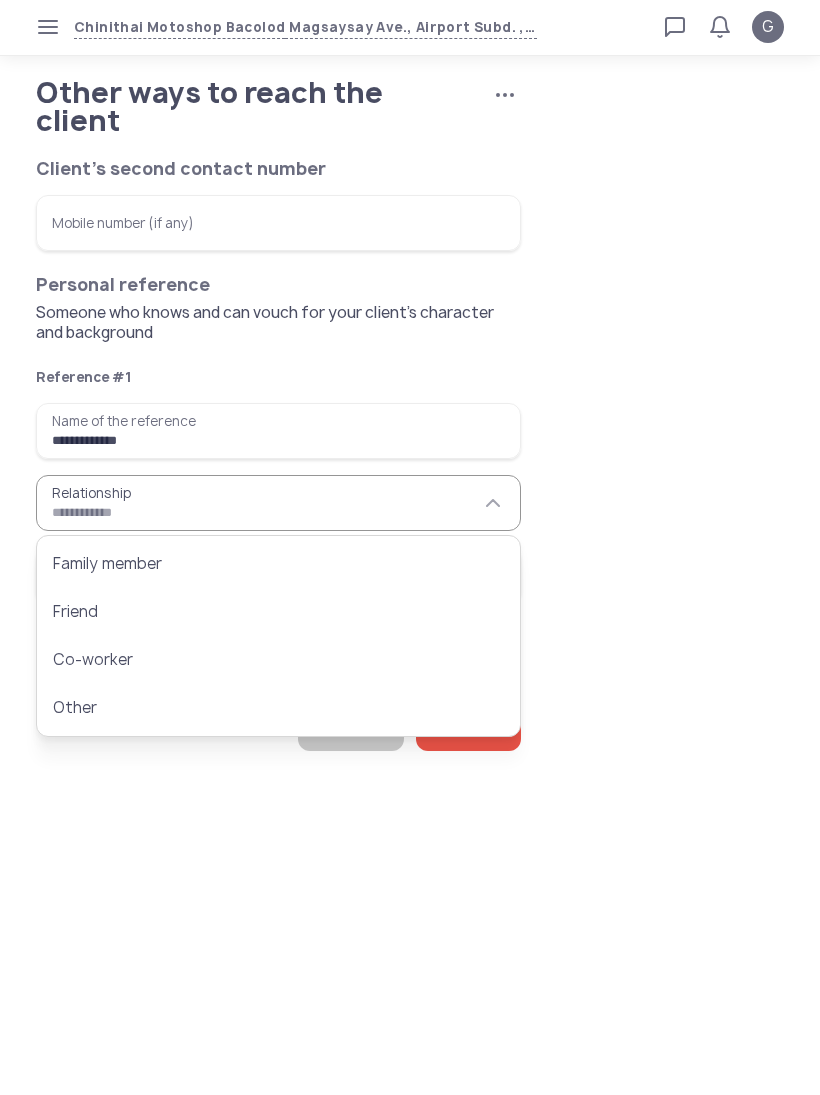 type on "**********" 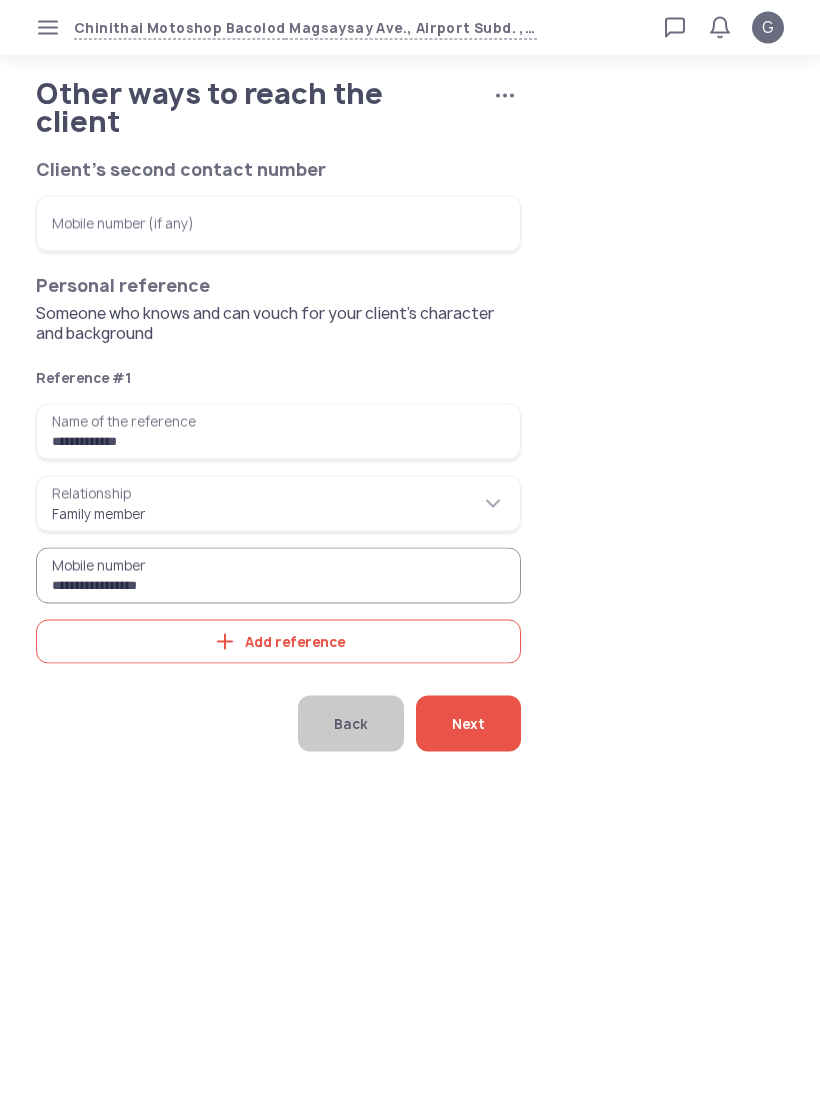 type on "**********" 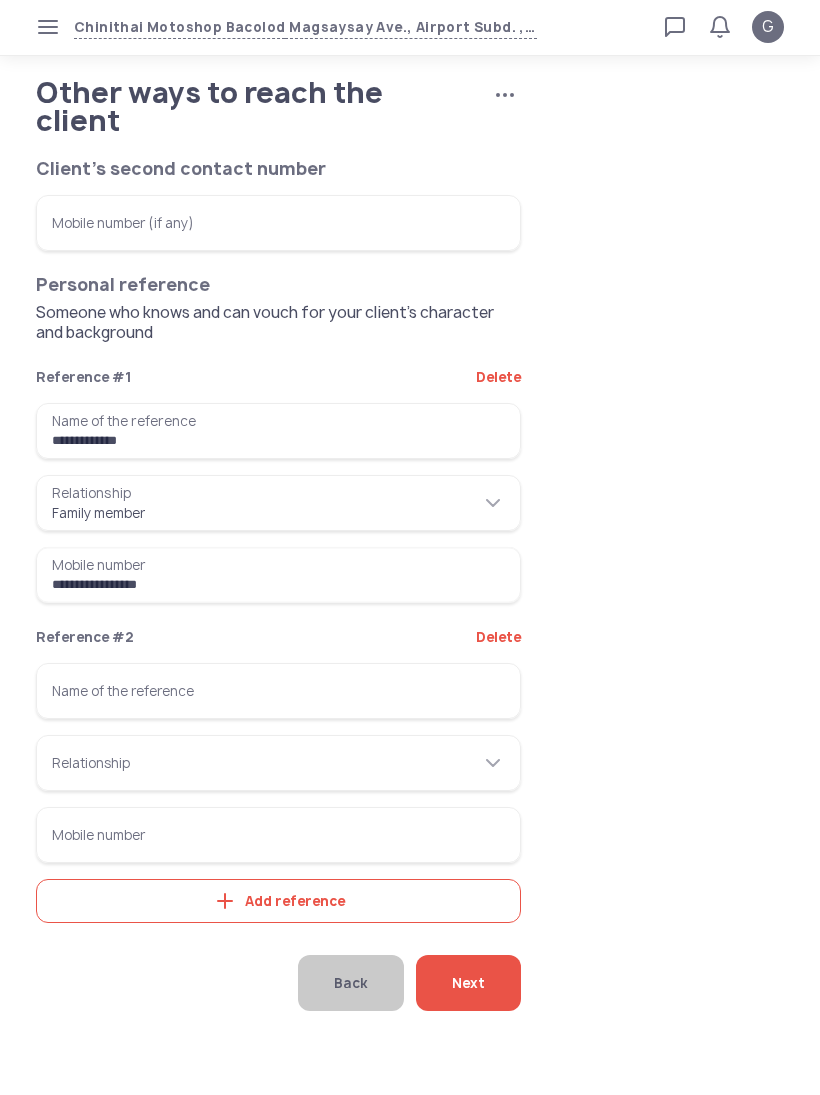 click on "Name of the reference" at bounding box center (278, 692) 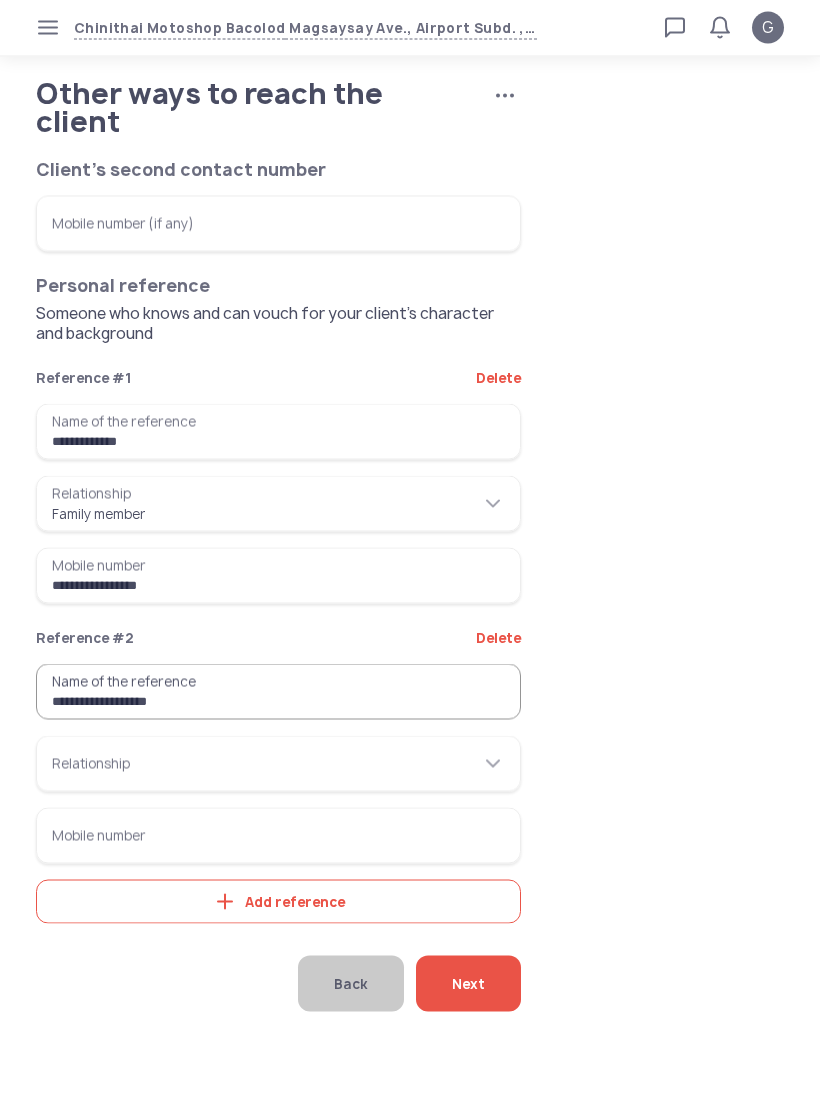 type on "**********" 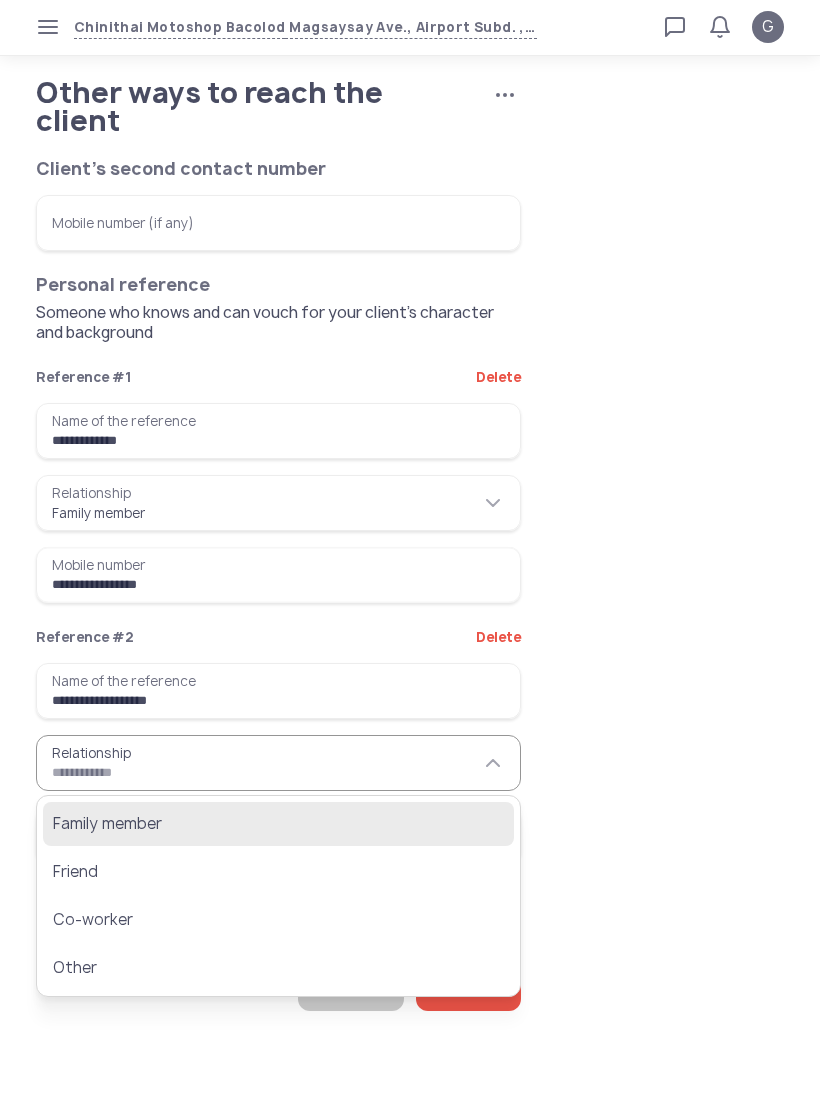 click on "Family member" 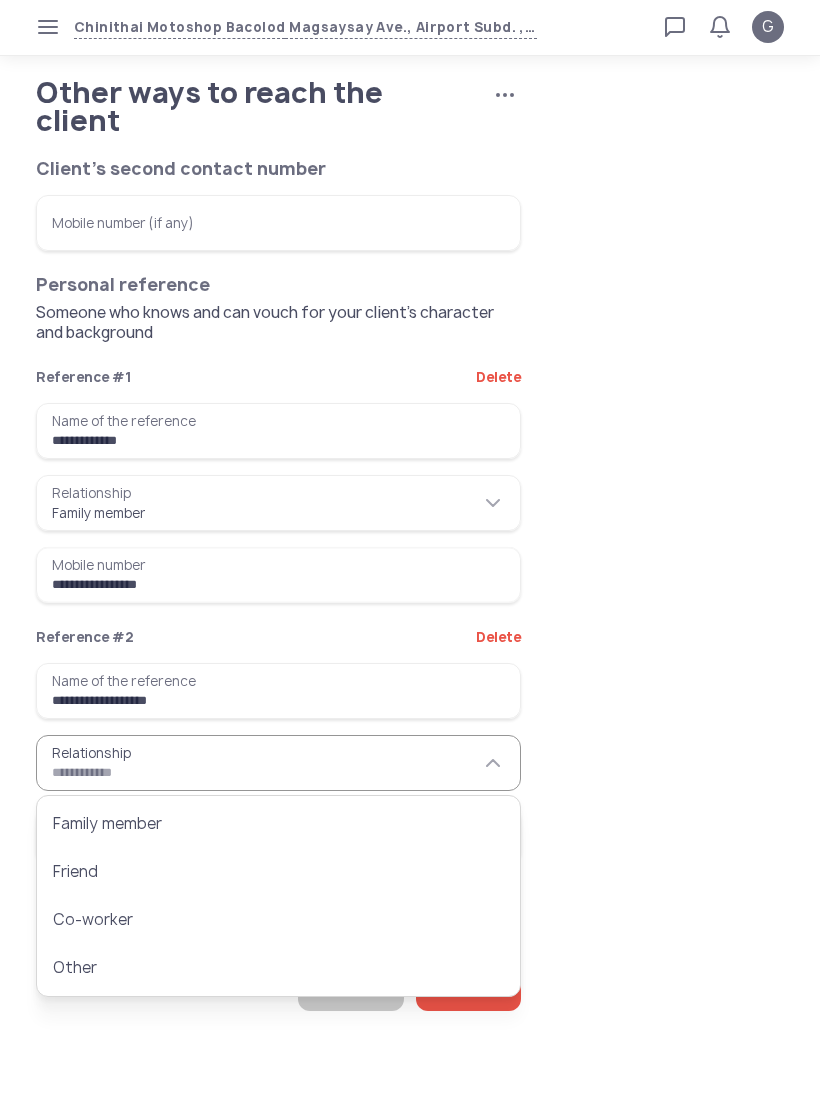 type on "**********" 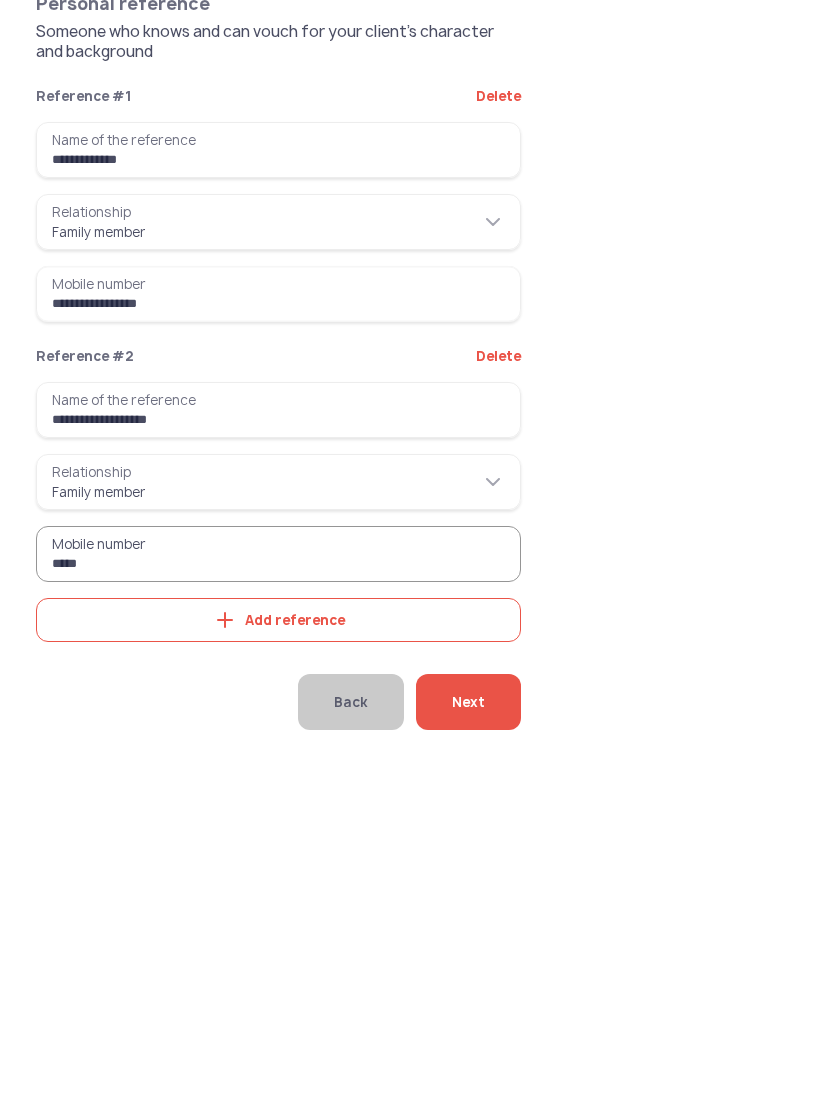 scroll, scrollTop: 0, scrollLeft: 0, axis: both 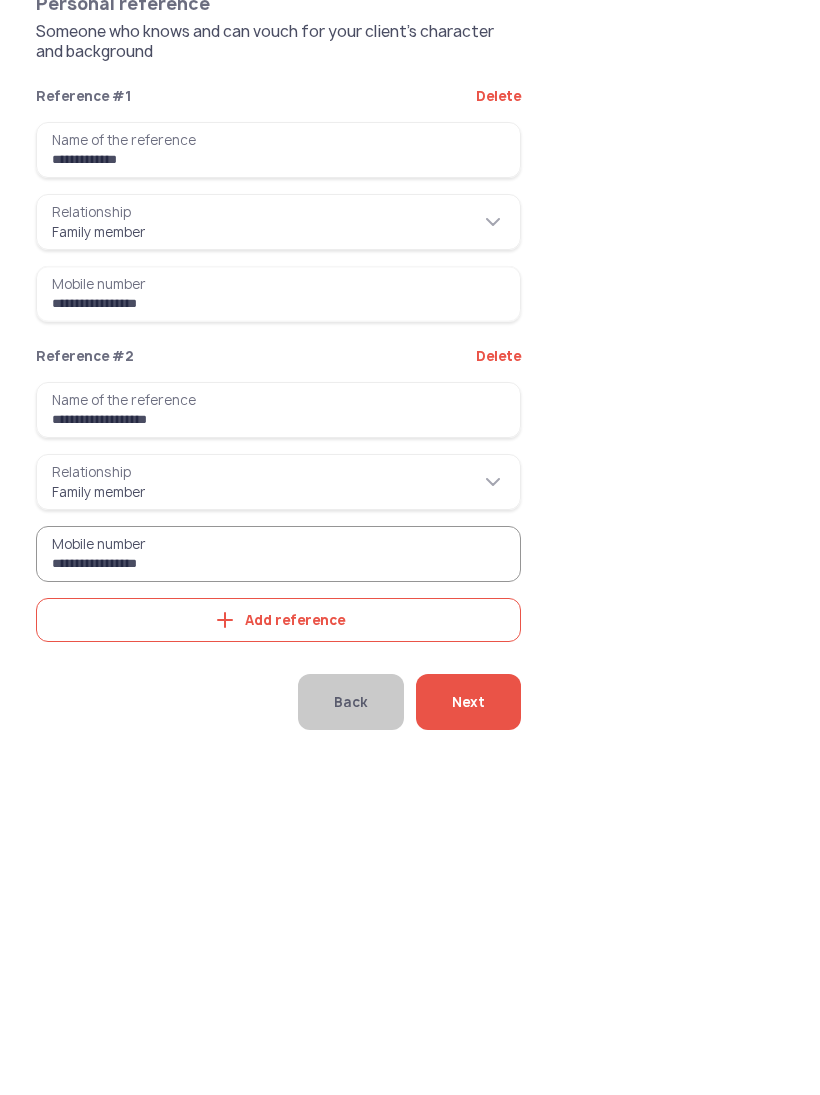 type on "**********" 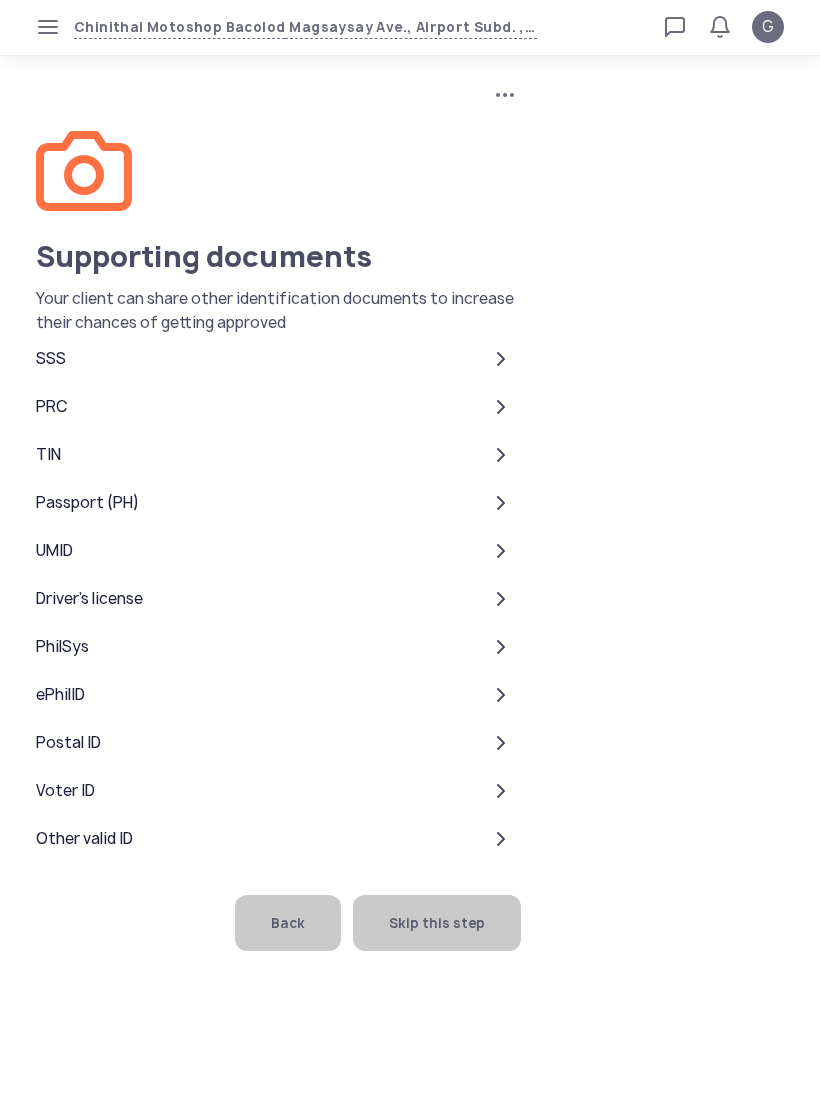 click on "Skip this step" 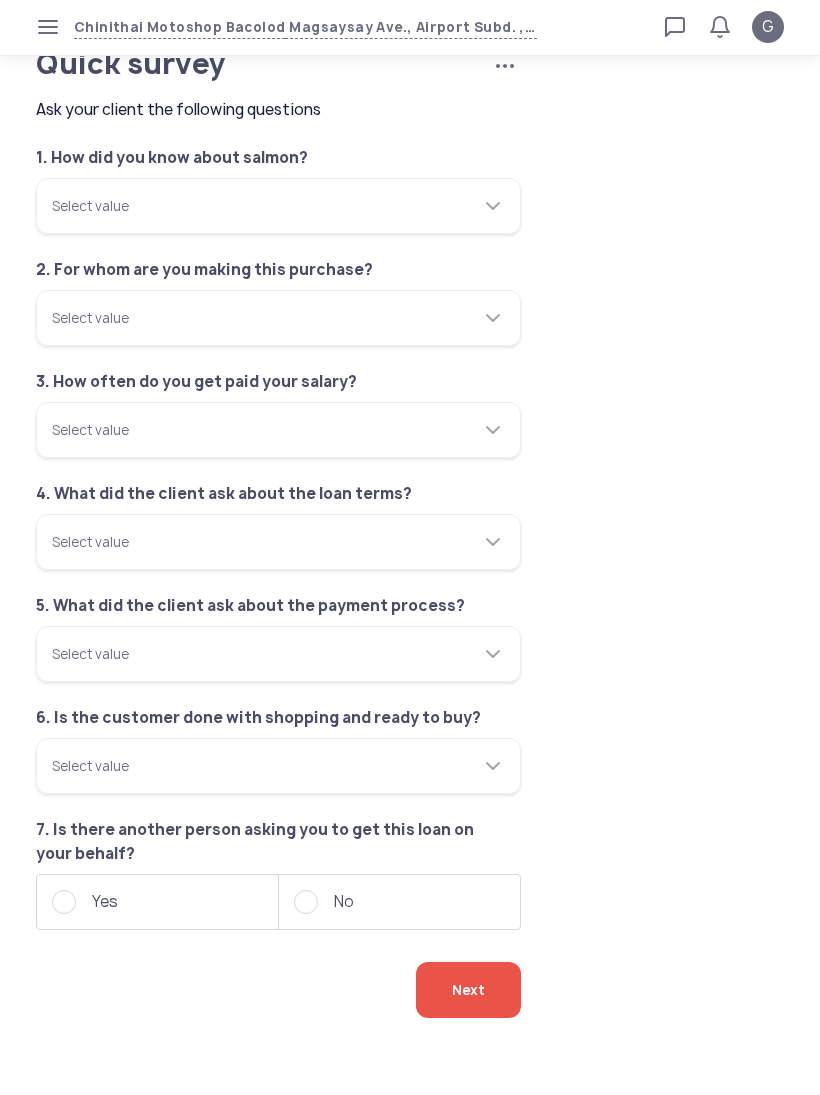 scroll, scrollTop: 29, scrollLeft: 0, axis: vertical 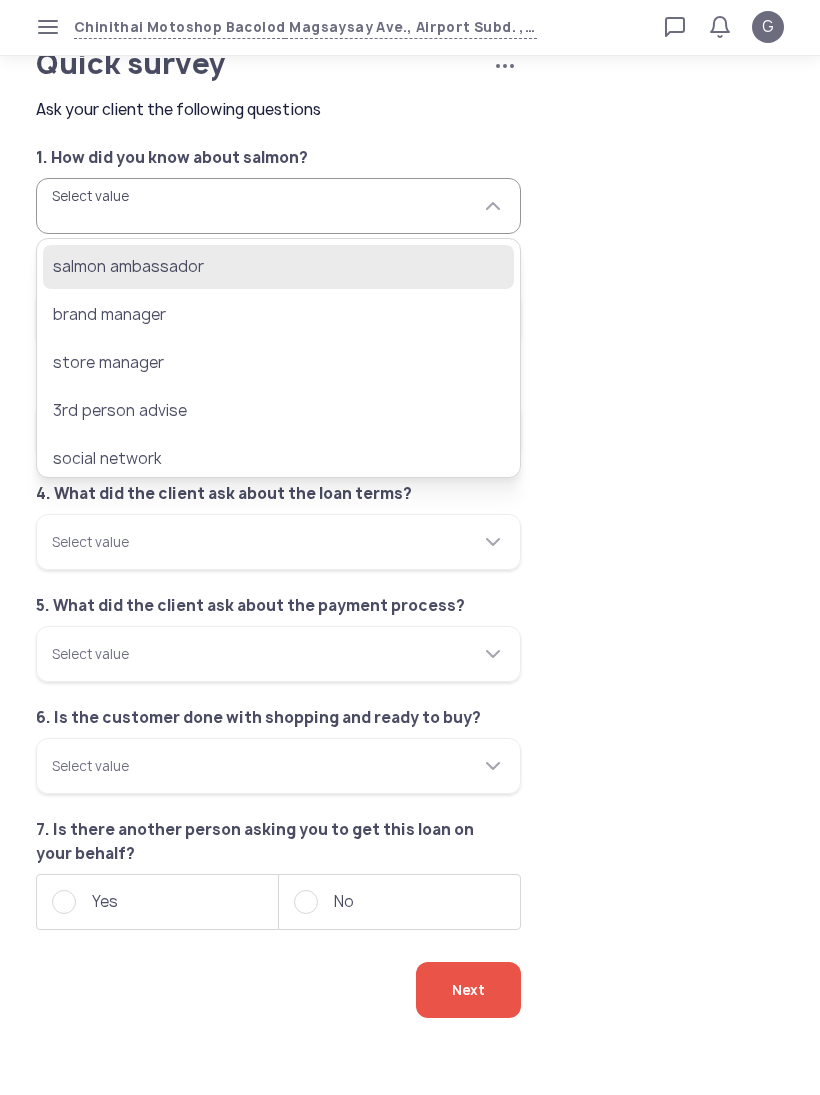 click on "salmon ambassador" 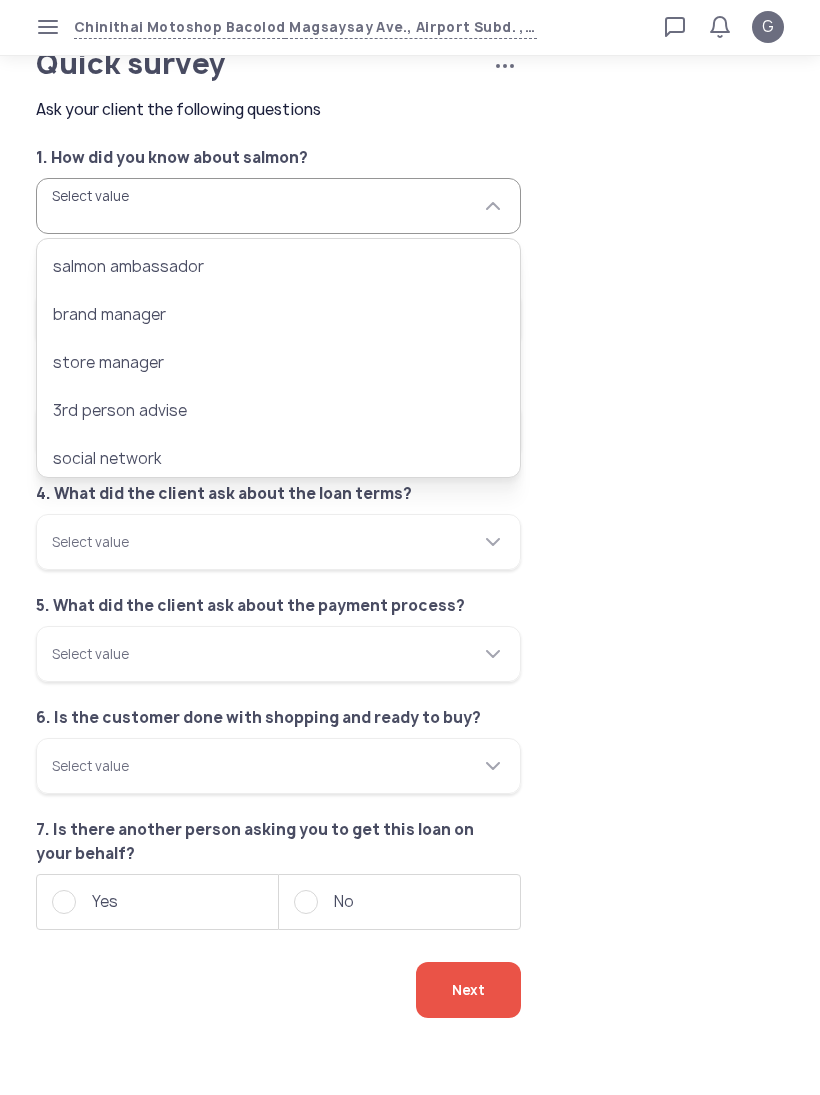 type on "**********" 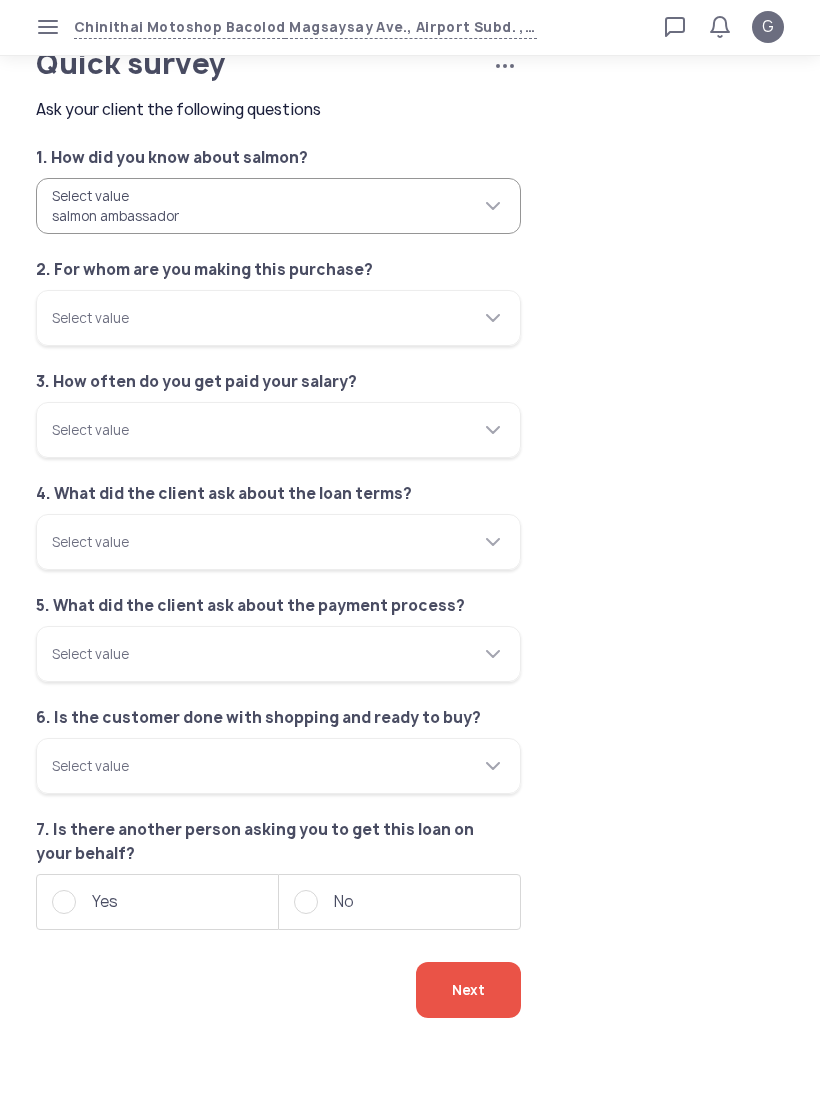 click on "Select value" at bounding box center (278, 319) 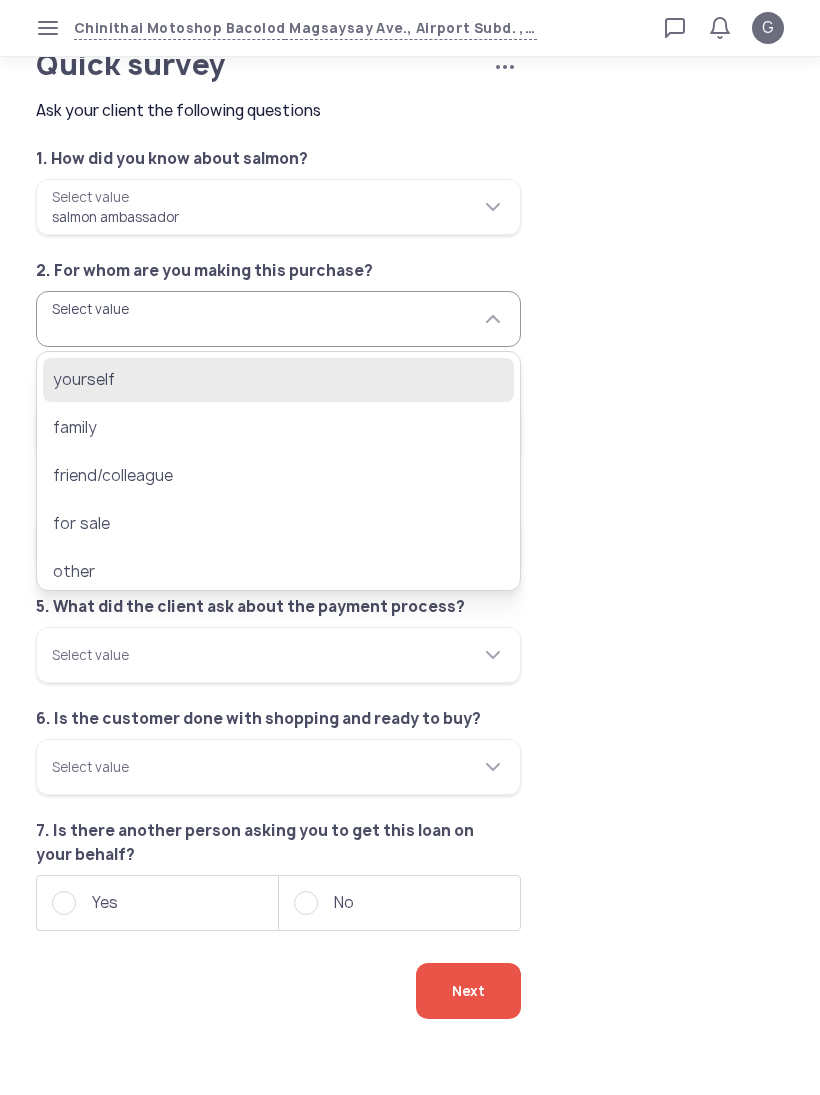 click on "yourself" 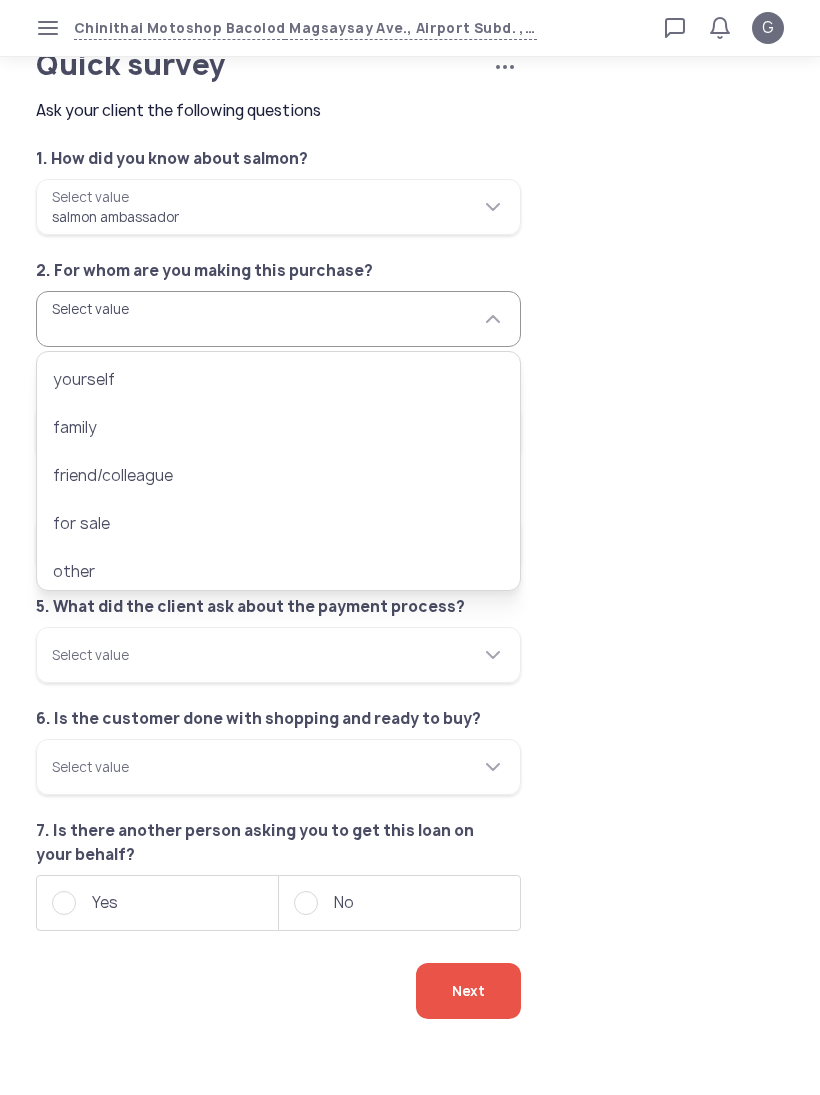 type on "********" 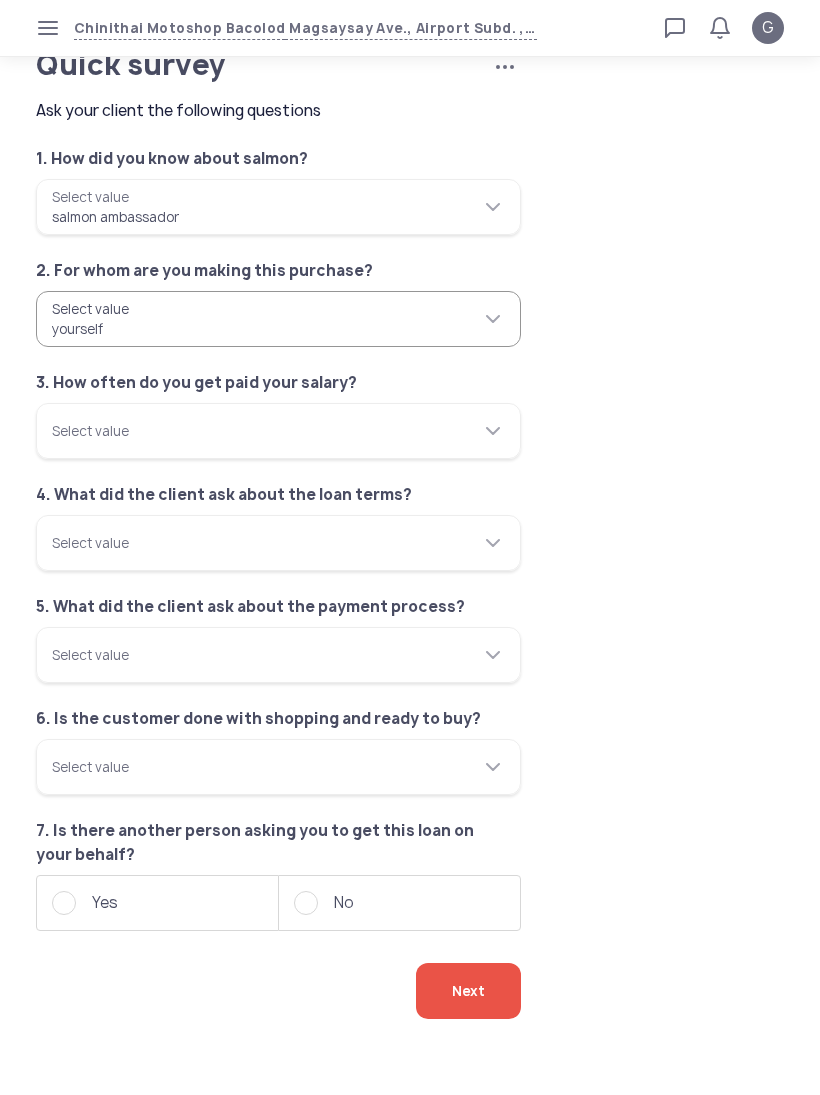 click on "Select value" at bounding box center (278, 431) 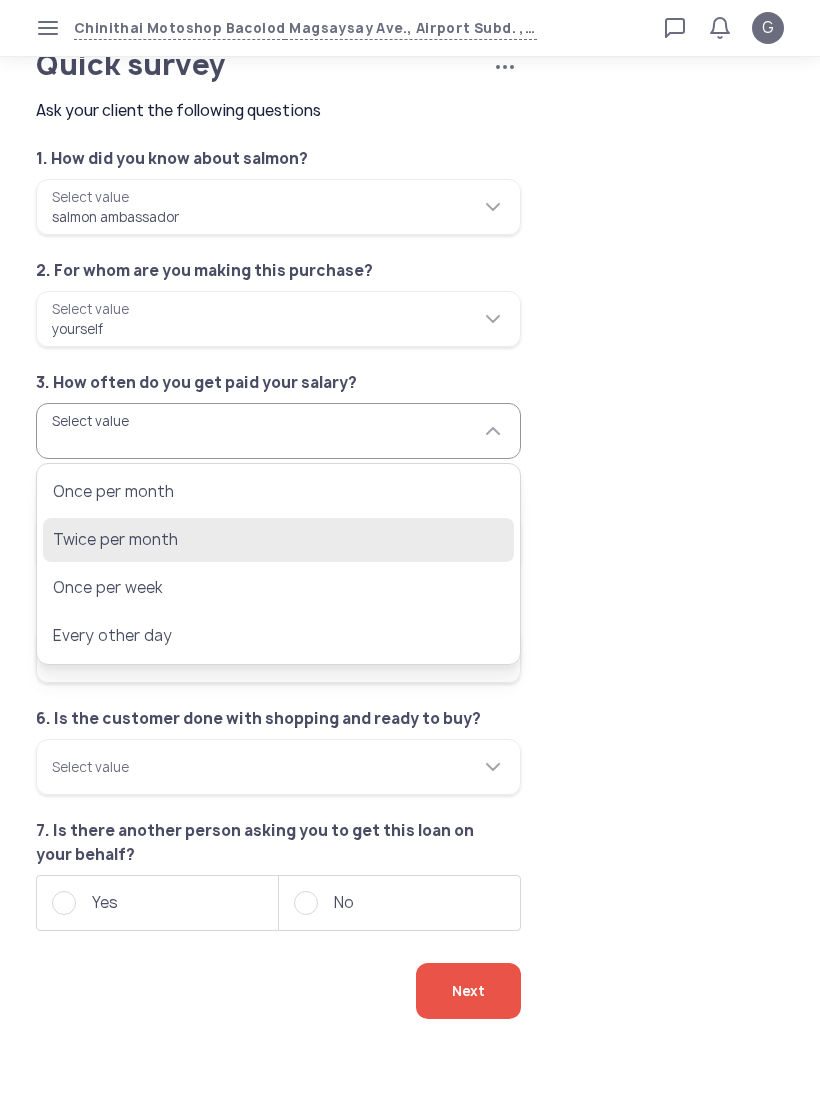 click on "Twice per month" 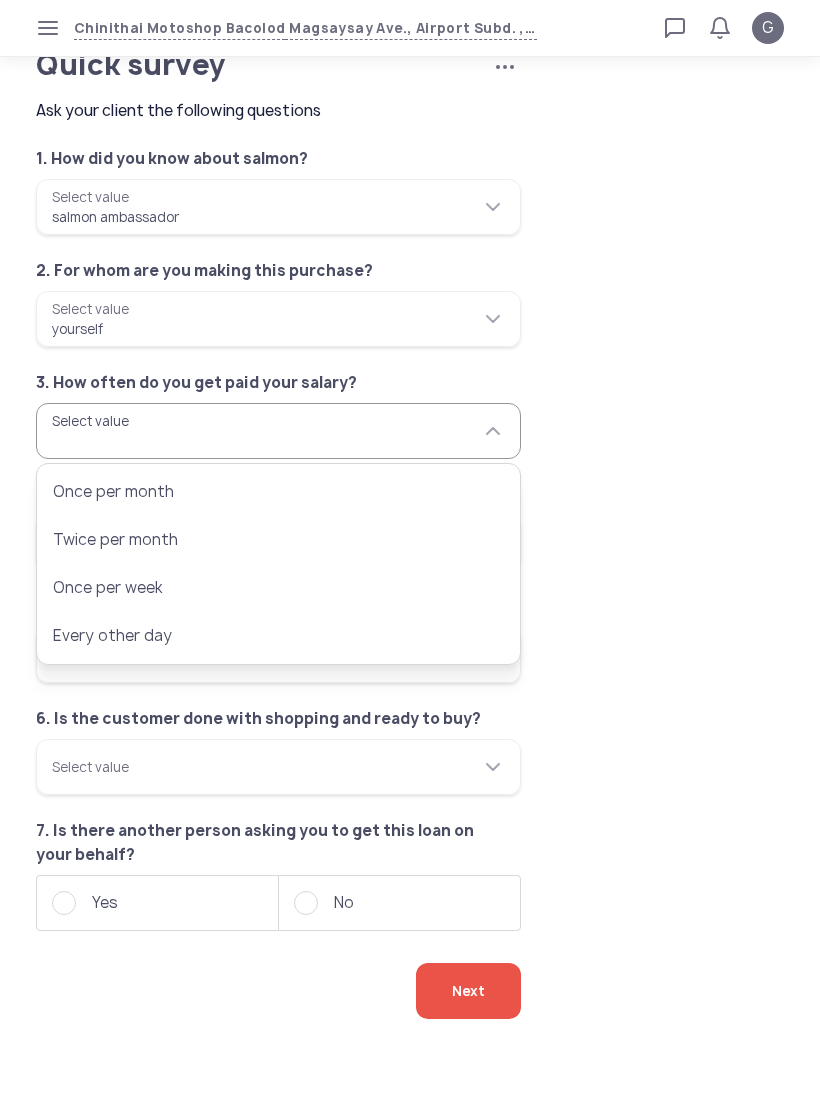 type on "**********" 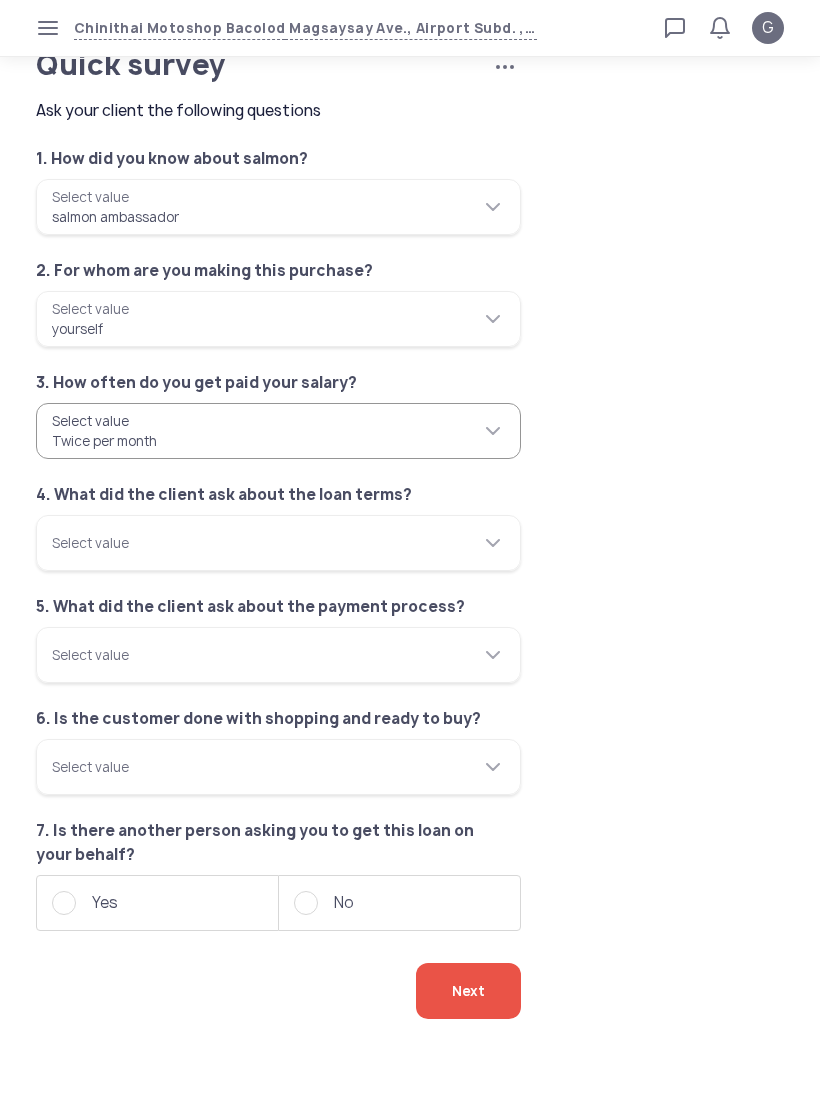 click 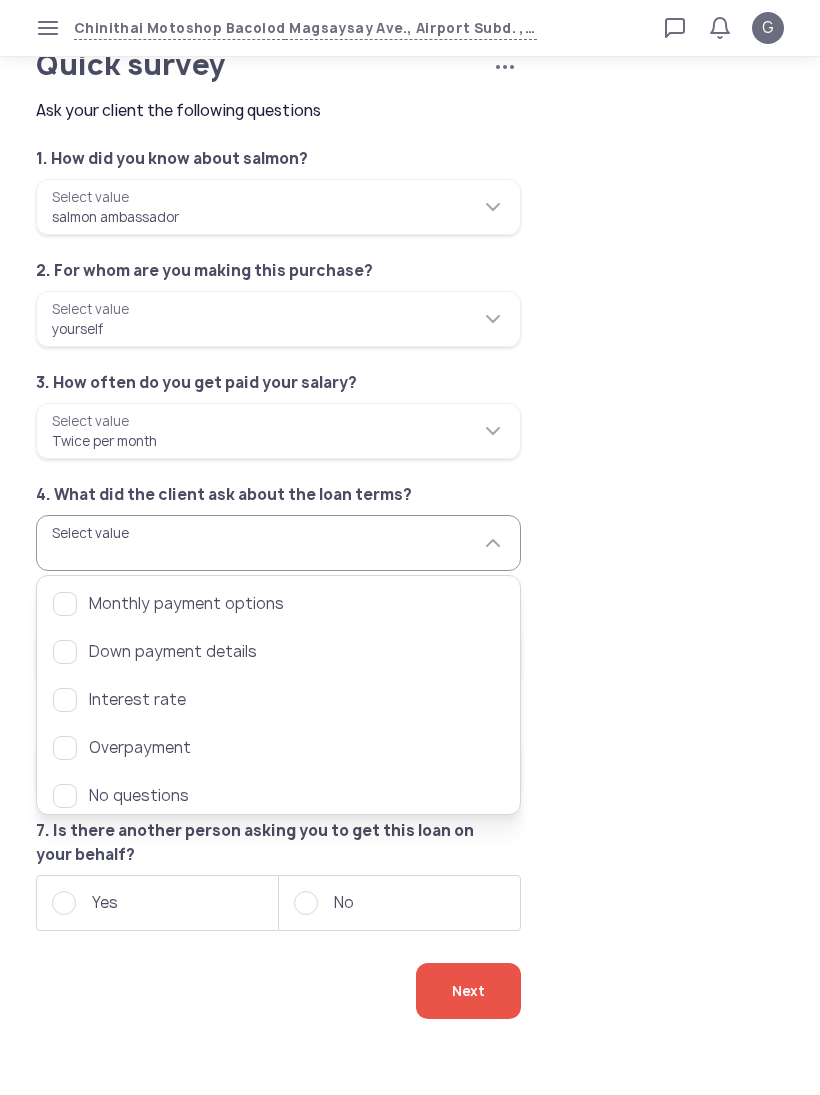 click on "Select value" 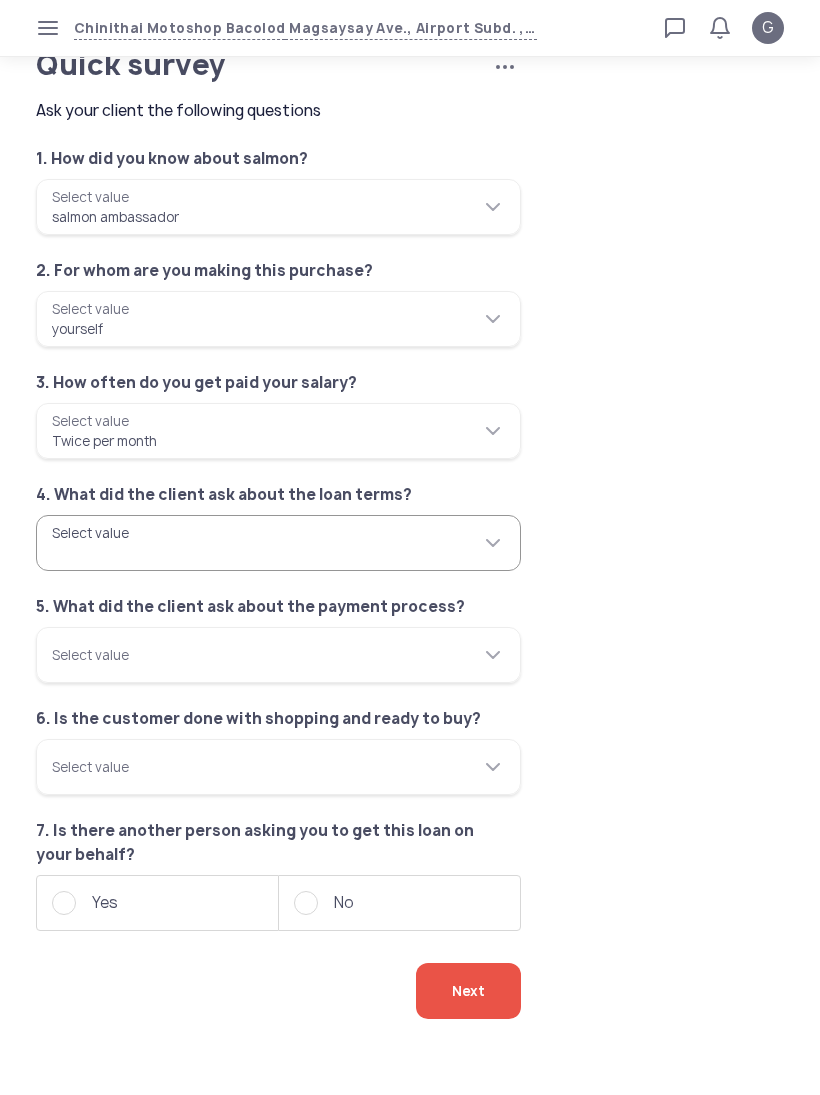 click on "Select value" 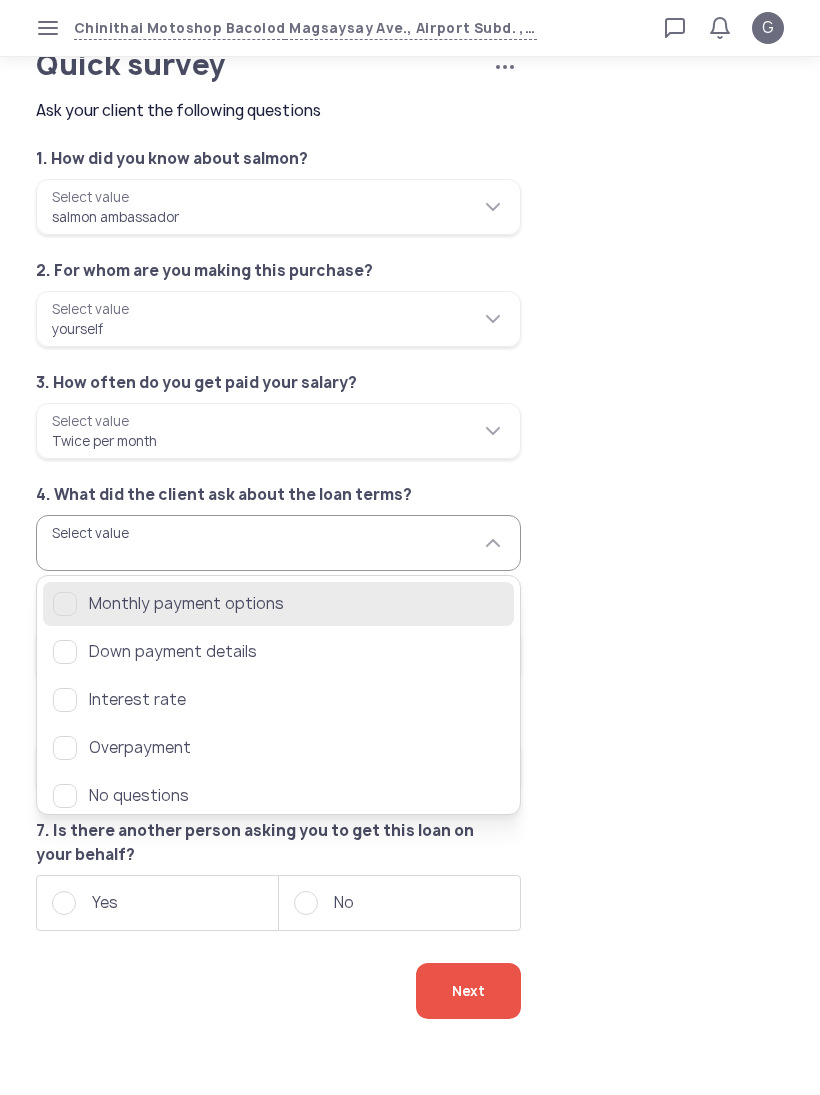 click on "Monthly payment options" 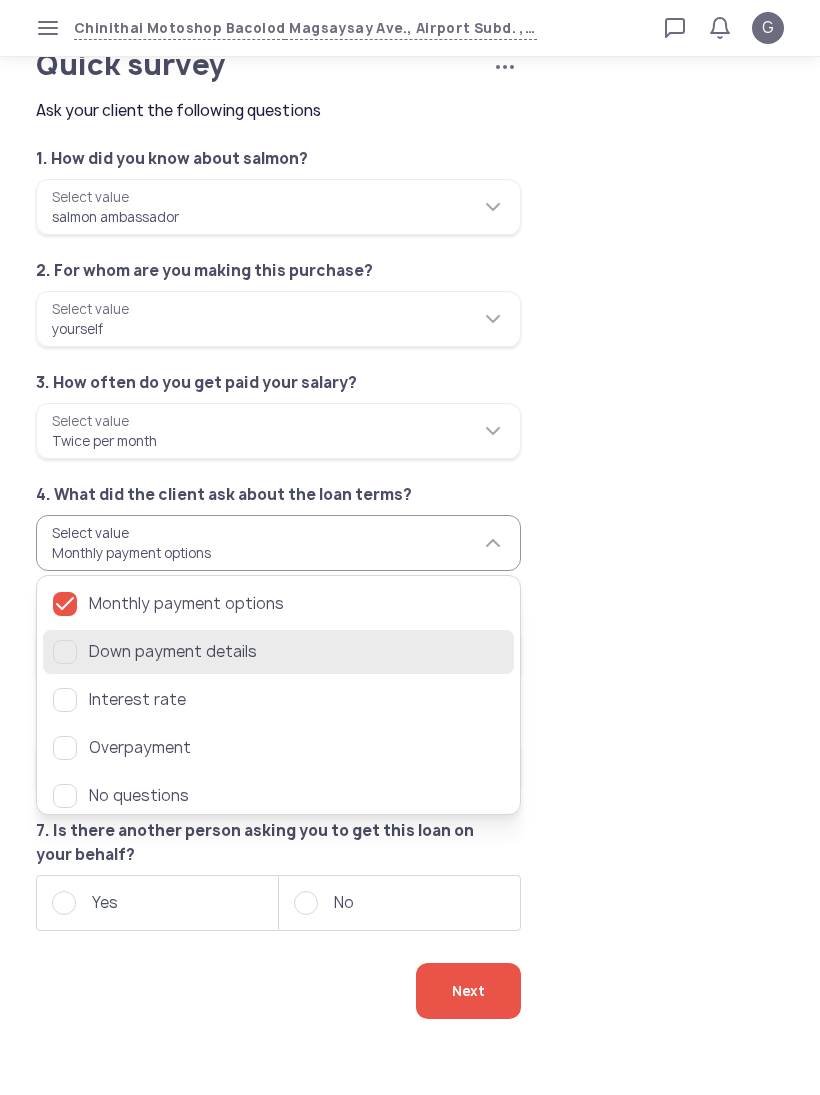 click on "Down payment details" 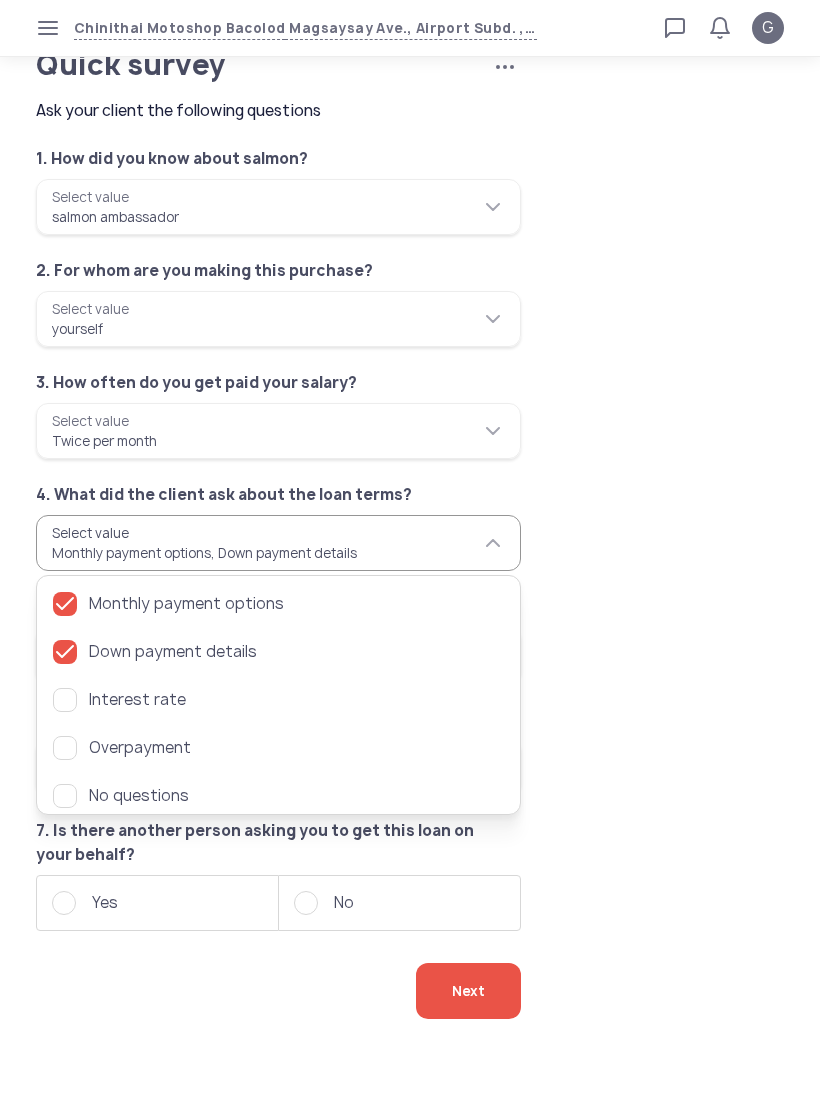 click on "**********" 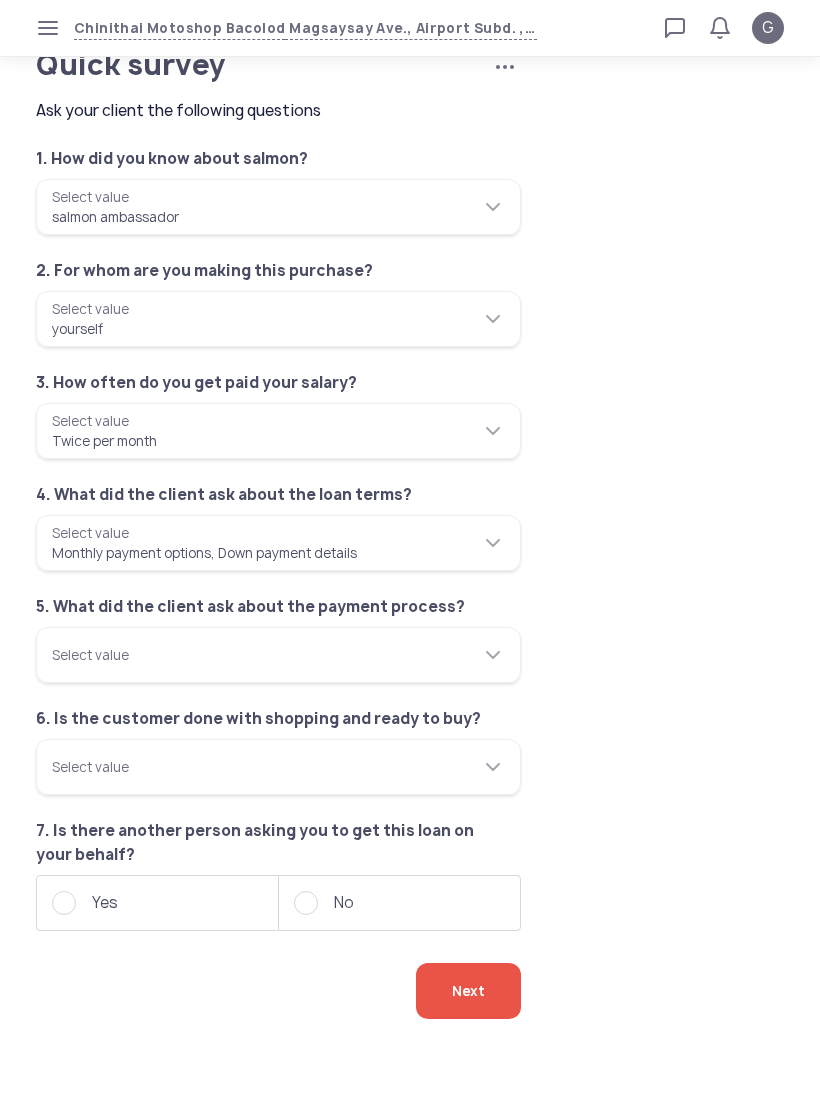 click 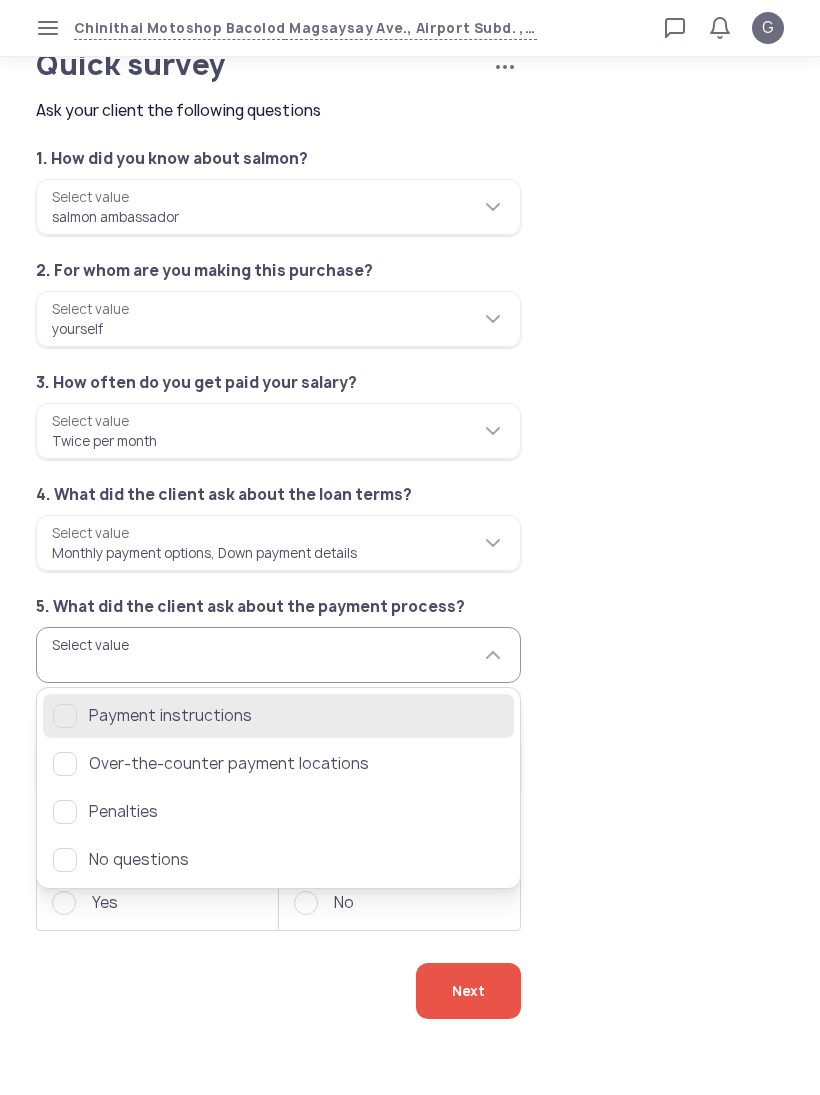 click on "Payment instructions" 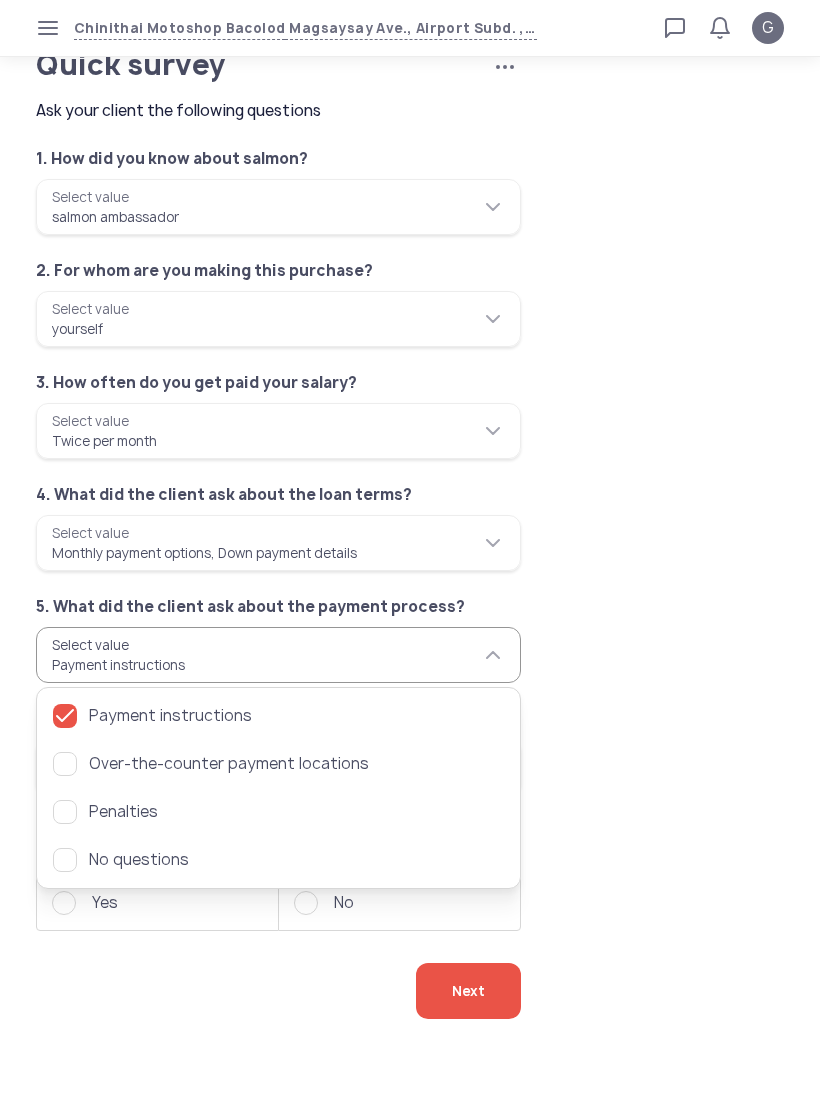 click on "**********" 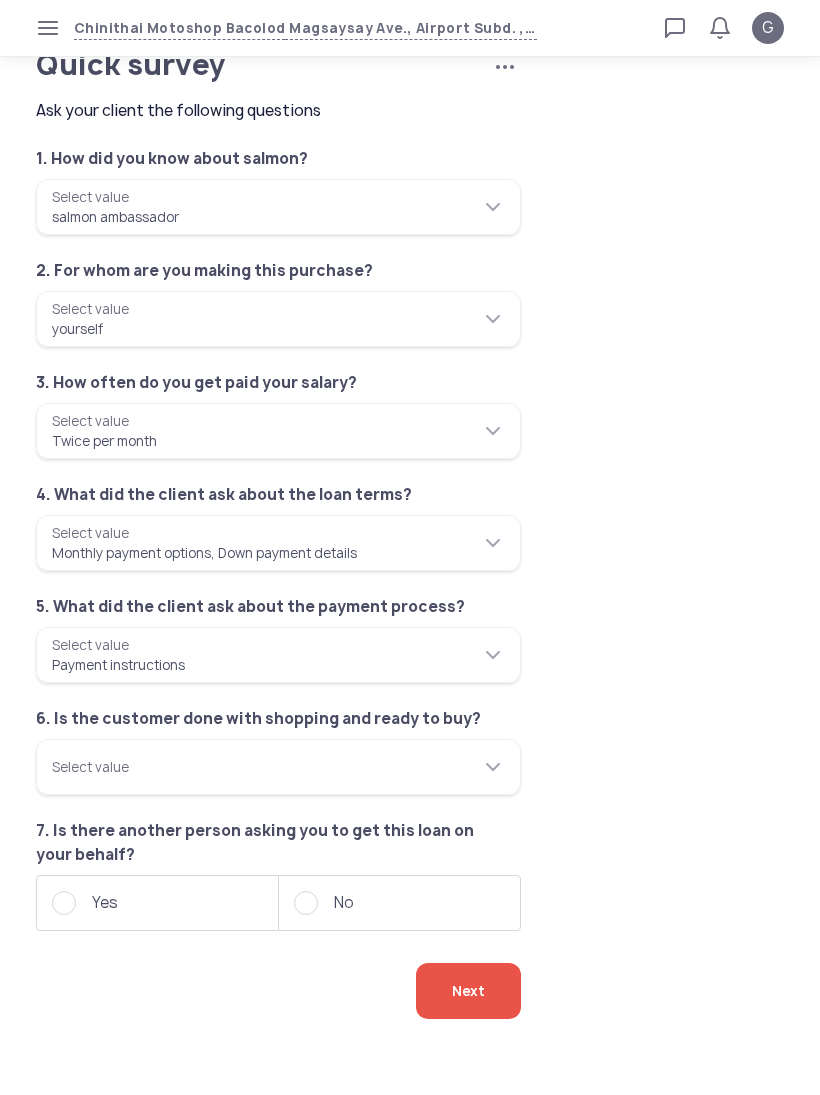 click on "Select value" at bounding box center (278, 767) 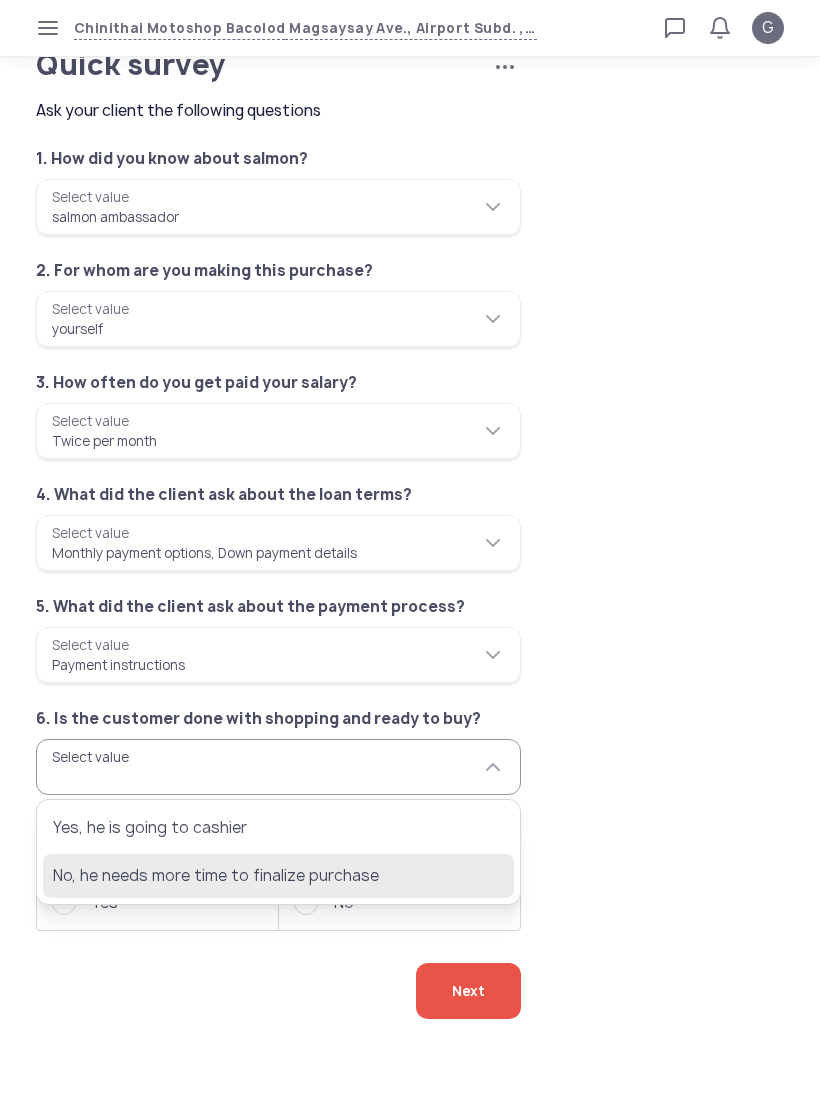click on "No, he needs more time to finalize purchase" 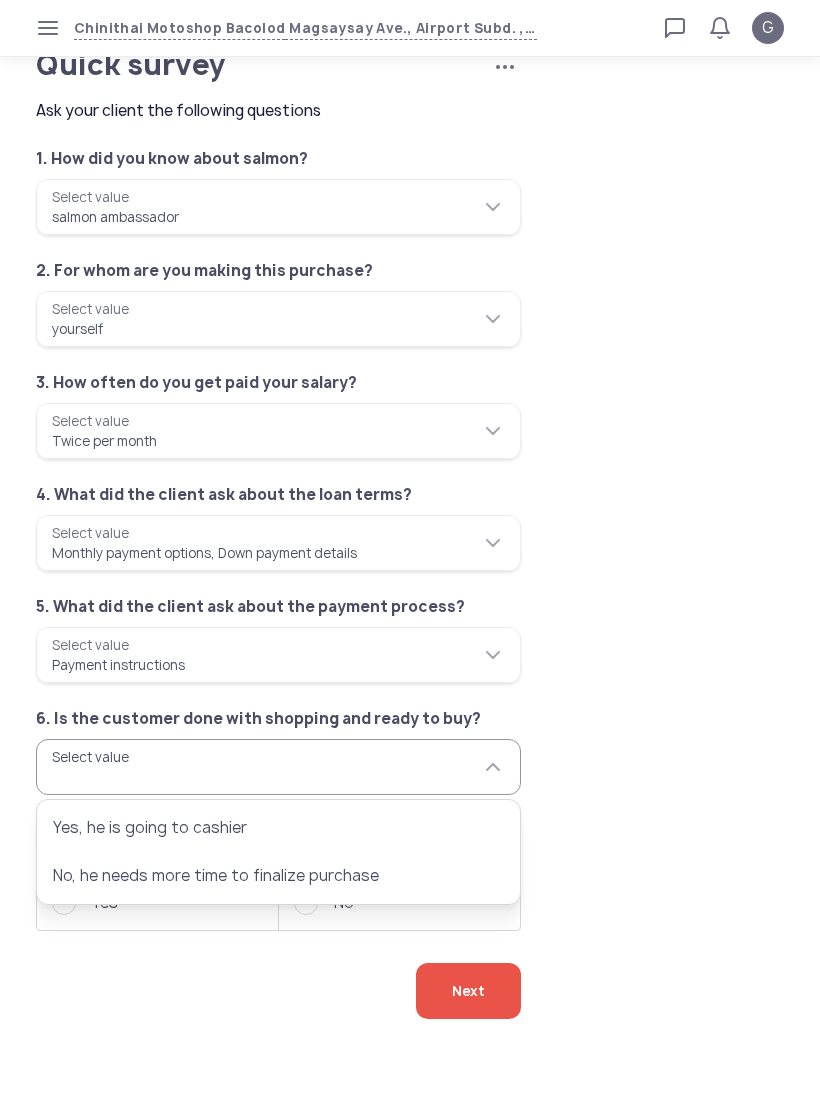 type on "**********" 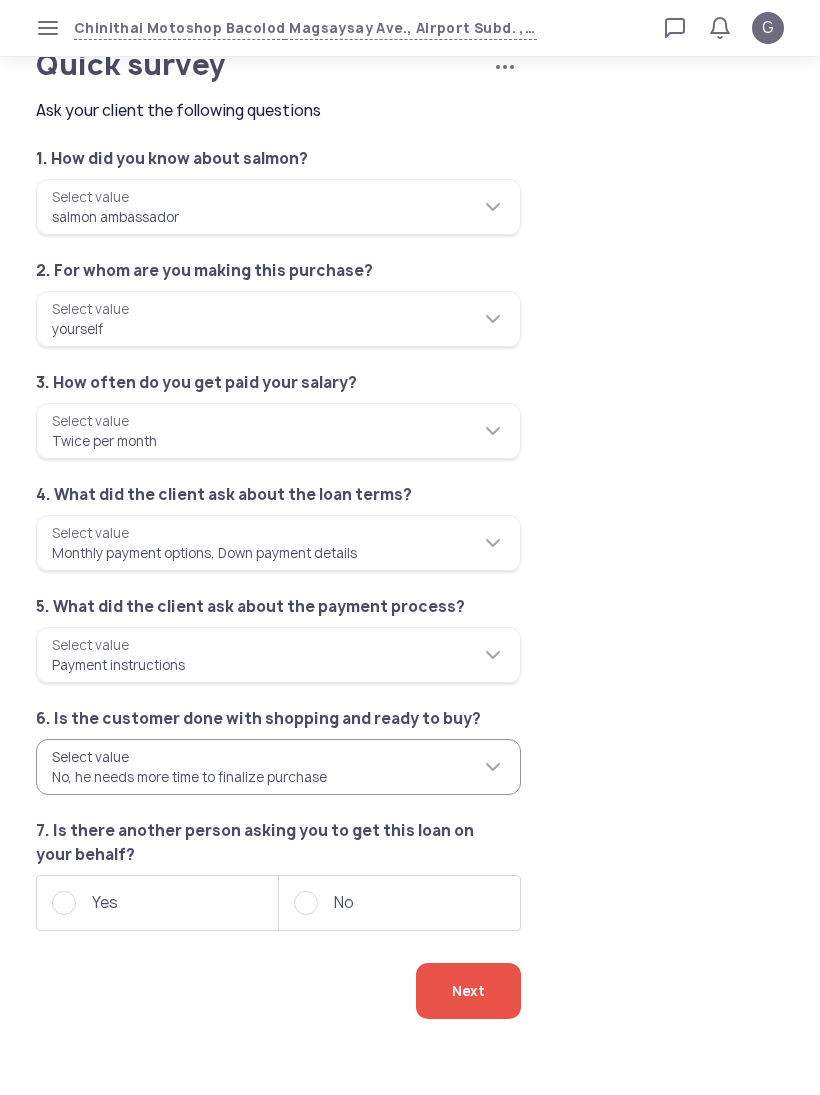 click on "No" 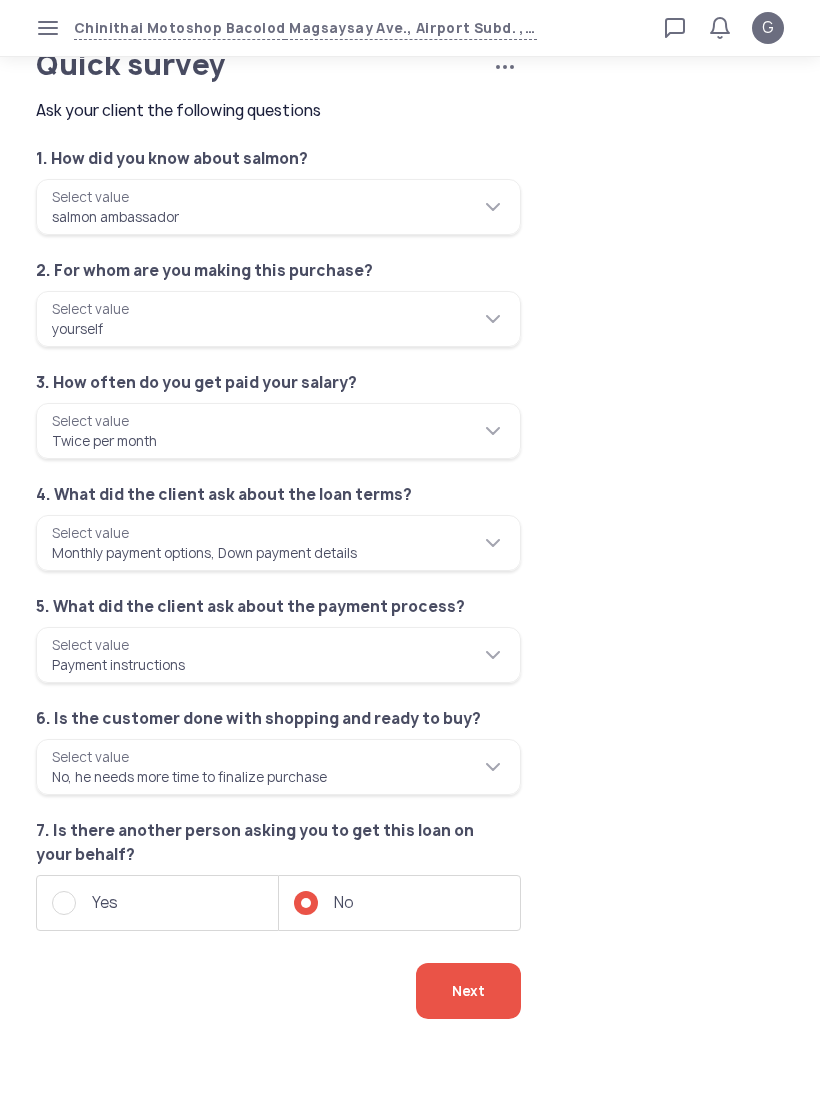 click on "Next" 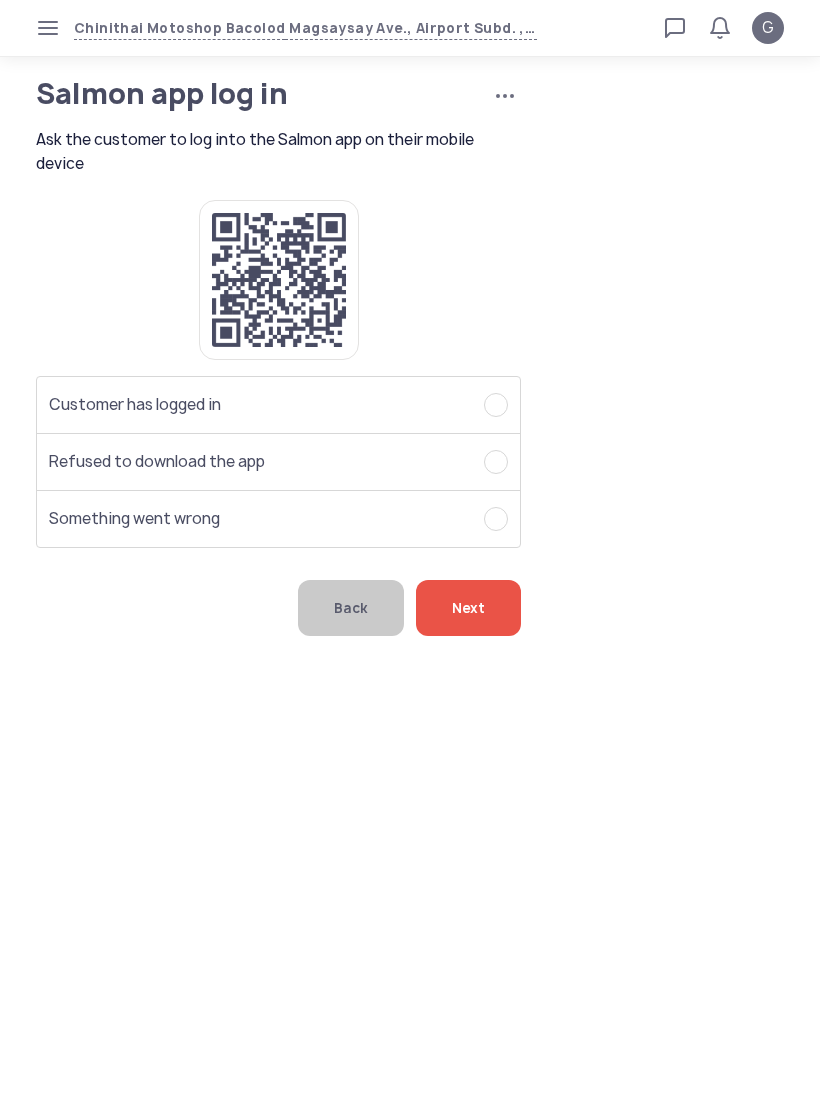 scroll, scrollTop: 0, scrollLeft: 0, axis: both 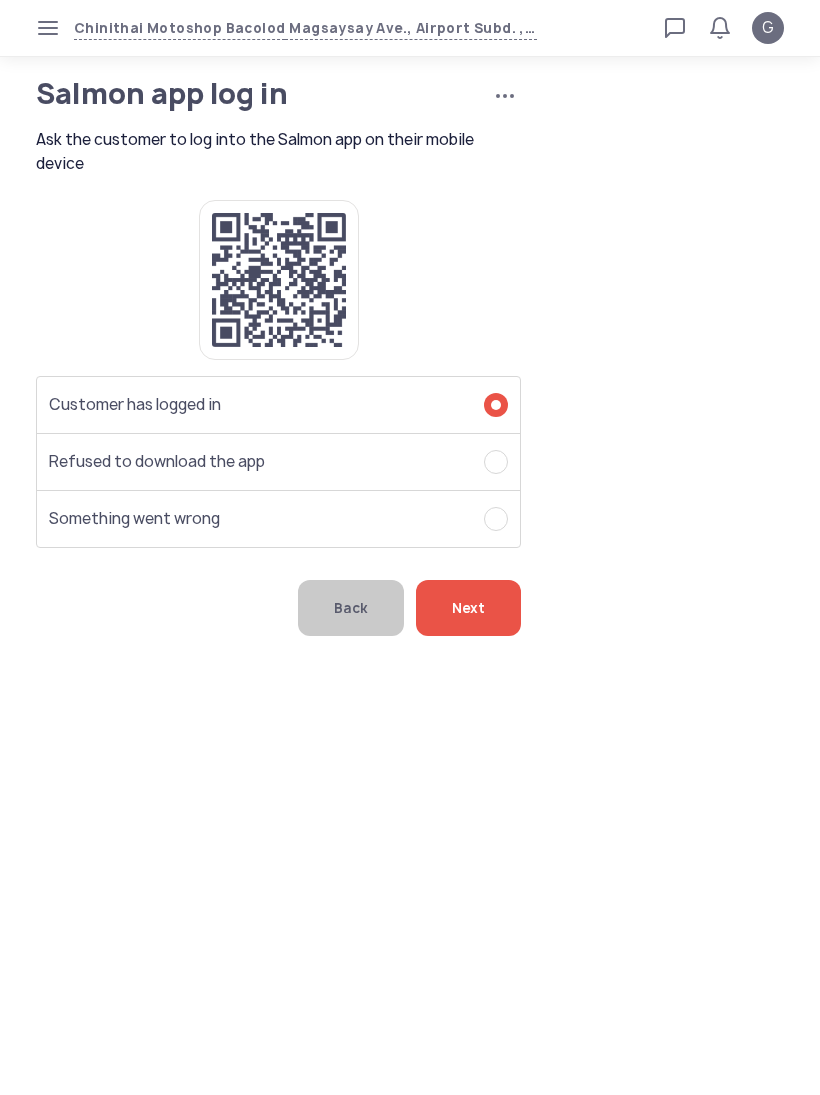 click on "Next" 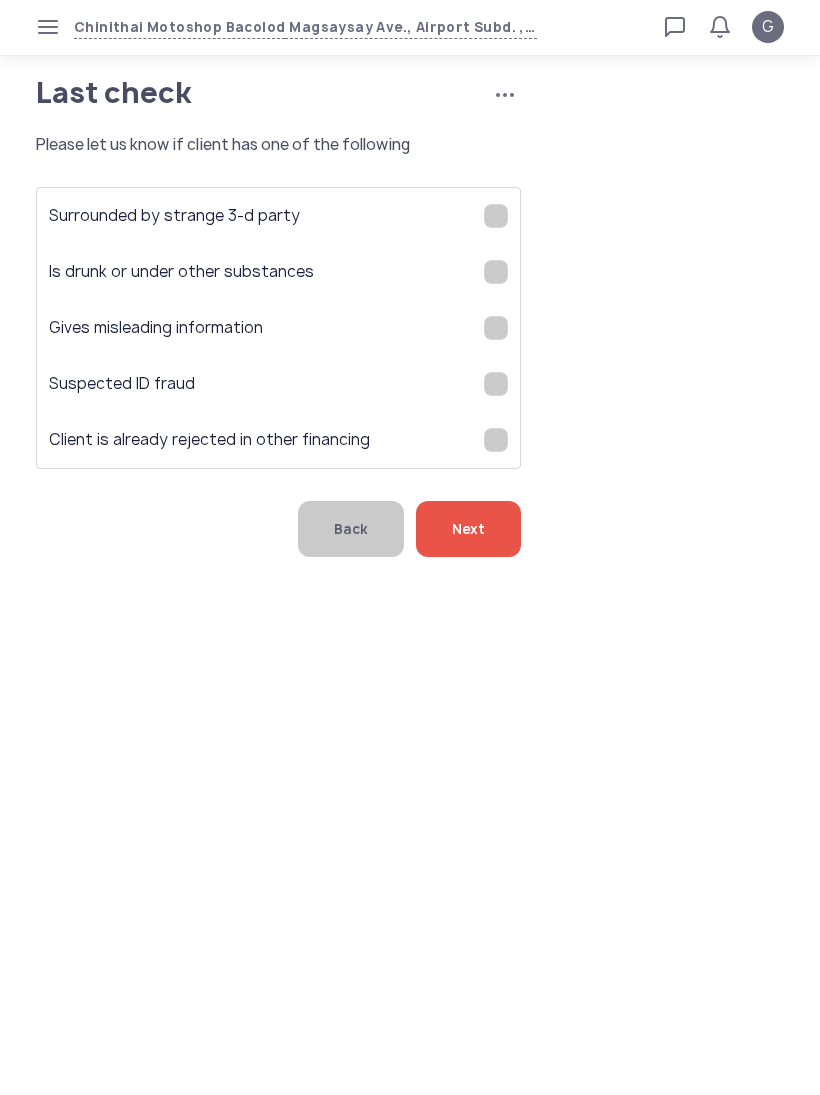 click on "Next" 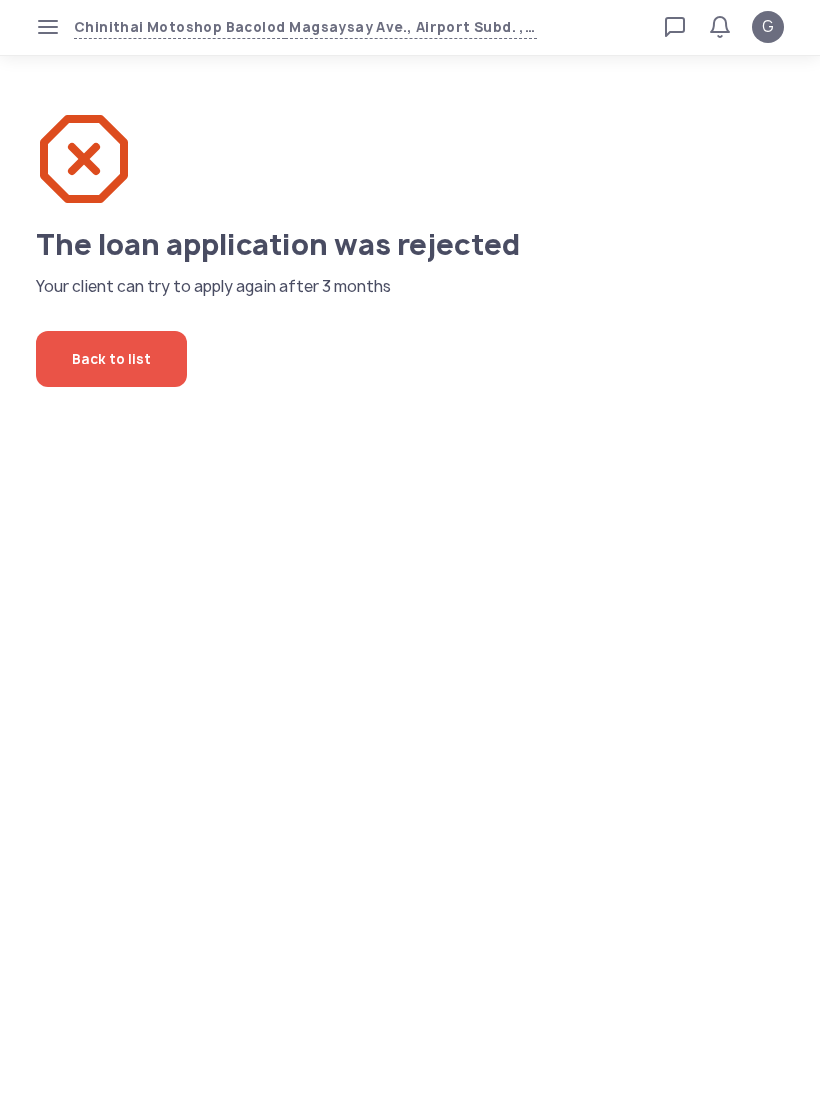 click on "Back to list" 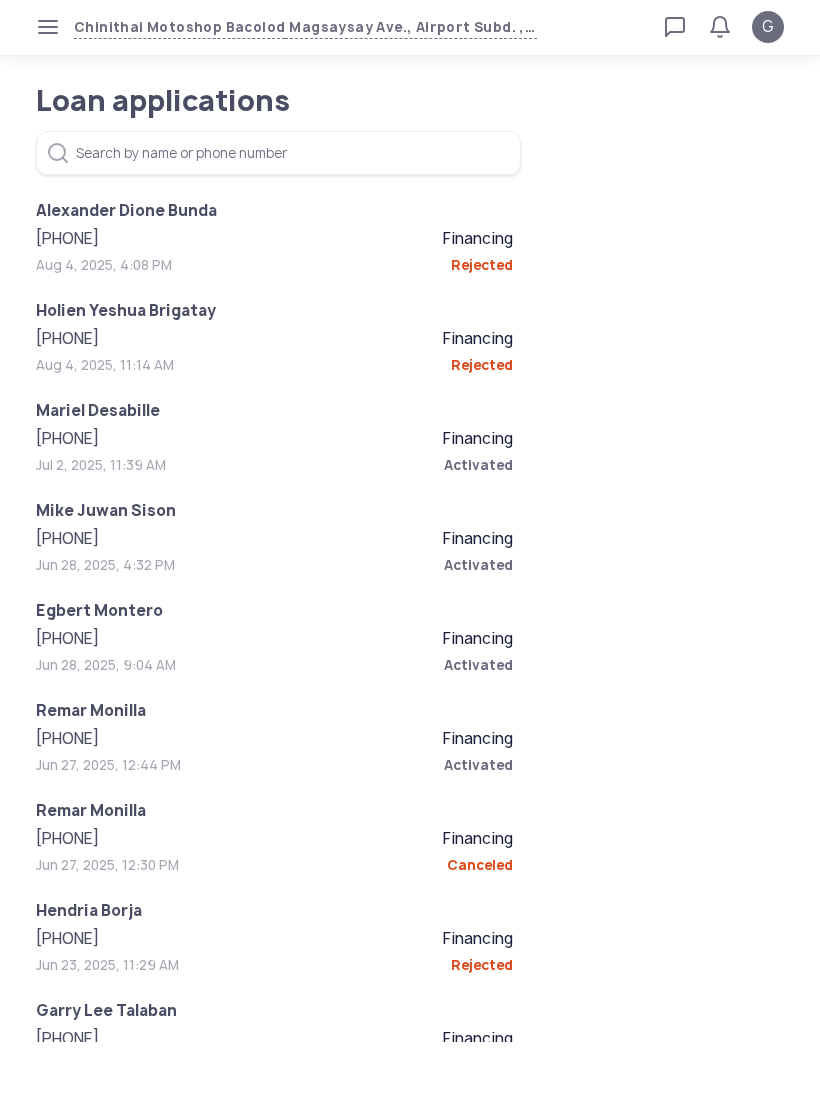 click on "Financing" 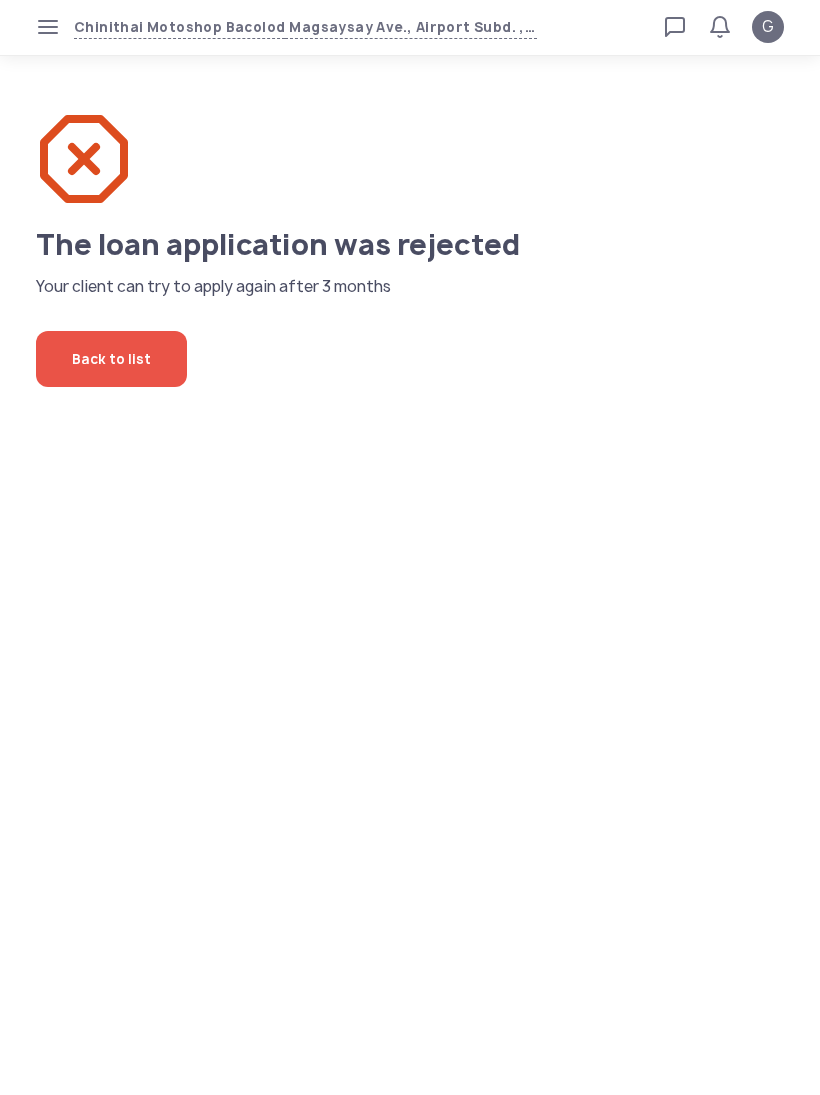 click on "Back to list" 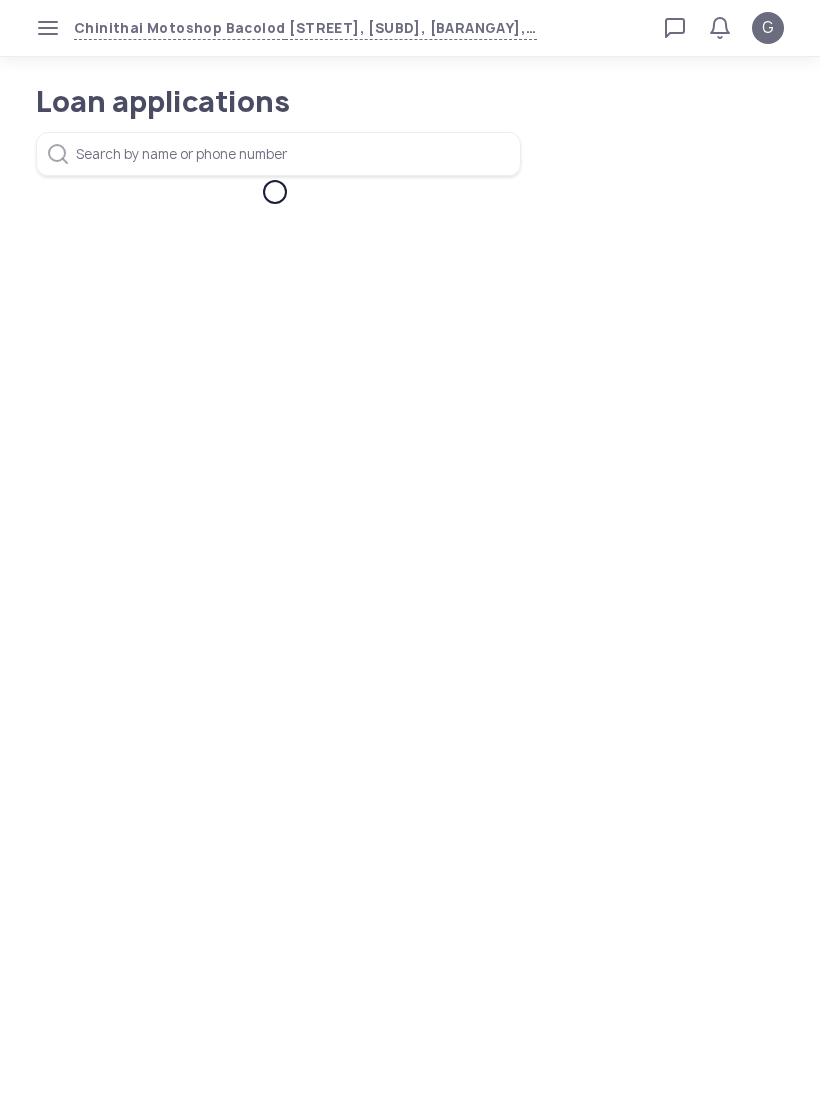 scroll, scrollTop: 0, scrollLeft: 0, axis: both 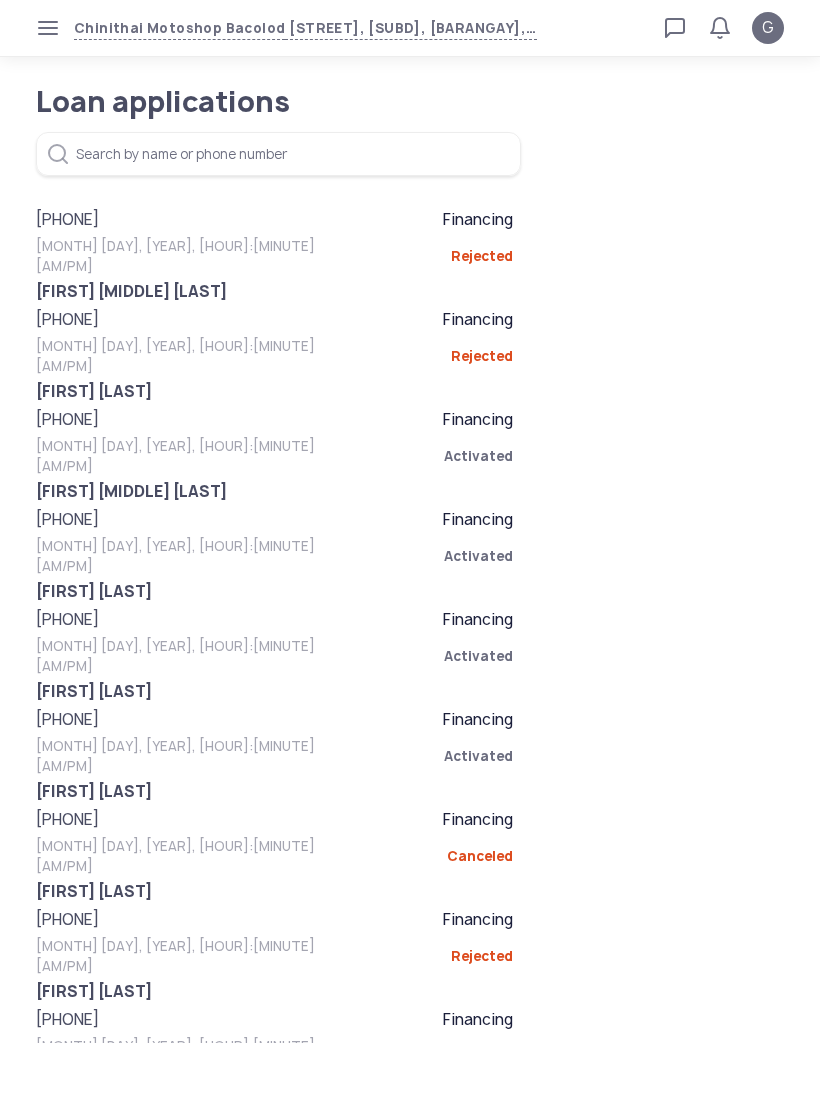 click on "G" 